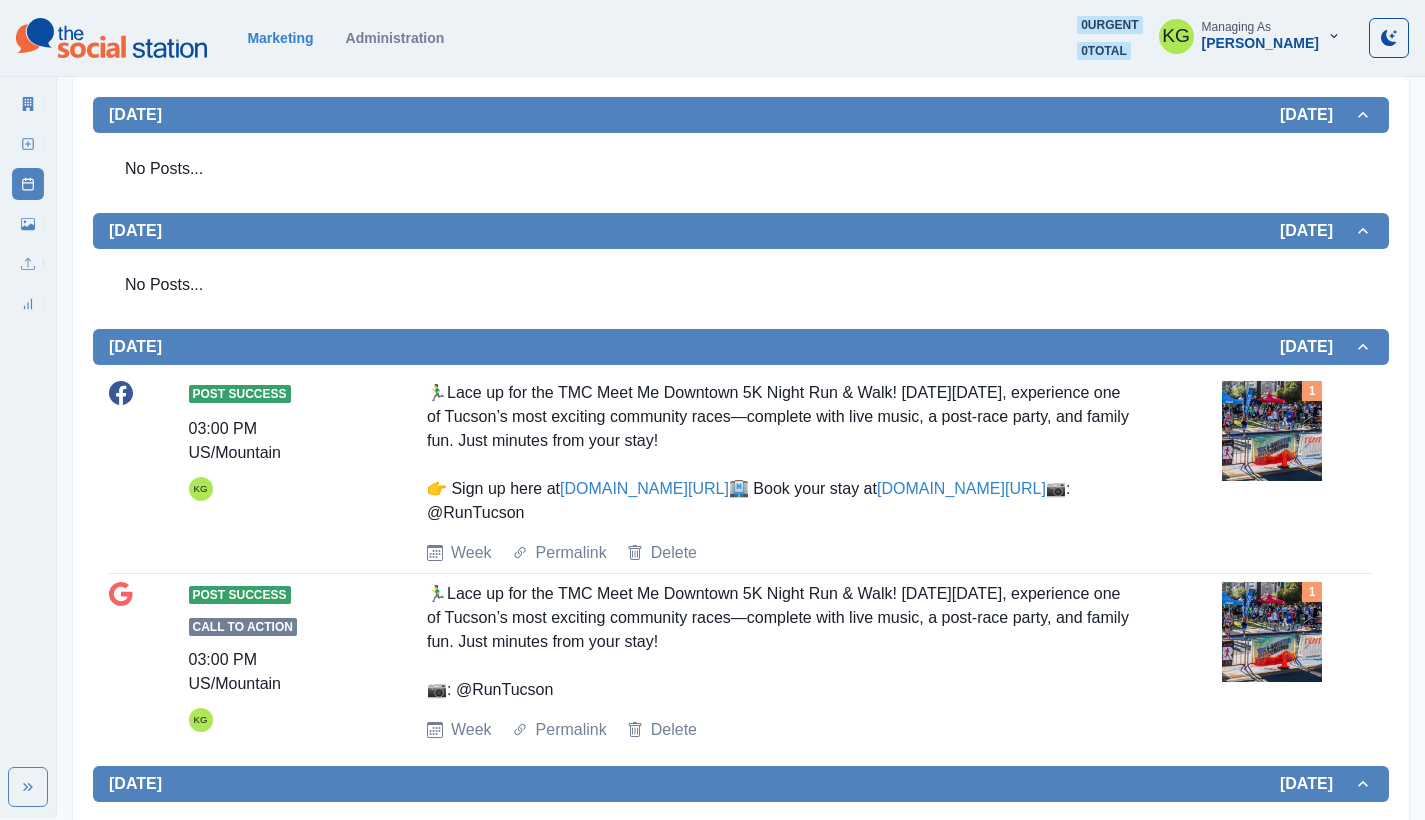 scroll, scrollTop: 0, scrollLeft: 0, axis: both 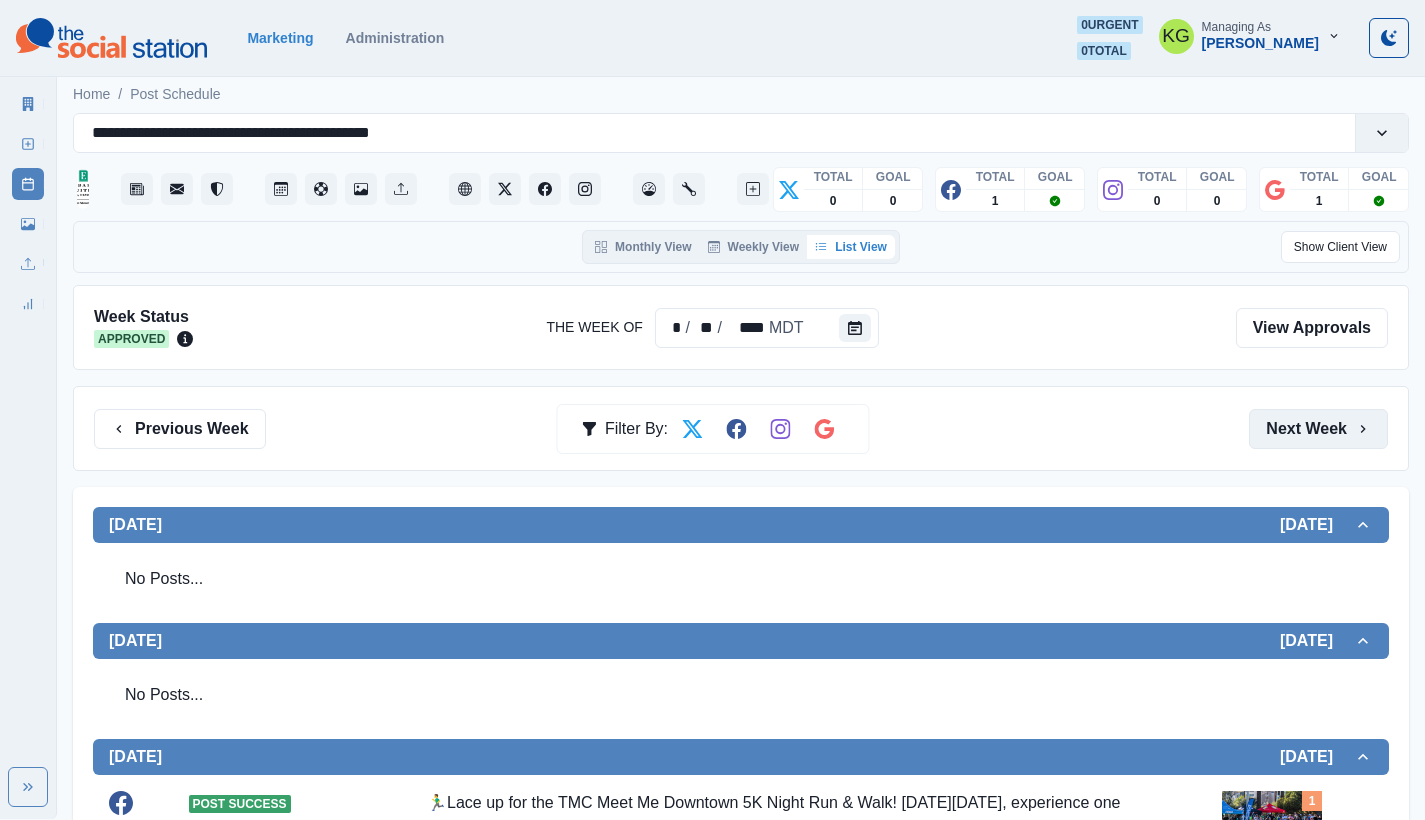 click on "Next Week" at bounding box center [1318, 429] 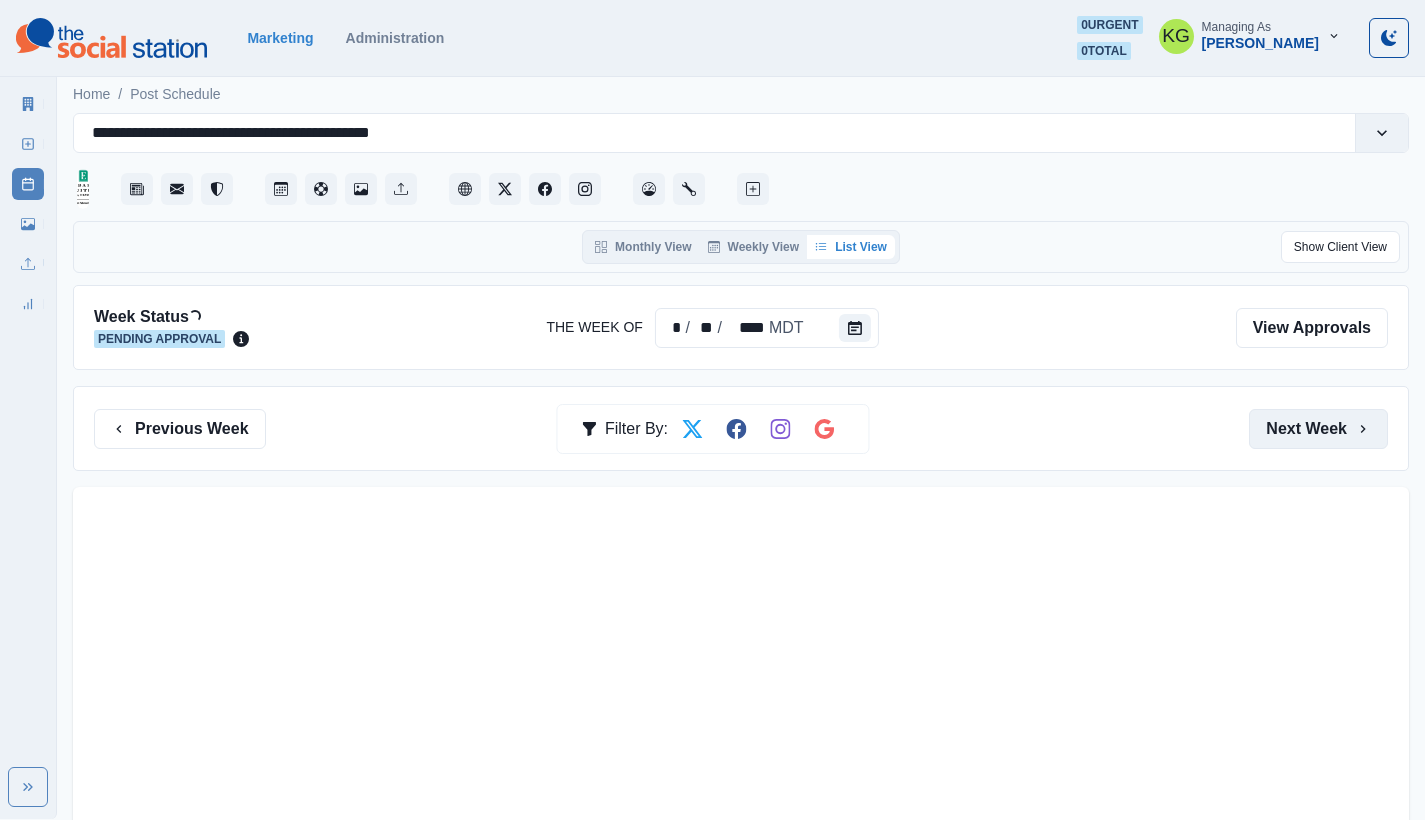 click on "Next Week" at bounding box center [1318, 429] 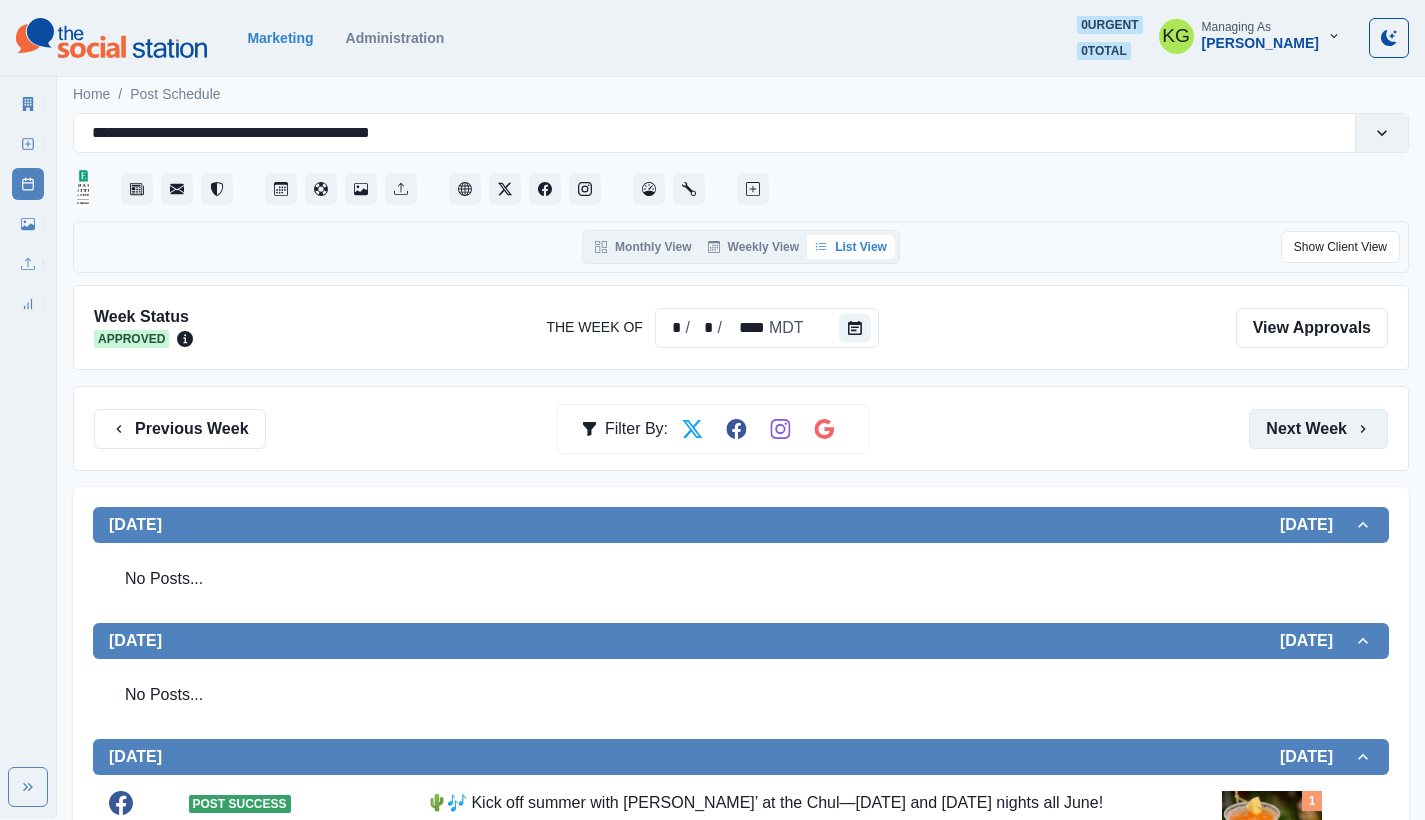 click on "Next Week" at bounding box center [1318, 429] 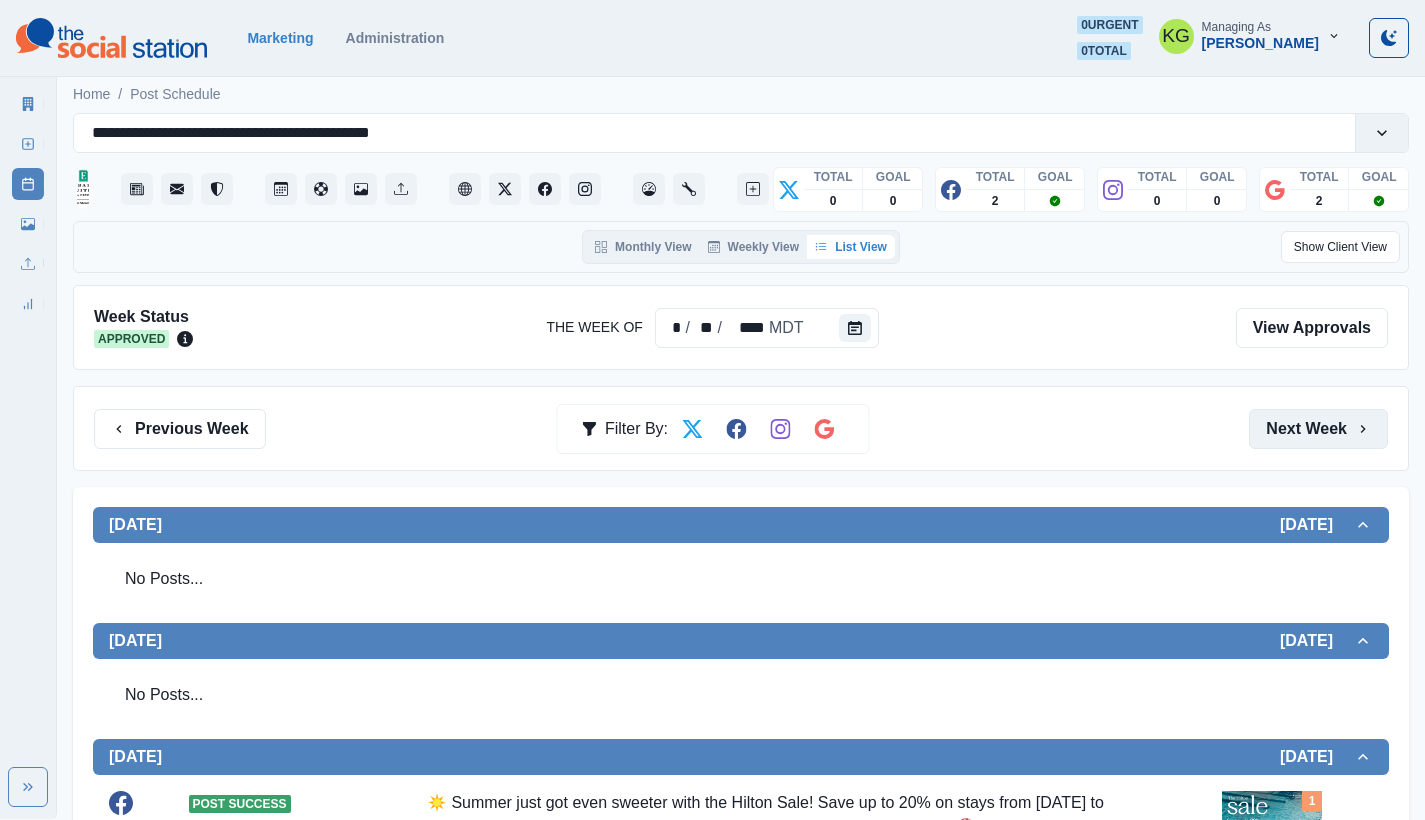 click on "Next Week" at bounding box center [1318, 429] 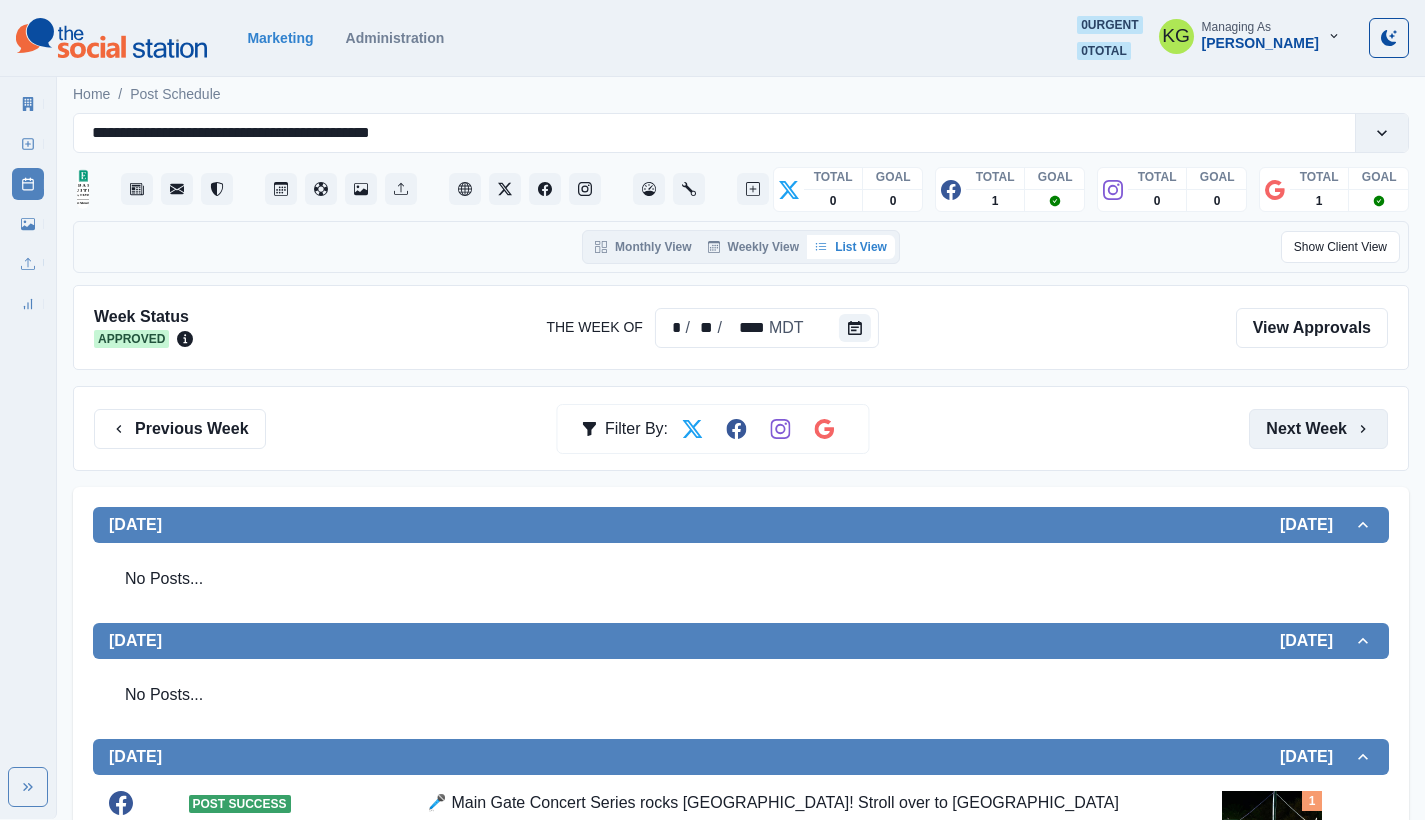 click on "Next Week" at bounding box center (1318, 429) 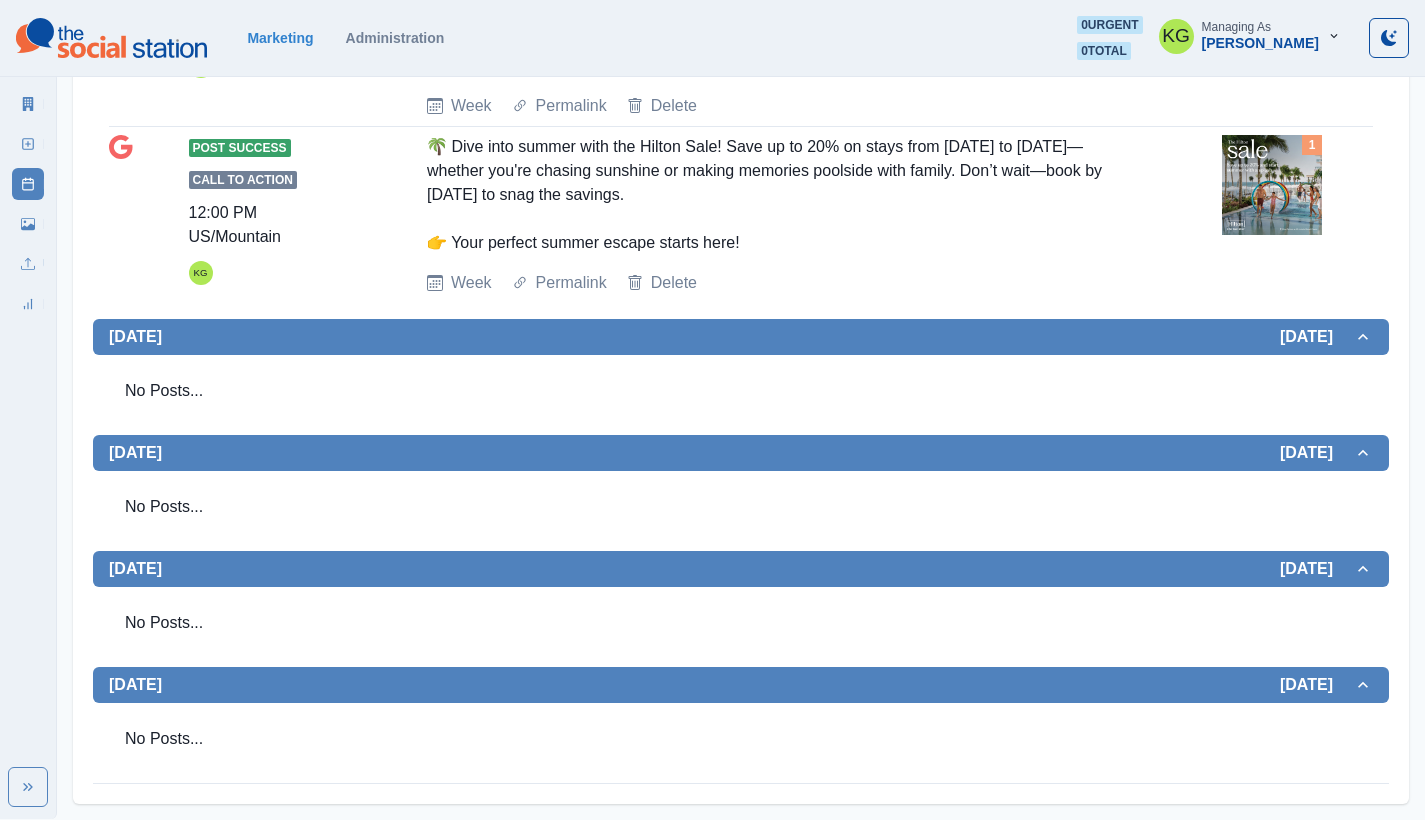 scroll, scrollTop: 0, scrollLeft: 0, axis: both 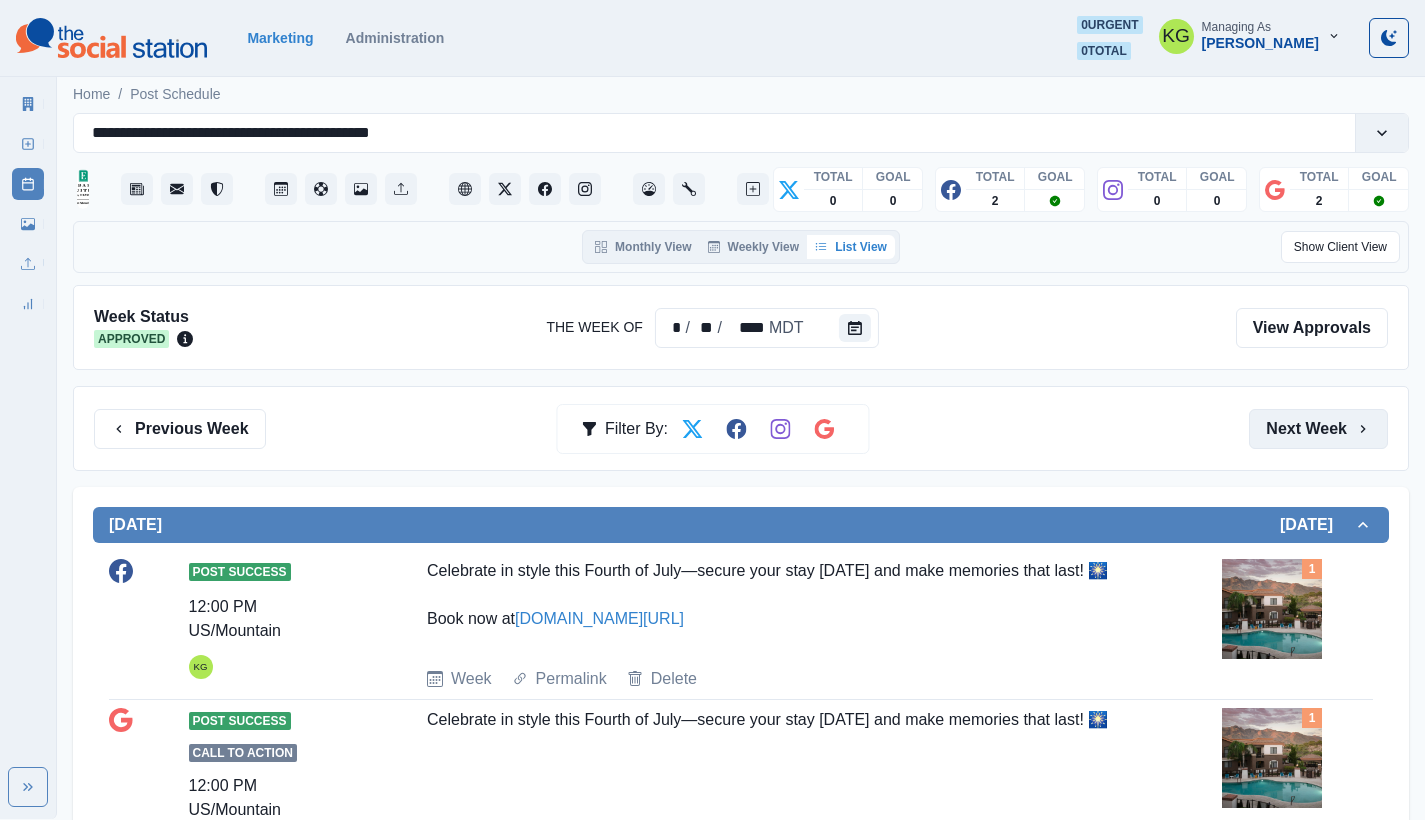 click on "Next Week" at bounding box center [1318, 429] 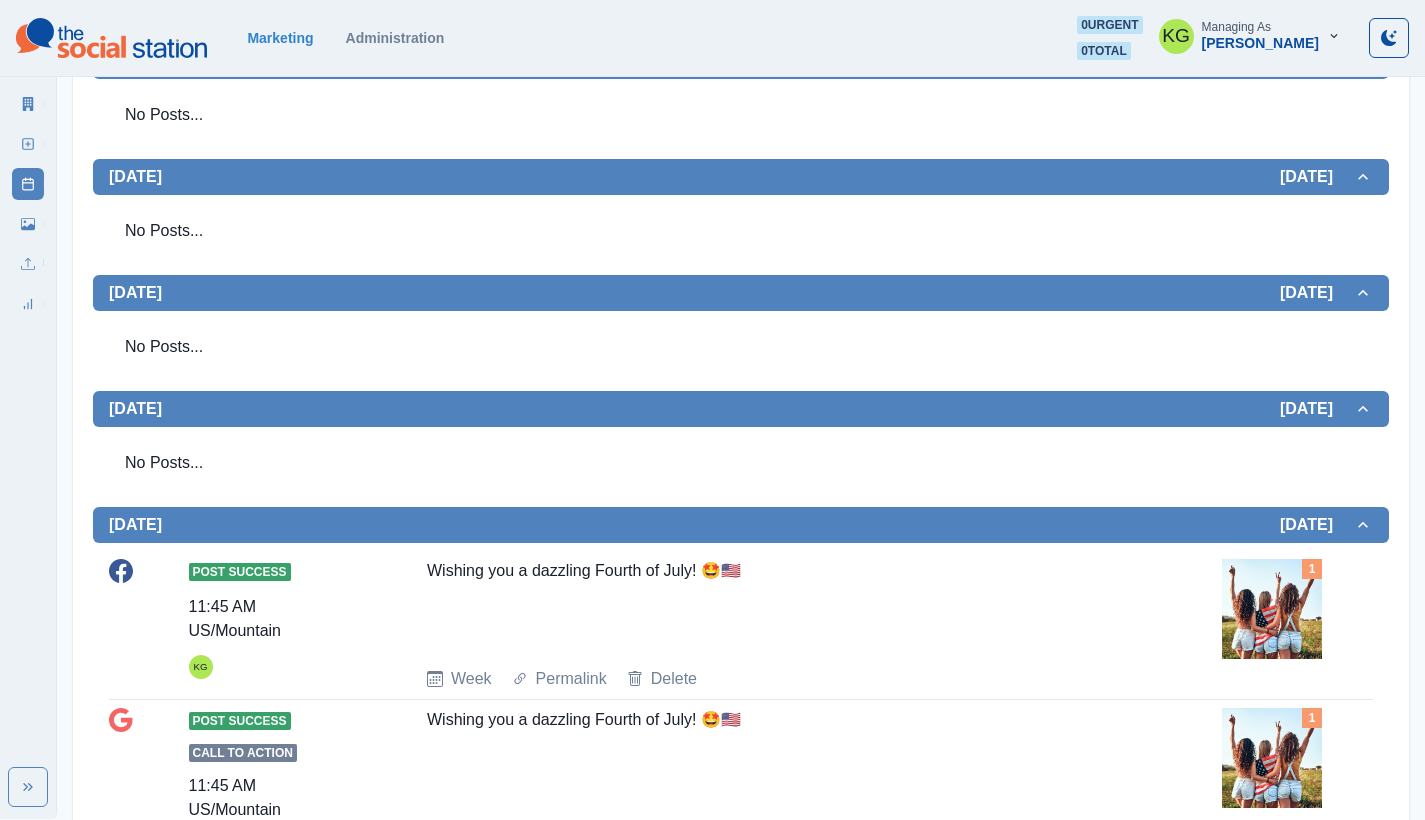 scroll, scrollTop: 80, scrollLeft: 0, axis: vertical 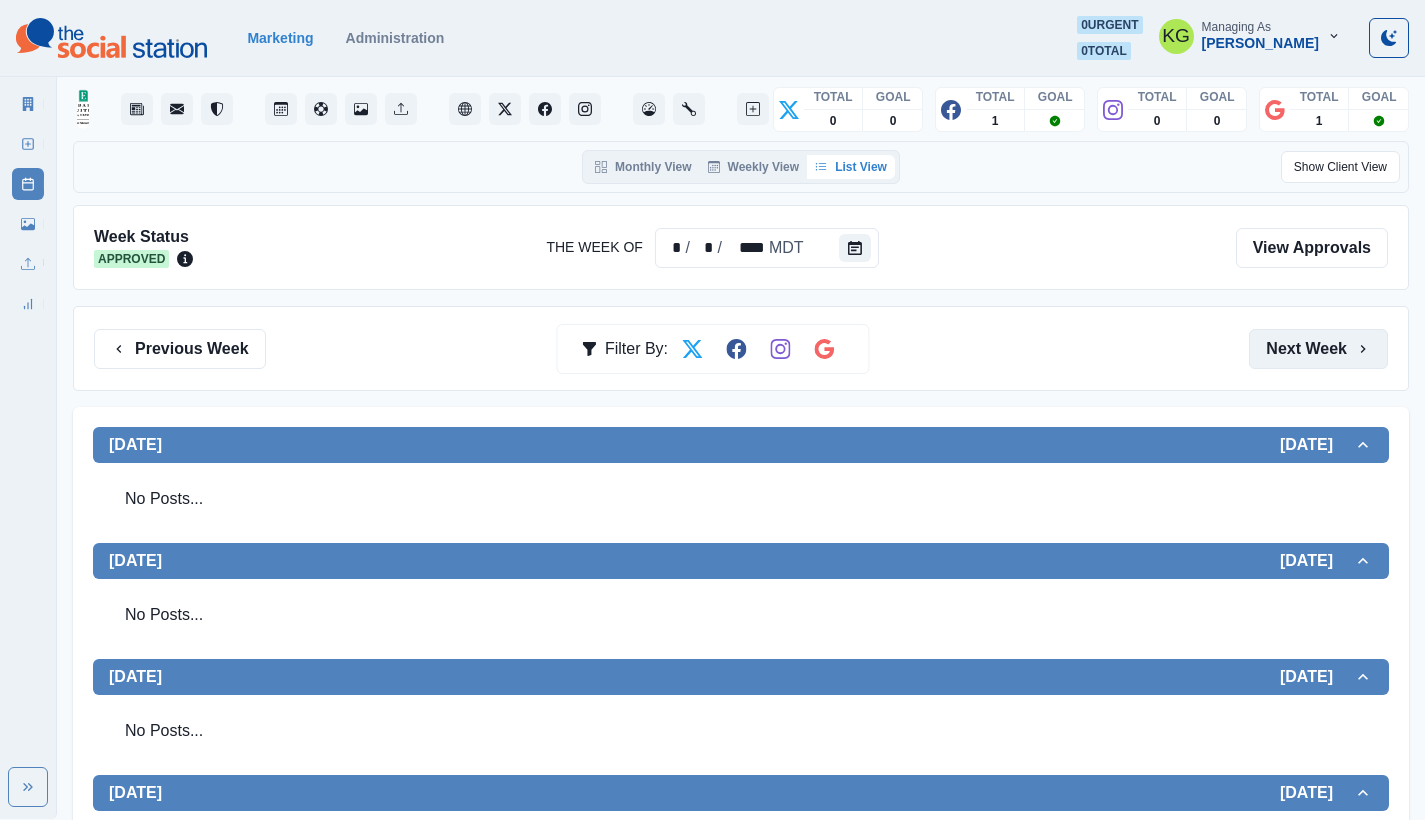 click on "Next Week" at bounding box center [1318, 349] 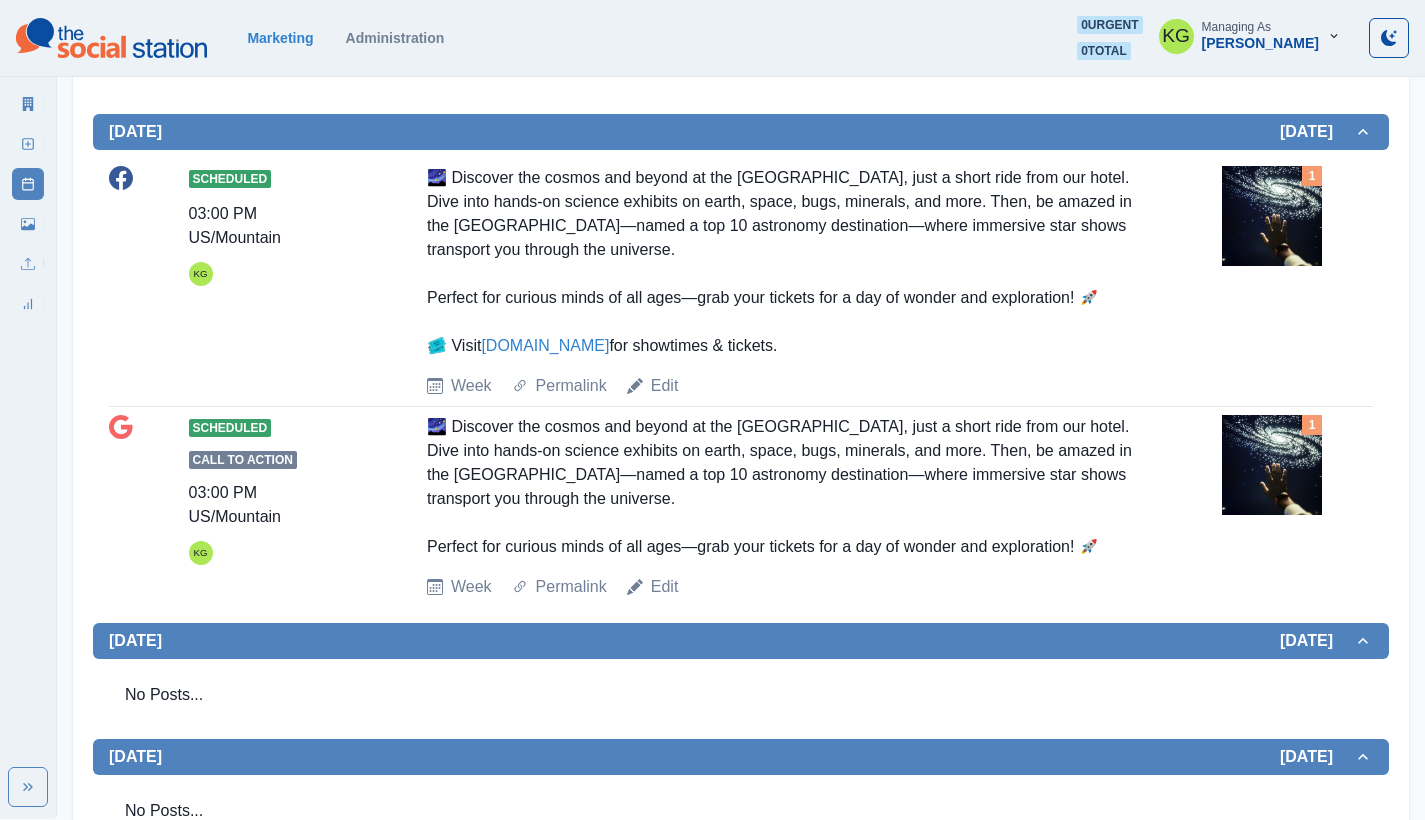 scroll, scrollTop: 0, scrollLeft: 0, axis: both 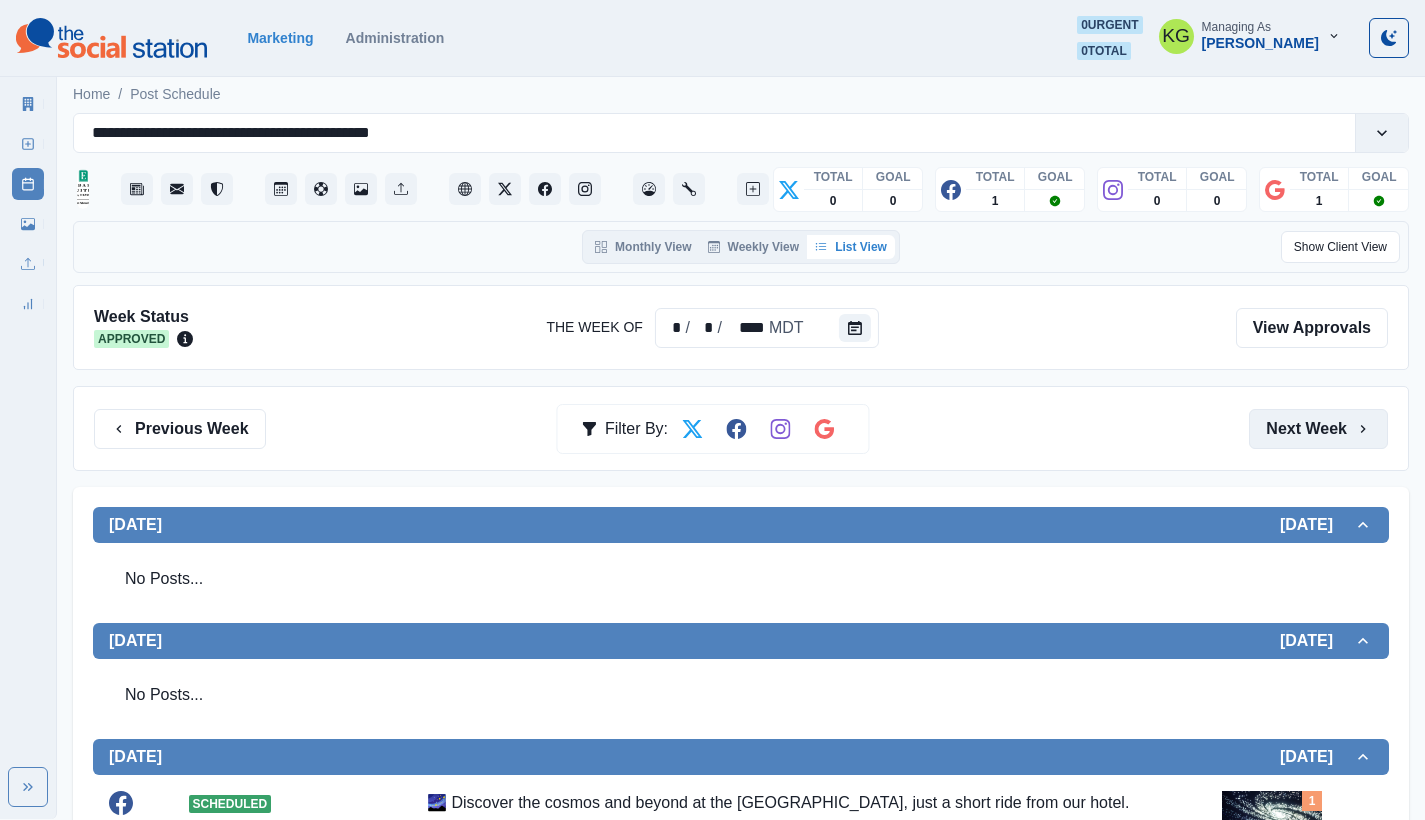 click on "Next Week" at bounding box center [1318, 429] 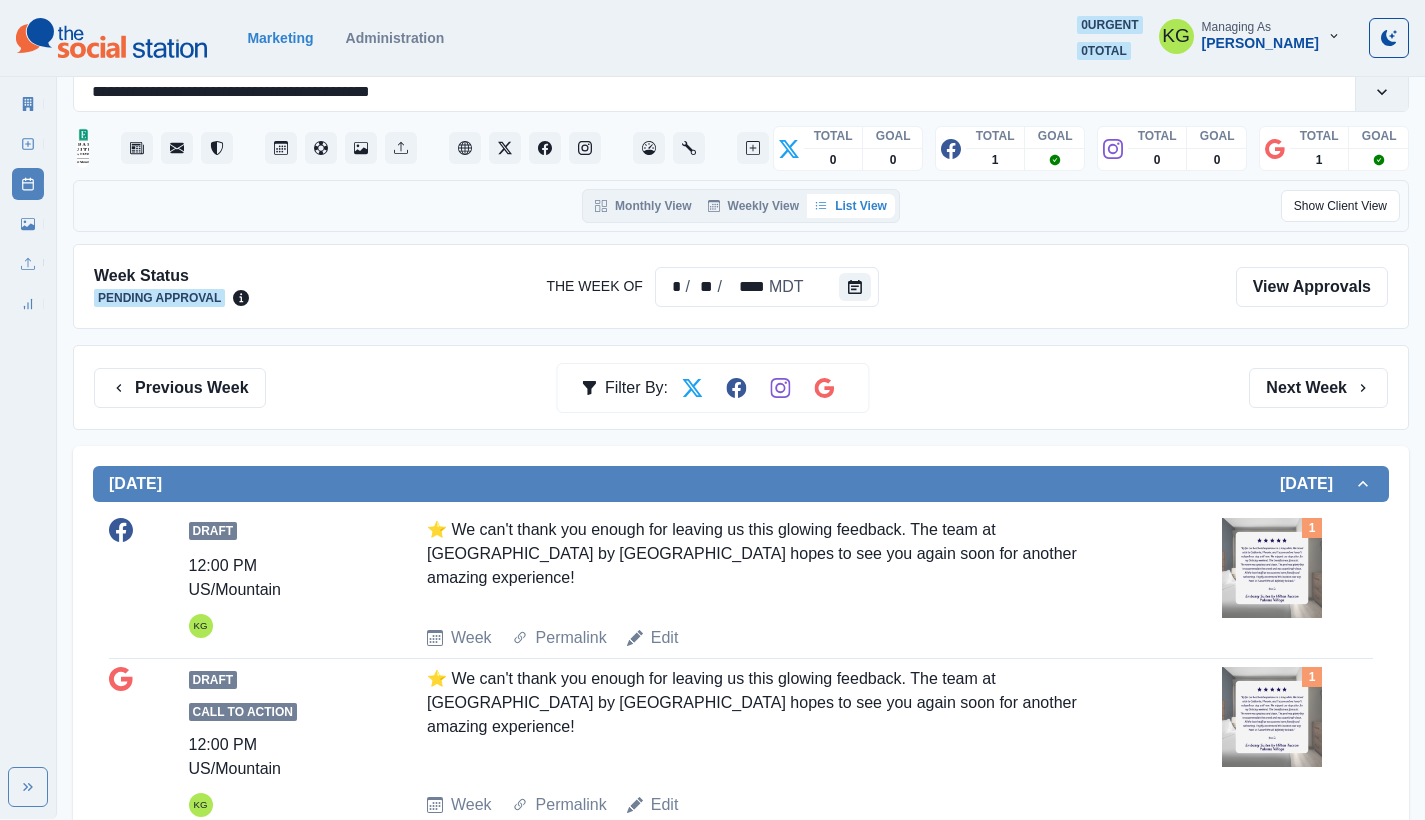 scroll, scrollTop: 37, scrollLeft: 0, axis: vertical 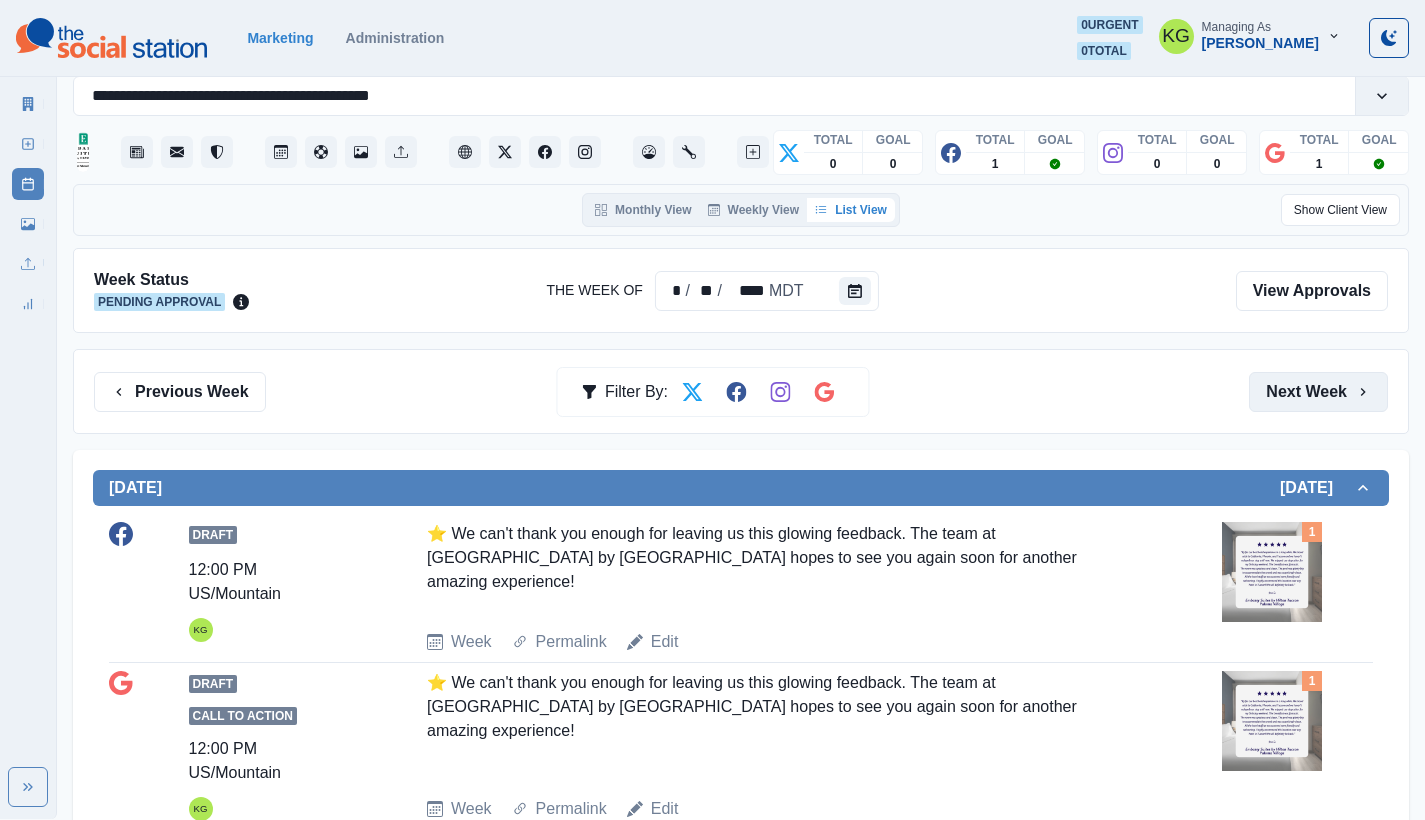 click on "Next Week" at bounding box center [1318, 392] 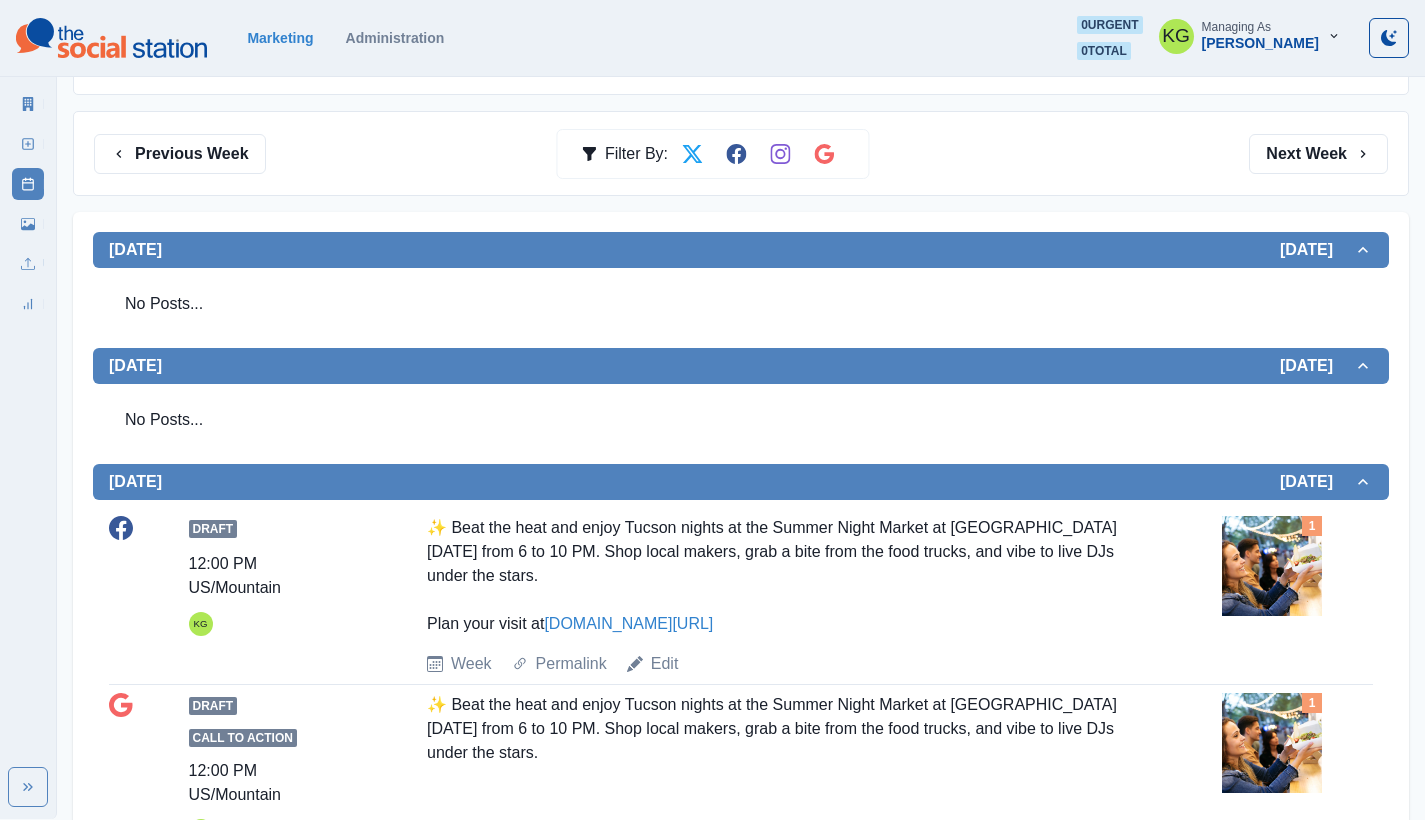 scroll, scrollTop: 26, scrollLeft: 0, axis: vertical 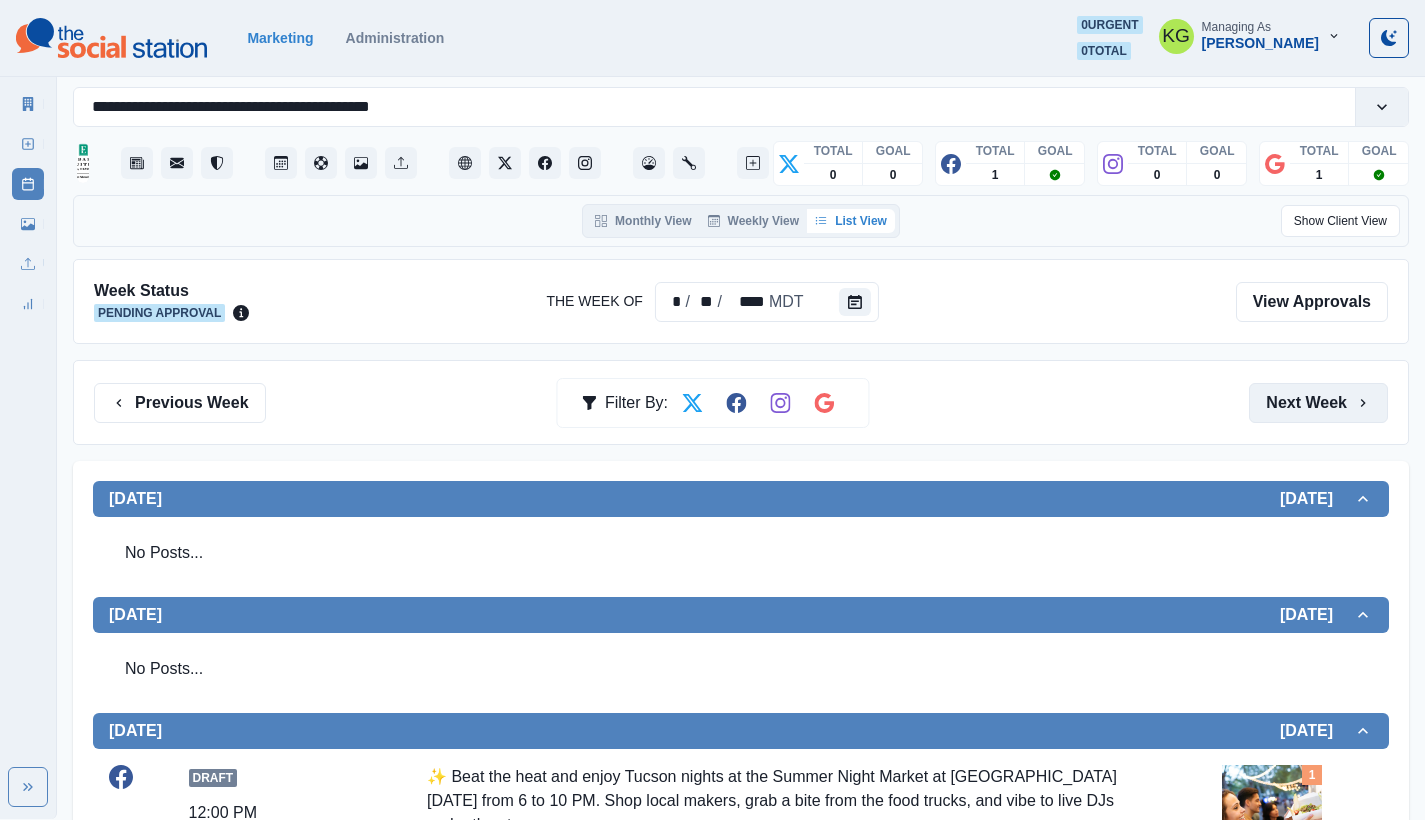 click on "Next Week" at bounding box center [1318, 403] 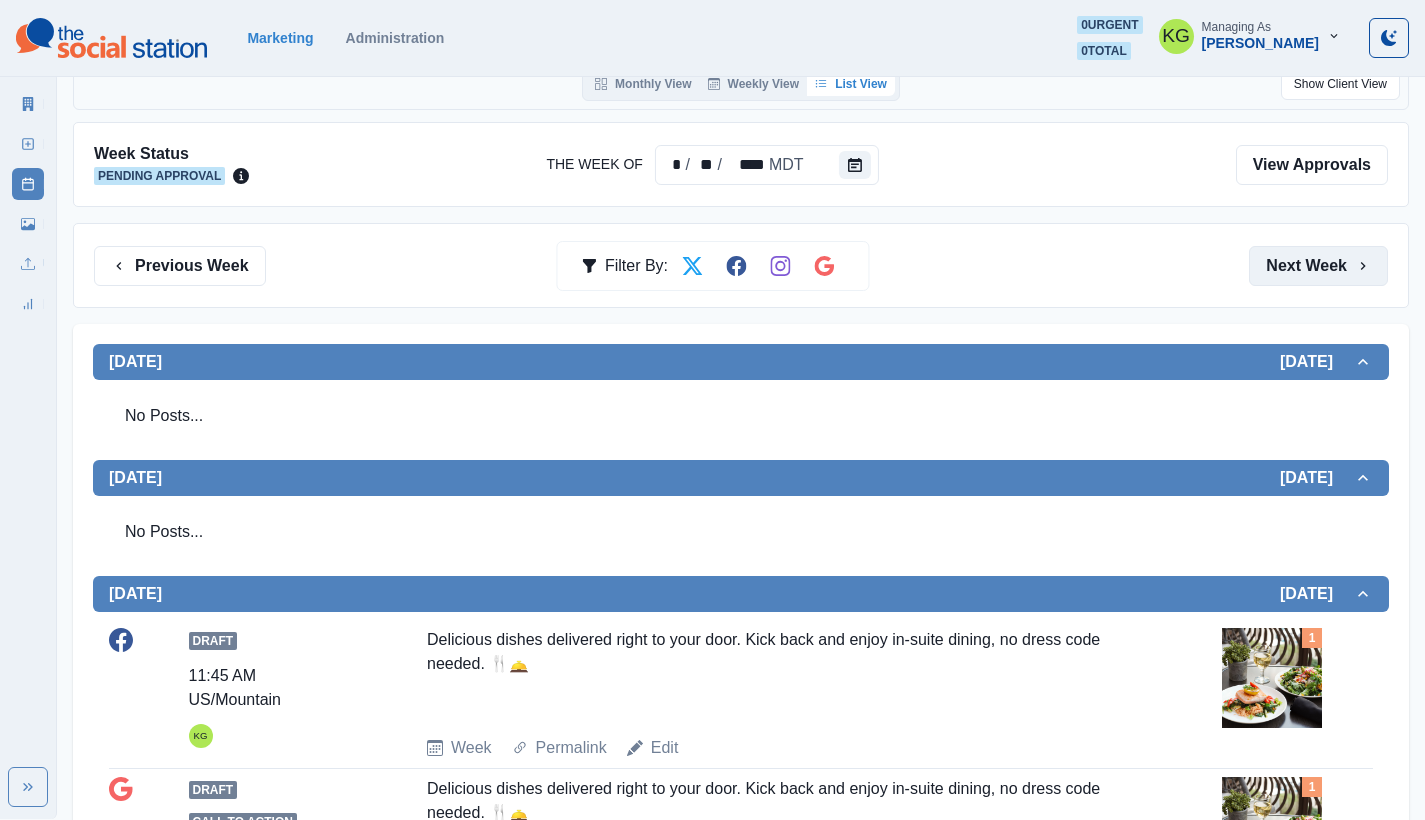 click on "Next Week" at bounding box center (1318, 266) 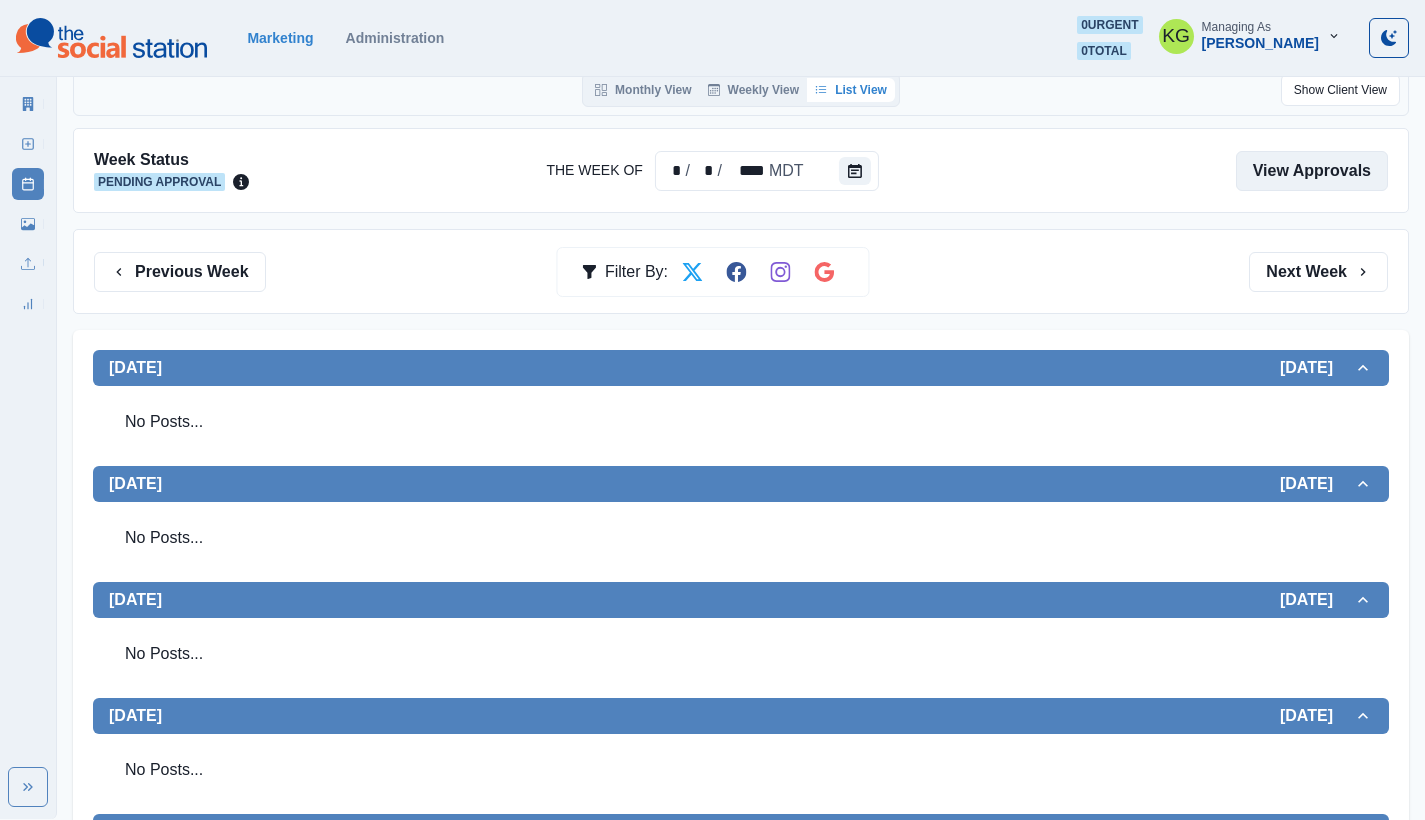 scroll, scrollTop: 0, scrollLeft: 0, axis: both 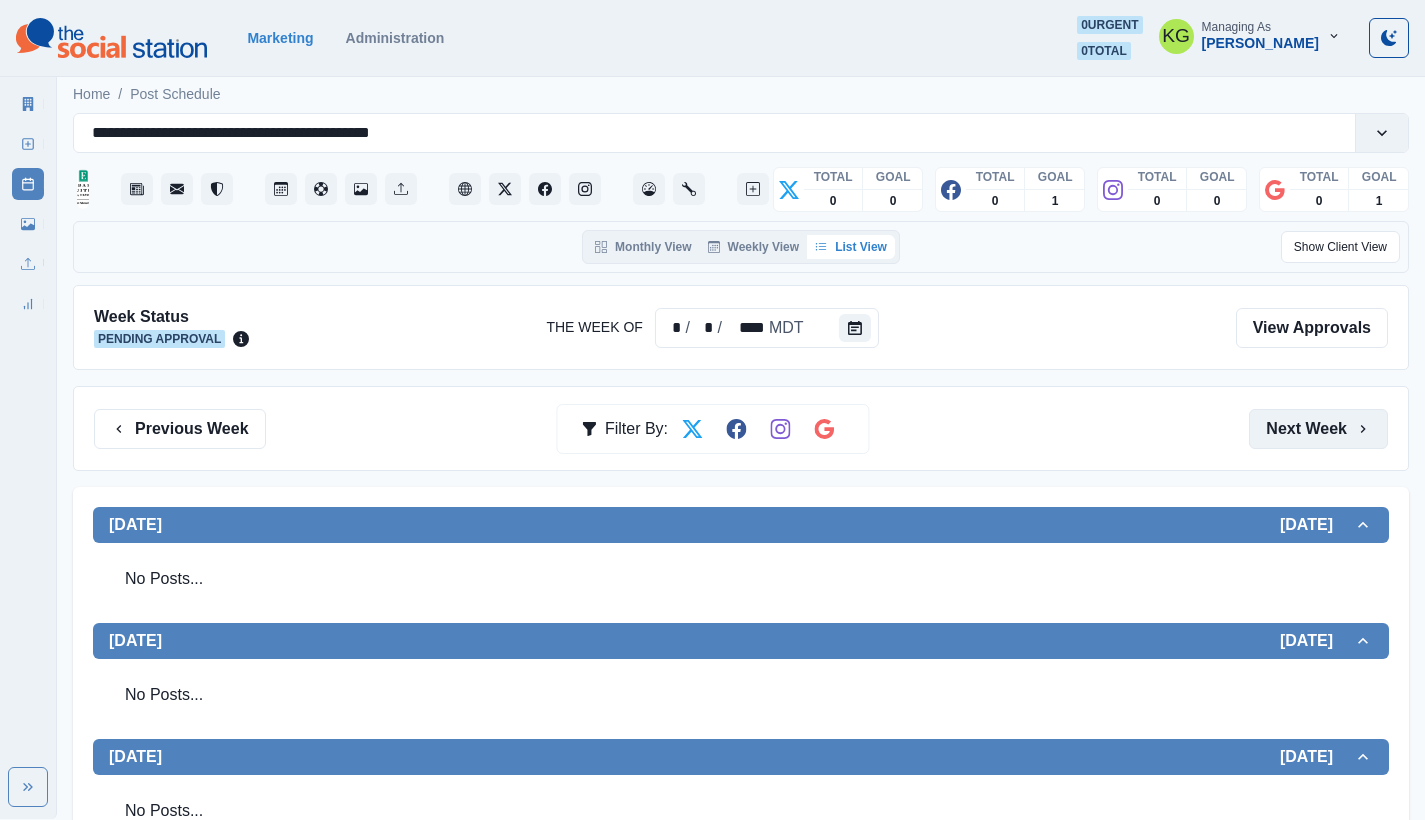click on "Next Week" at bounding box center [1318, 429] 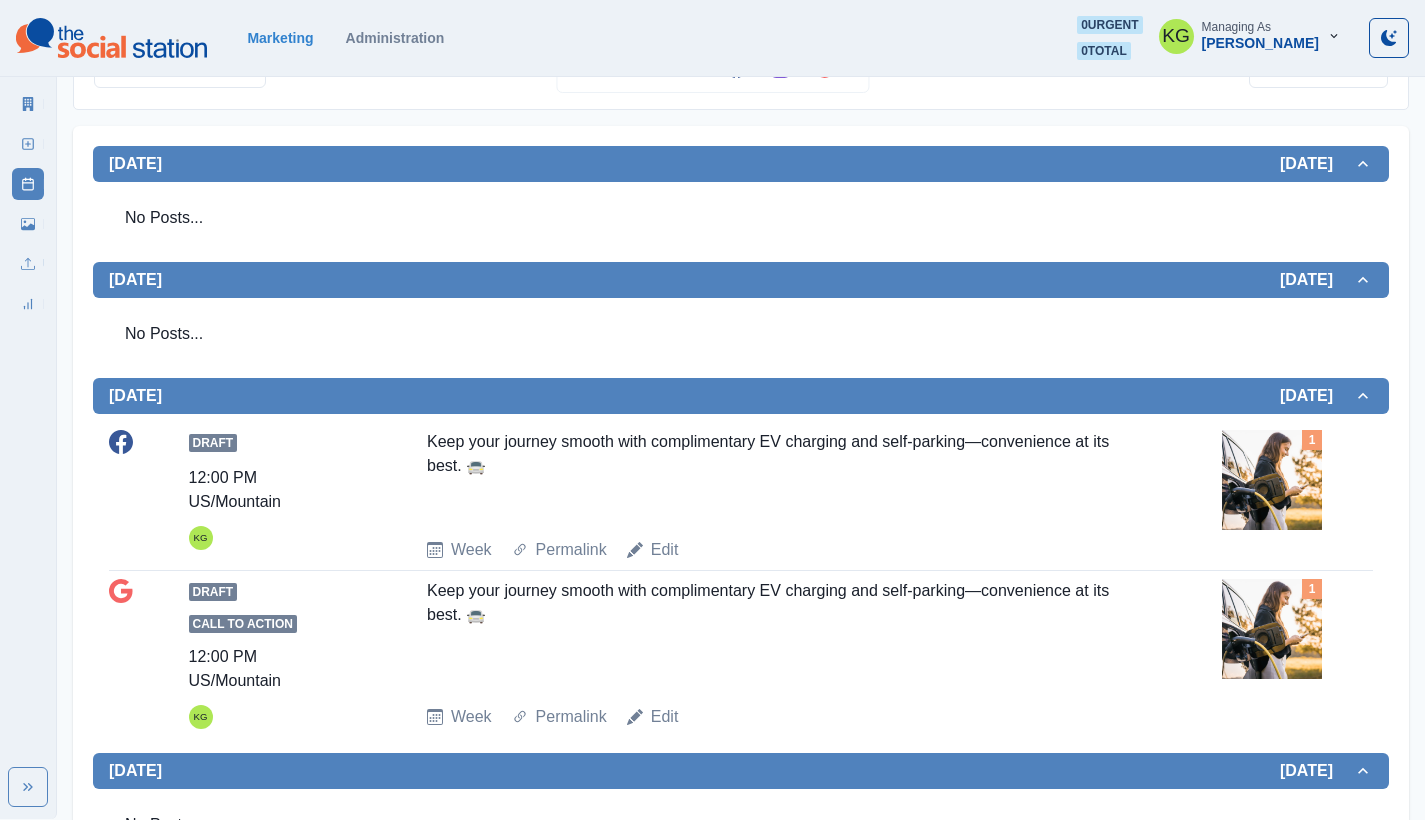 scroll, scrollTop: 0, scrollLeft: 0, axis: both 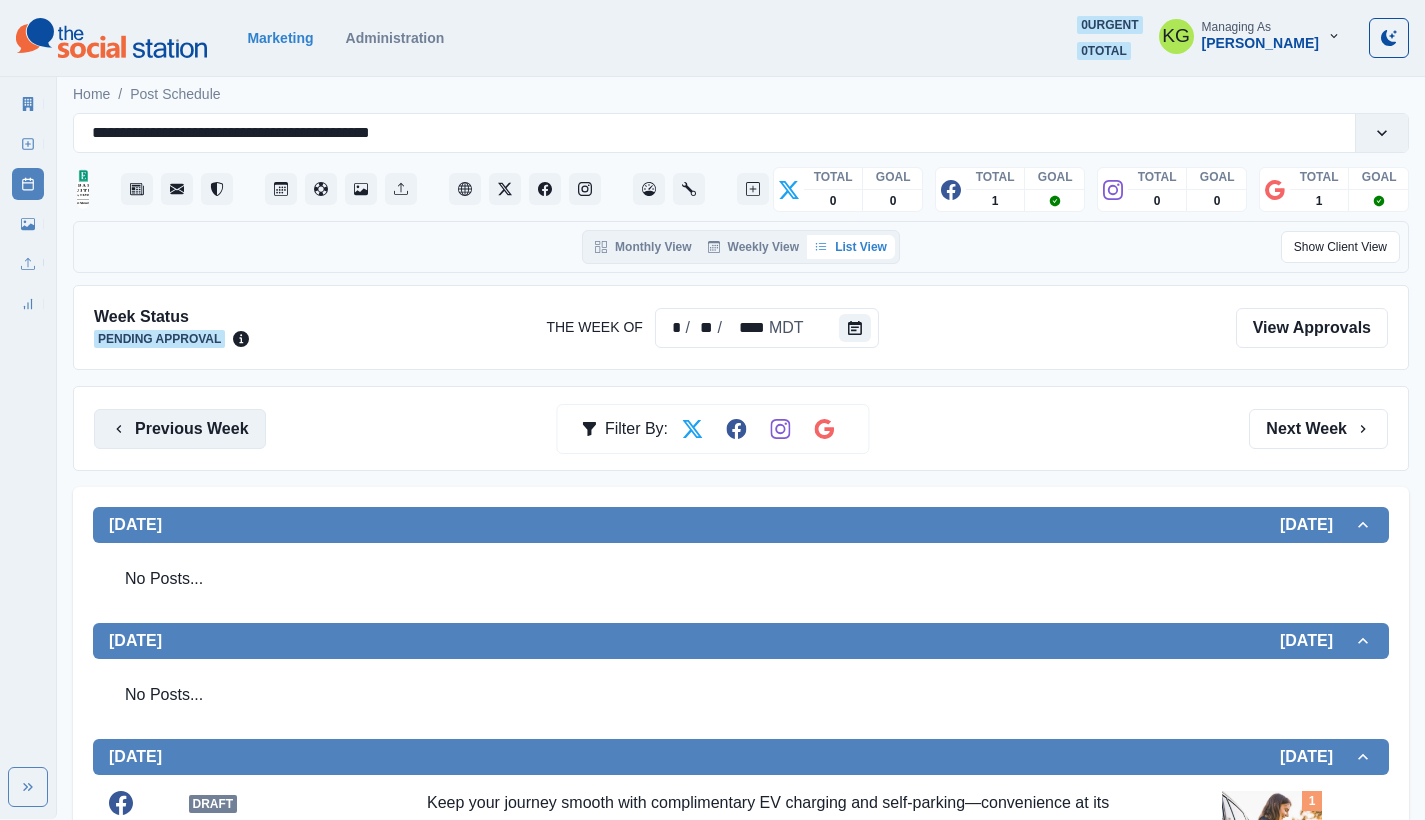 click on "Previous Week" at bounding box center [180, 429] 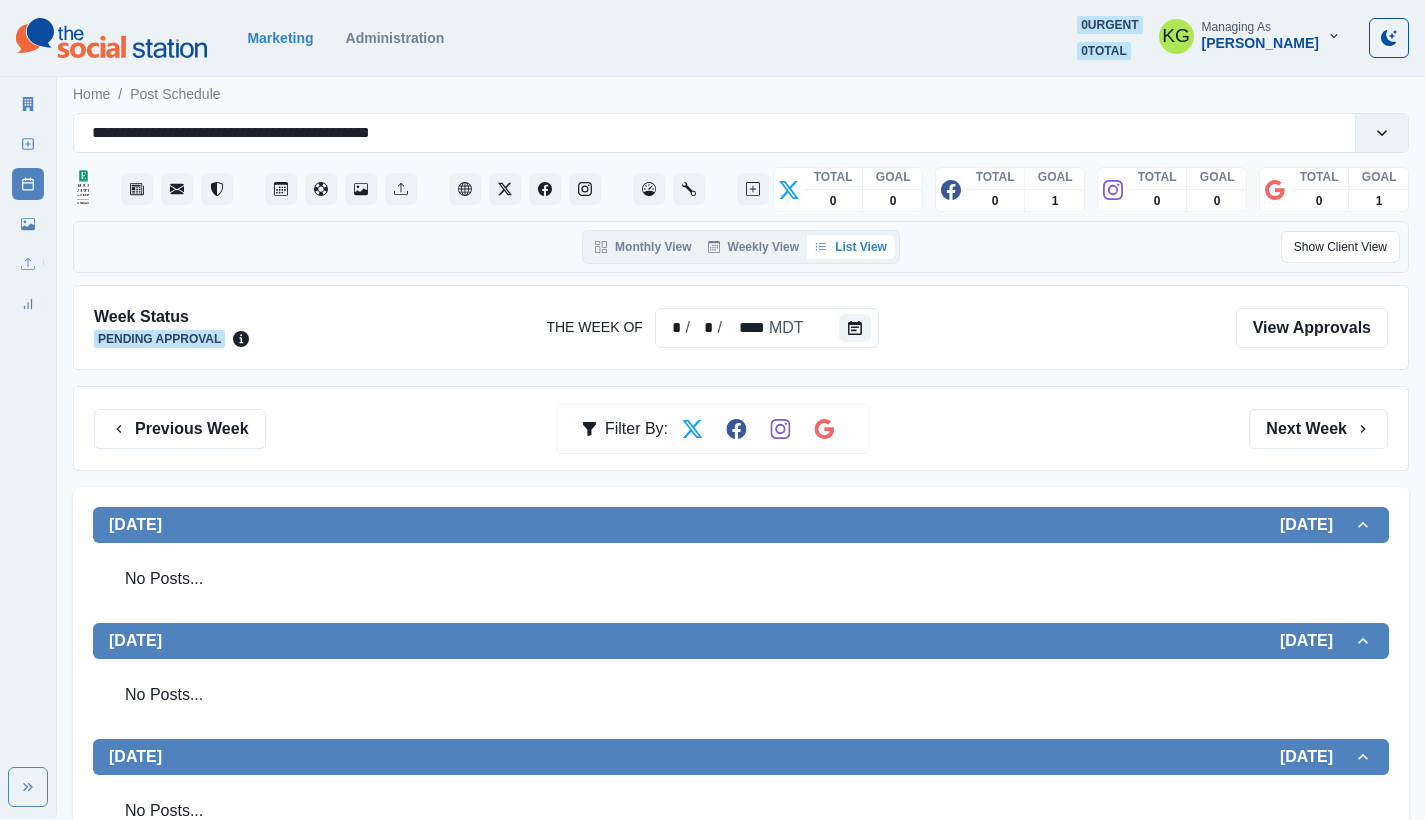 scroll, scrollTop: 436, scrollLeft: 0, axis: vertical 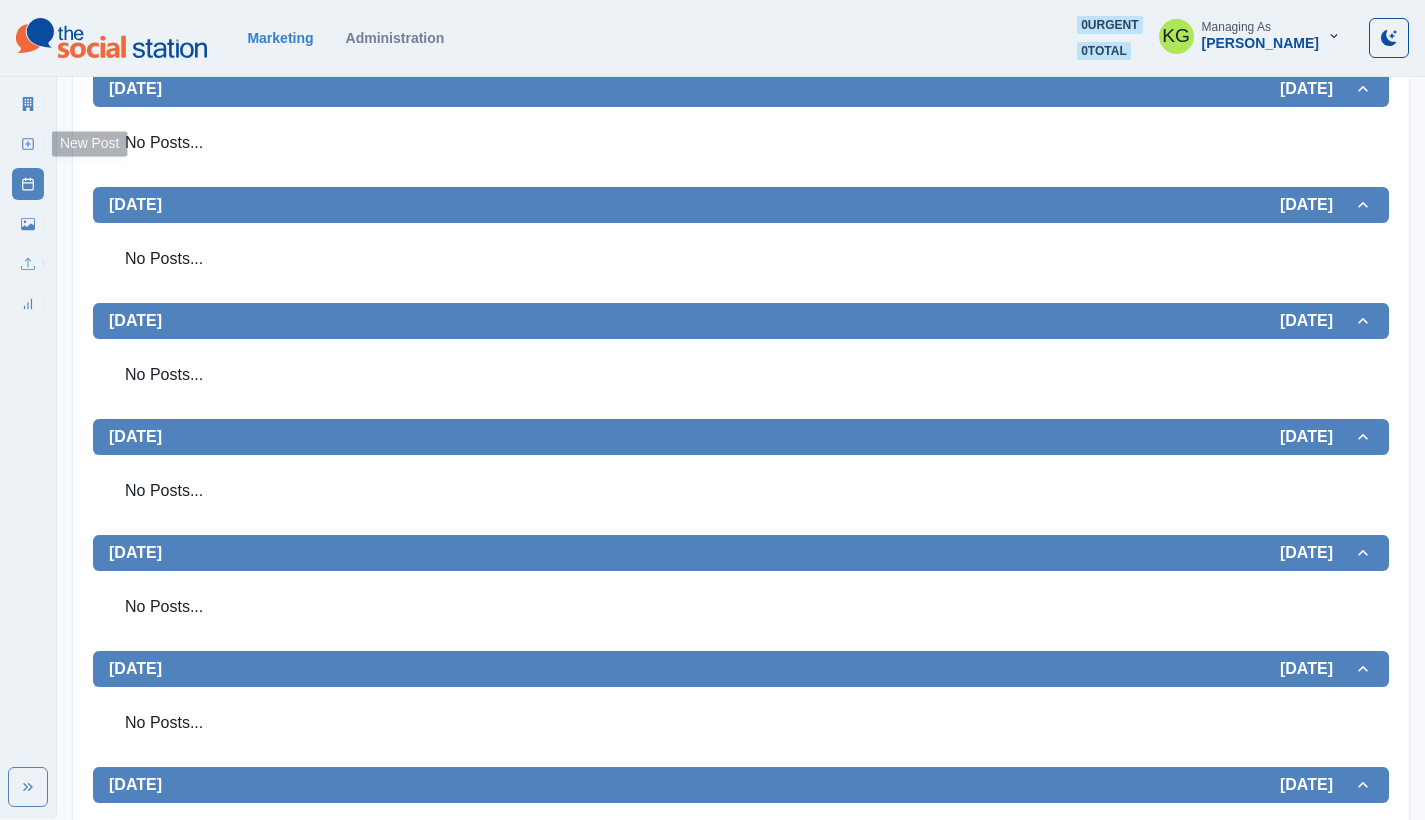 click on "New Post" at bounding box center (28, 144) 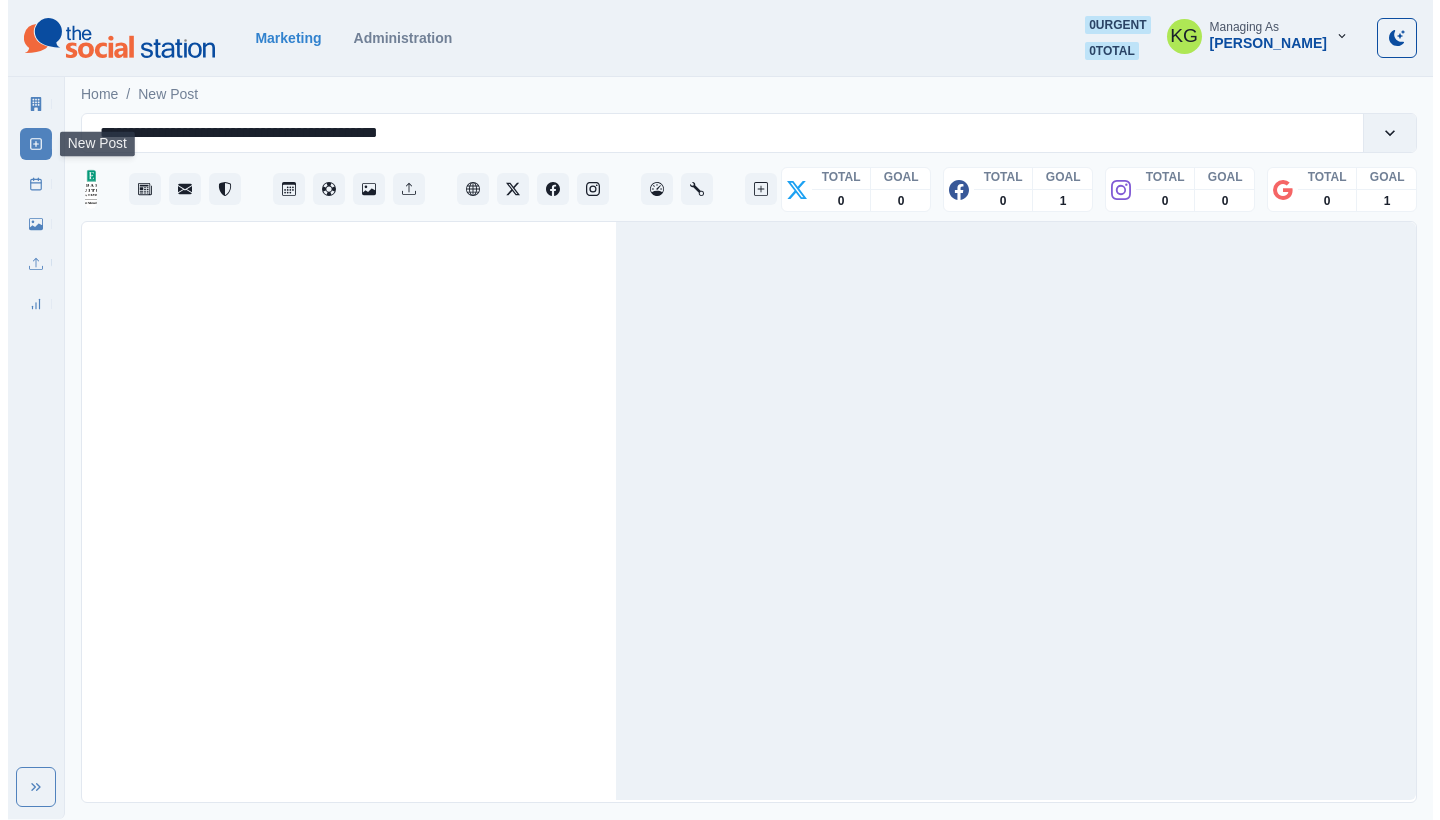 scroll, scrollTop: 0, scrollLeft: 0, axis: both 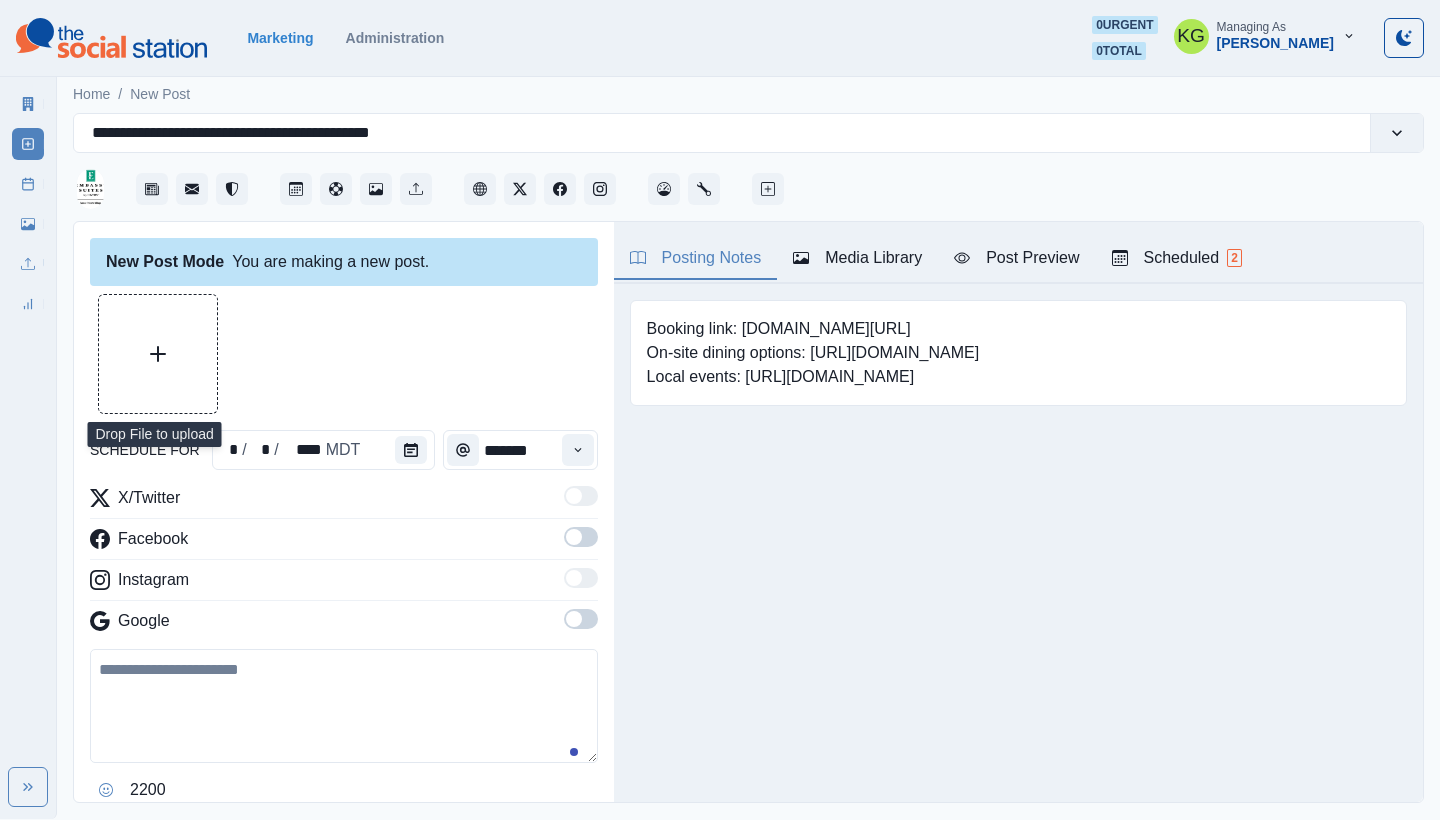 click at bounding box center (158, 354) 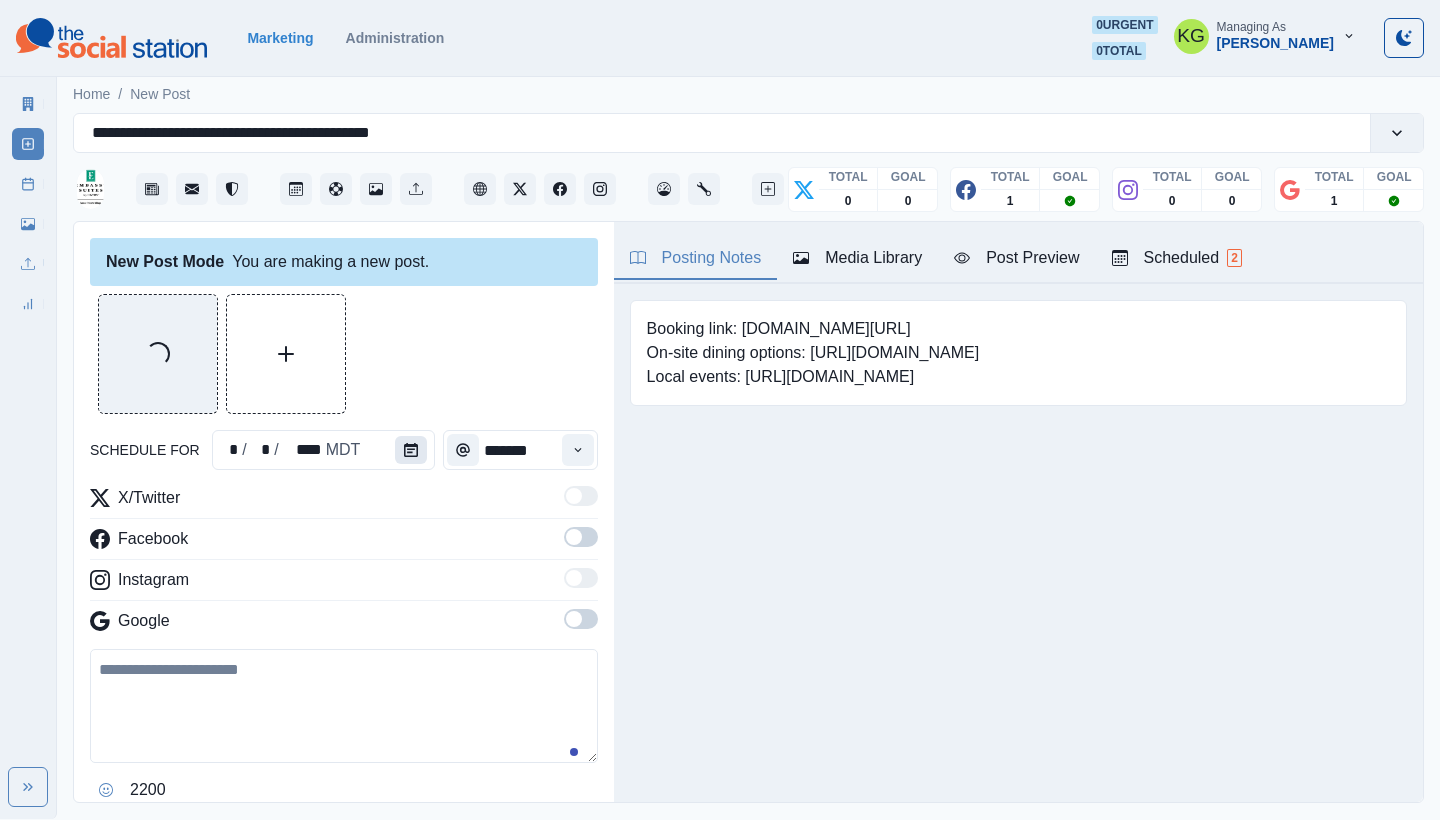 click 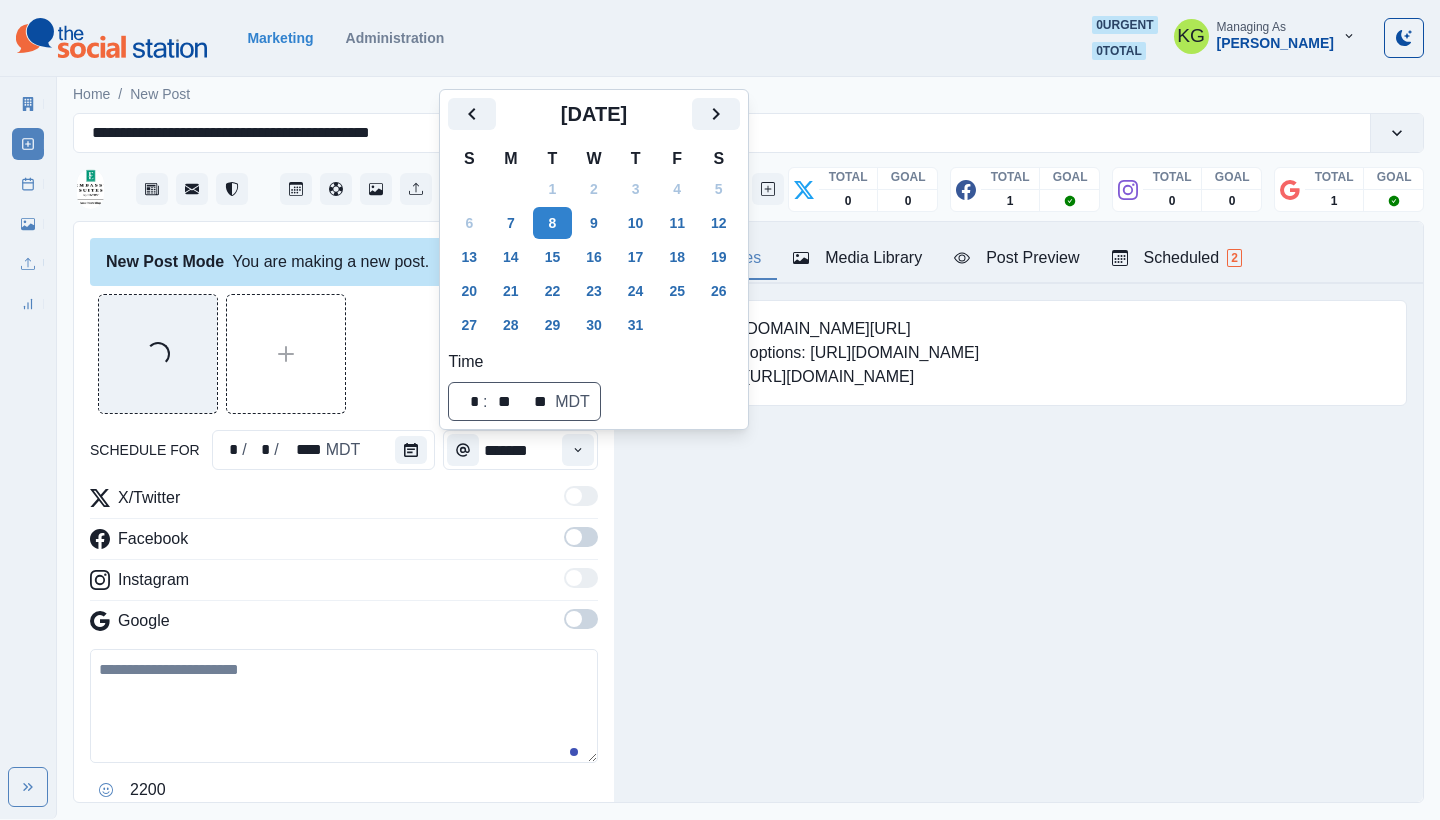 click 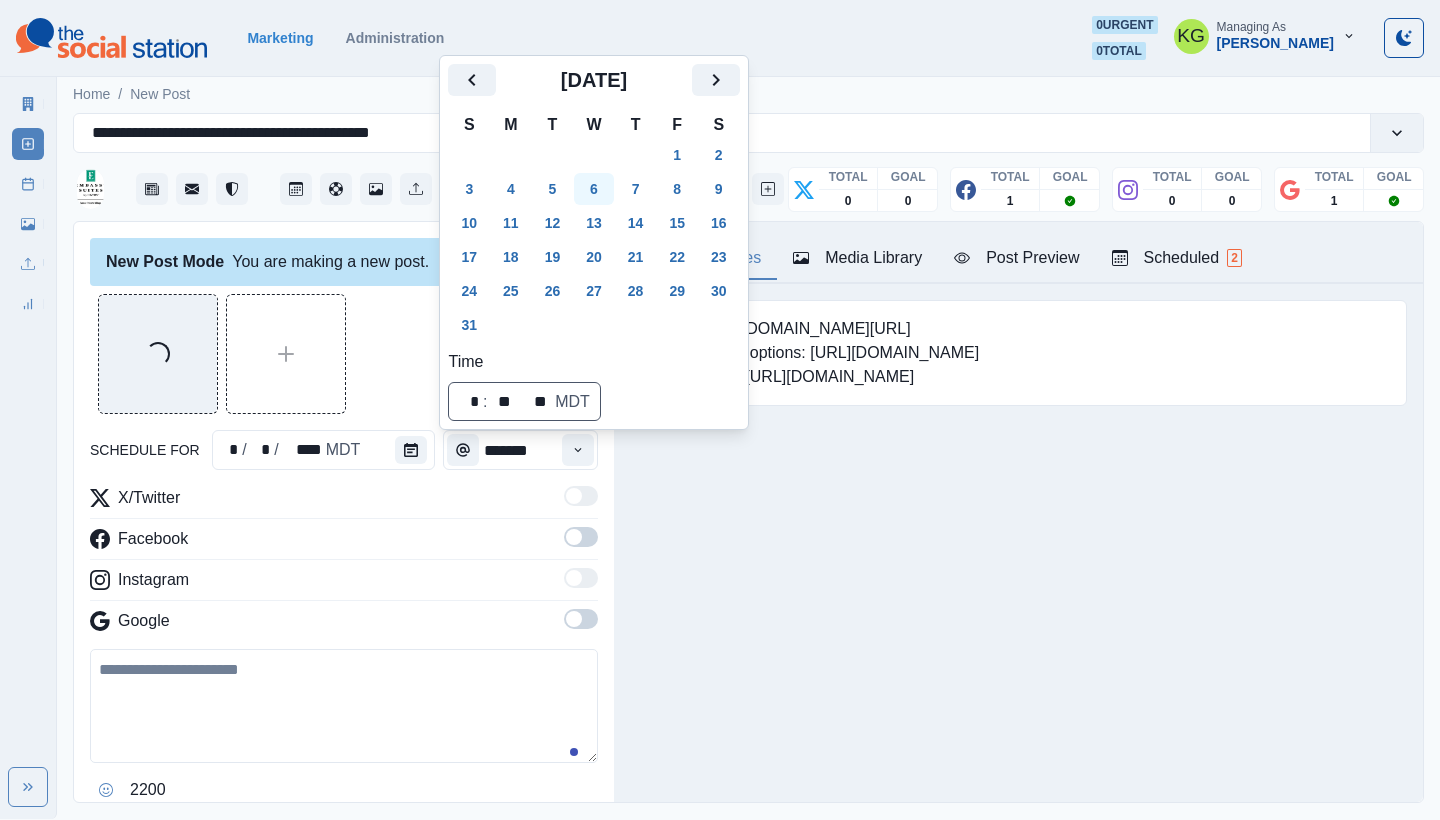 click on "6" at bounding box center [594, 189] 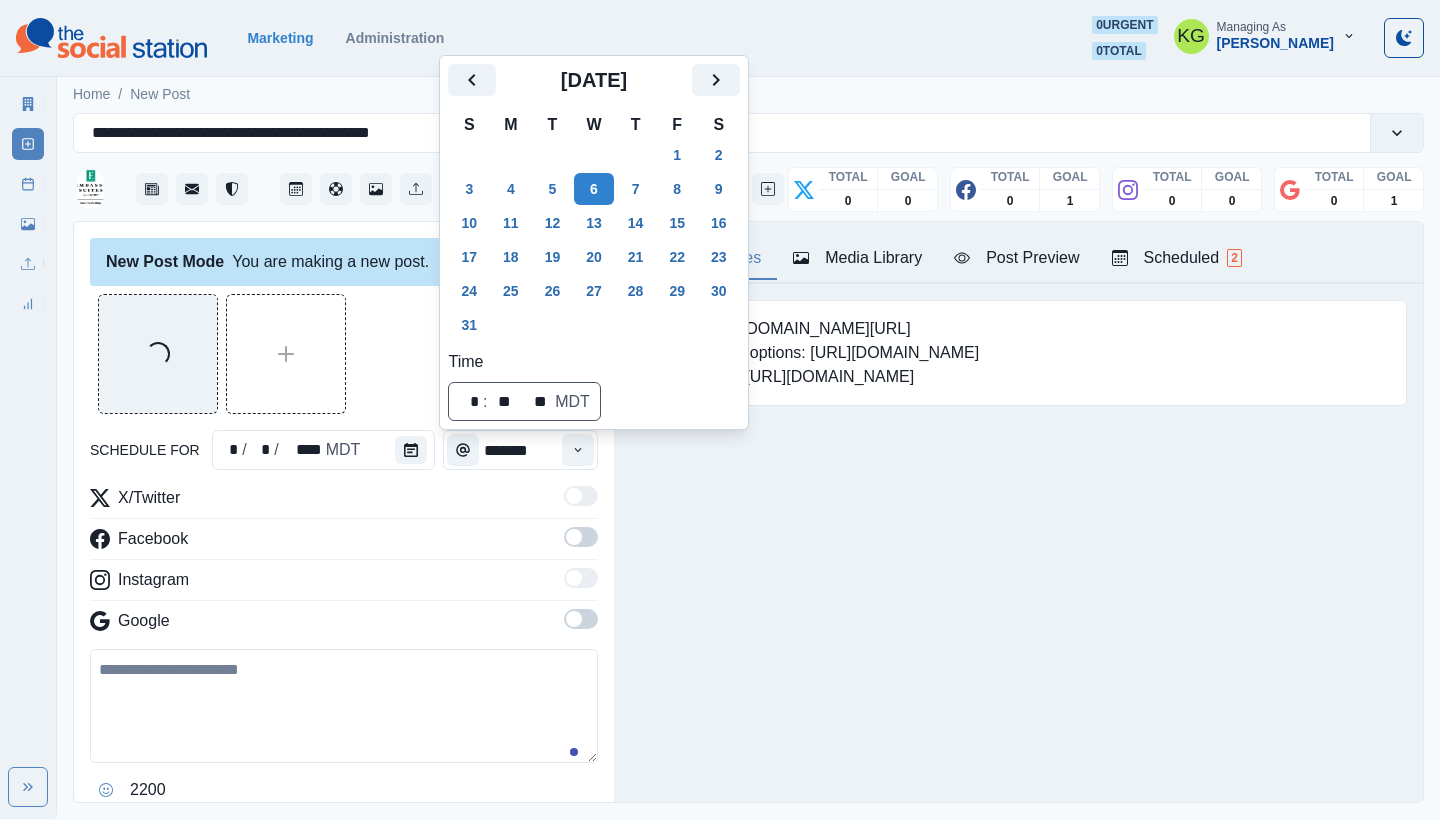 click on "Posting Notes Media Library Post Preview Scheduled 2 Booking link: [DOMAIN_NAME][URL]
On-site dining options: [URL][DOMAIN_NAME]
Local events: [URL][DOMAIN_NAME]
Upload Type Any Image Video Source Any Upload Social Manager Found: Instagram Found: Google Customer Photo Found: TripAdvisor Review Found: Yelp Review Reusable Any Yes No Description Any Missing Description Duplicates Any Show Duplicated Media Last Scheduled Any Over A Month Ago Over [DATE] Over [DATE] Never Scheduled Sort Newest Media Oldest Media Most Recently Scheduled Least Recently Scheduled 1 2 3 4 5 8 Please select a service provider to see a post preview. Week Of * / * / **** GMT+8 [DATE] Post Success 11:45 AM US/Mountain KG Wishing you a dazzling Fourth of July! 🤩🇺🇸 Week Permalink Delete 1 Post Success Call to Action 11:45 AM US/Mountain KG Wishing you a dazzling Fourth of July! 🤩🇺🇸 Week Permalink Delete 1" at bounding box center (1018, 512) 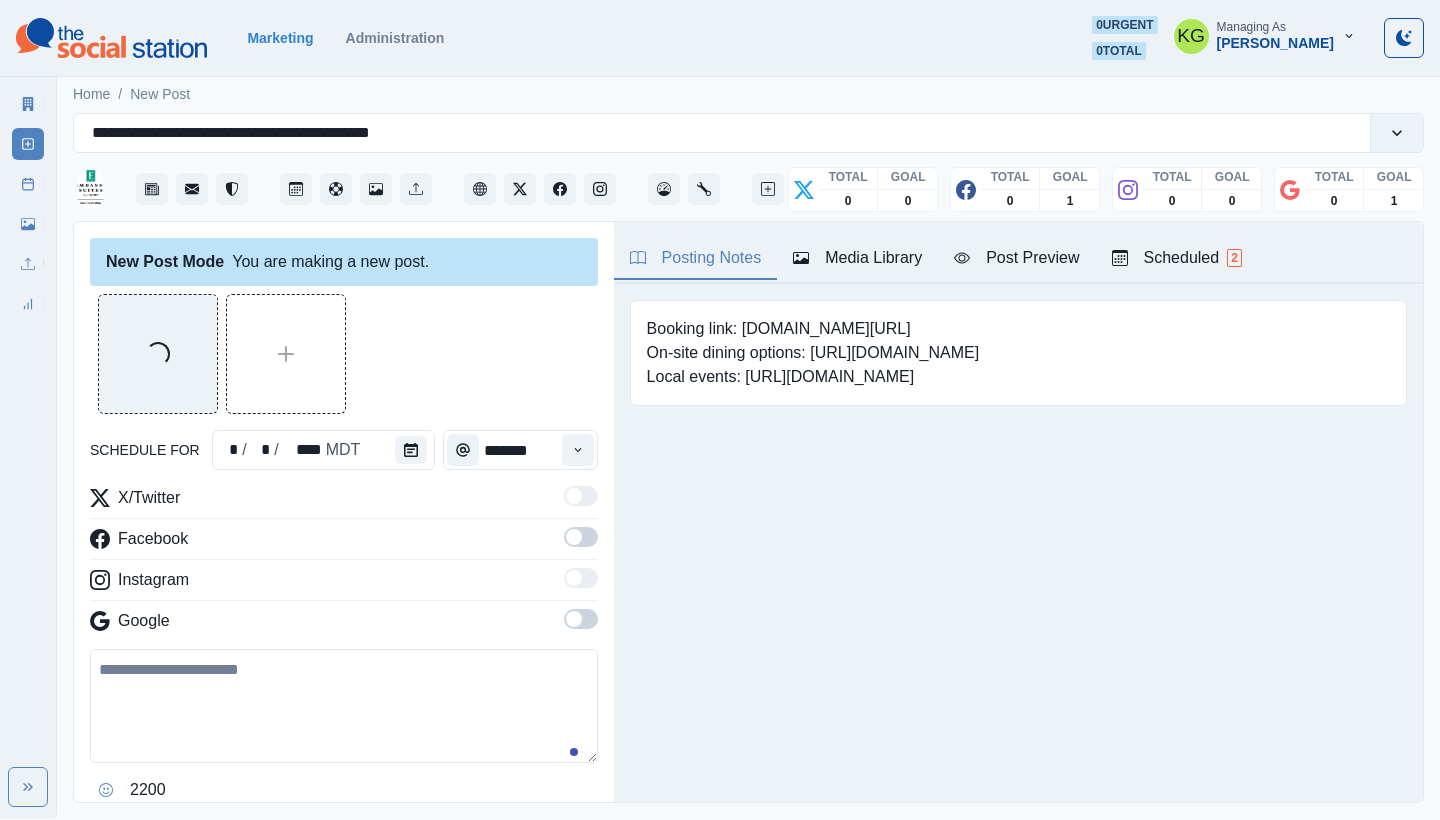 click at bounding box center [581, 619] 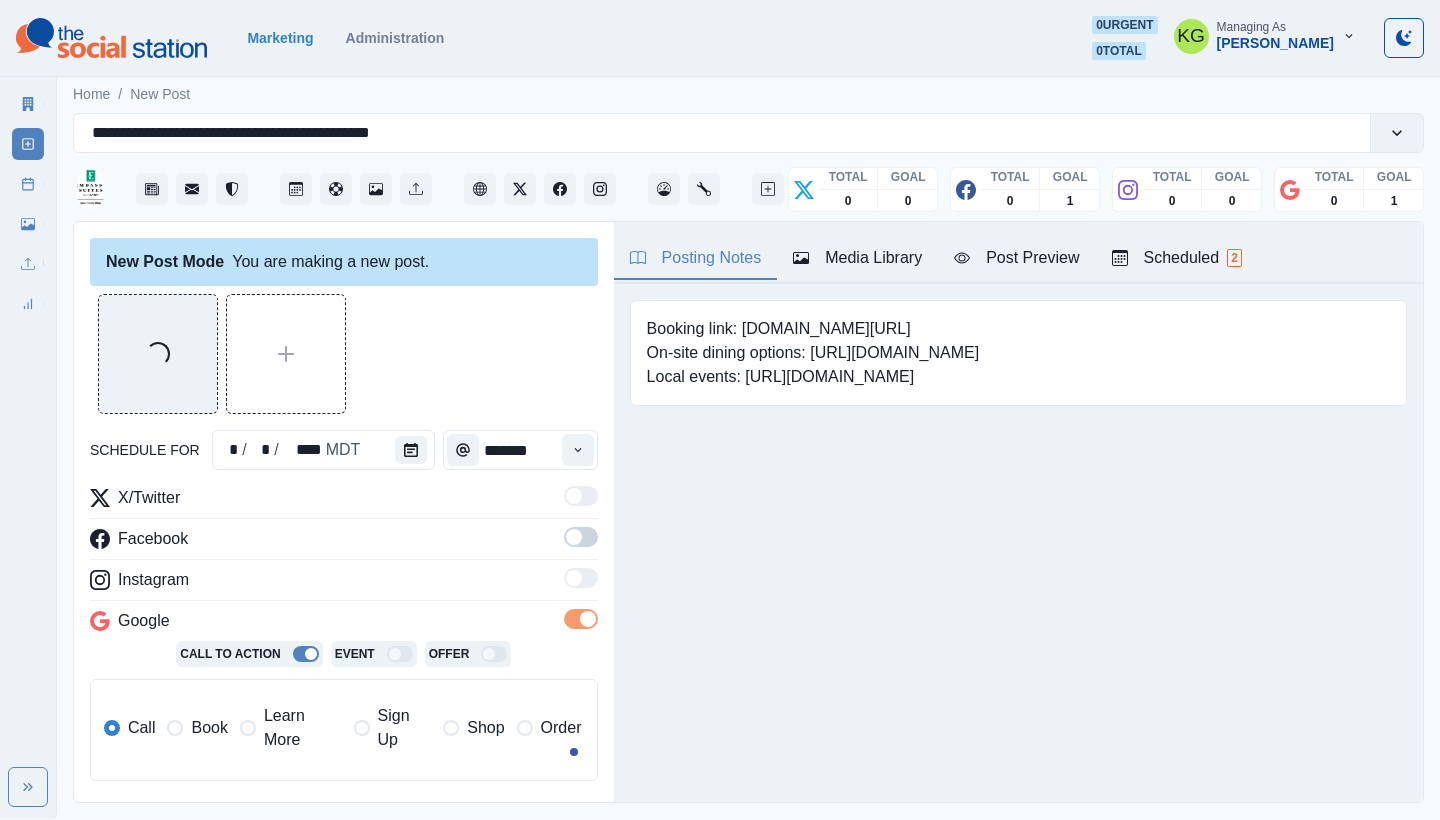 click on "New Post Mode You are making a new post. Loading... schedule for  * / * / **** MDT ******* X/Twitter Facebook Instagram Google Call To Action Event Offer Call Book Learn More Sign Up Shop Order
1500 Clear Schedule Post No posts for the selected service provider have been scheduled for this  day ." at bounding box center (344, 513) 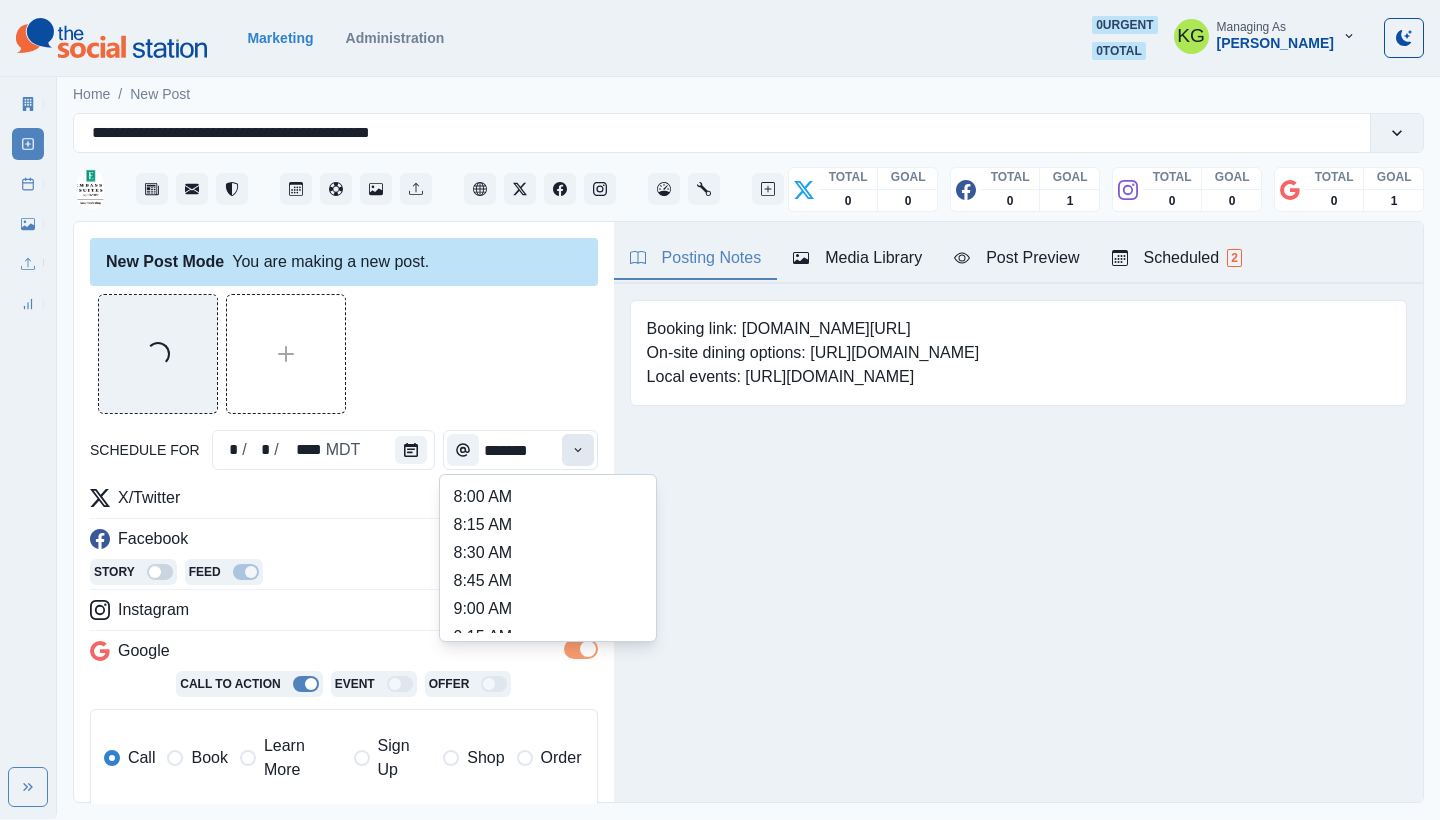 click at bounding box center (578, 450) 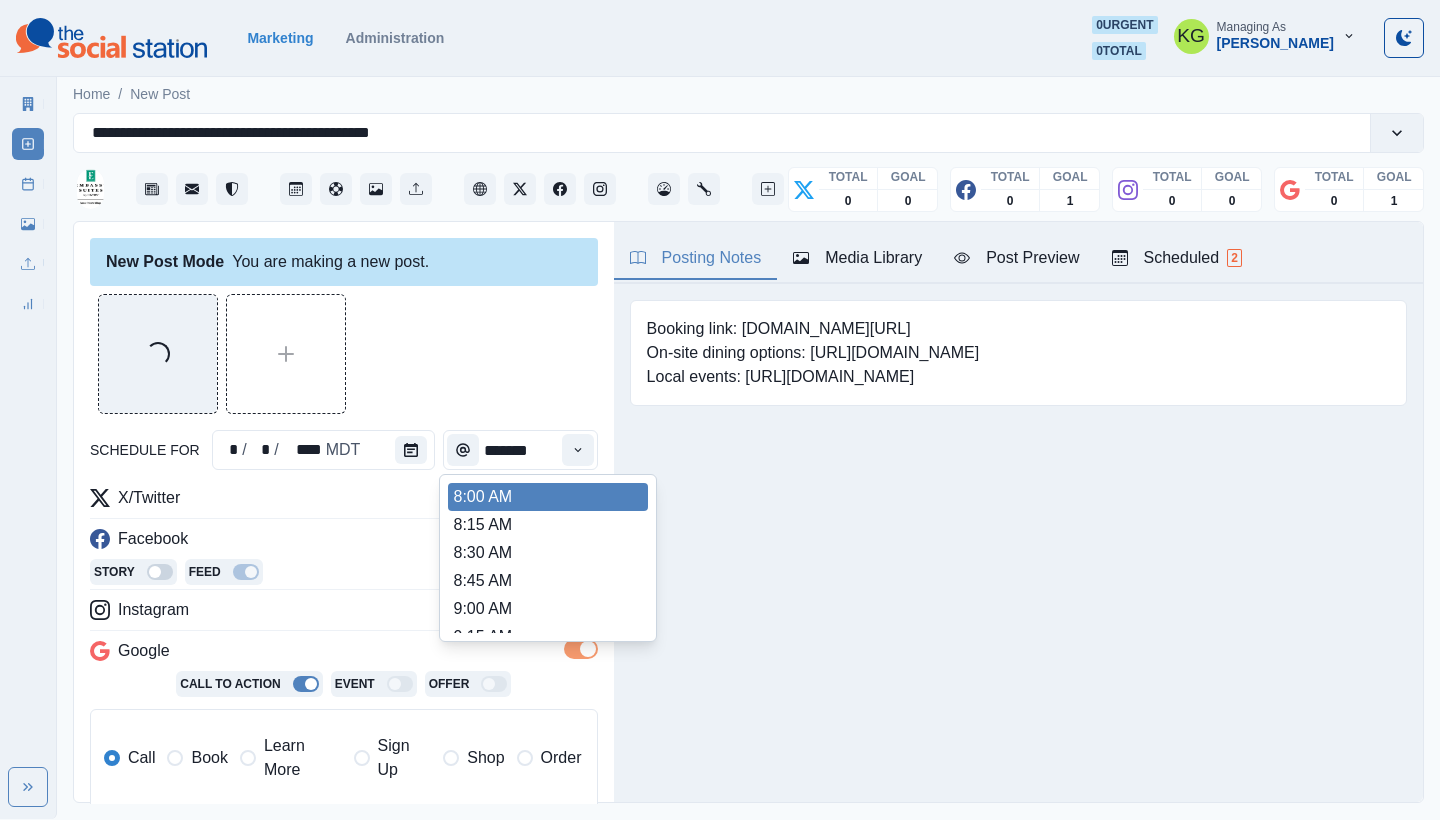 scroll, scrollTop: 411, scrollLeft: 0, axis: vertical 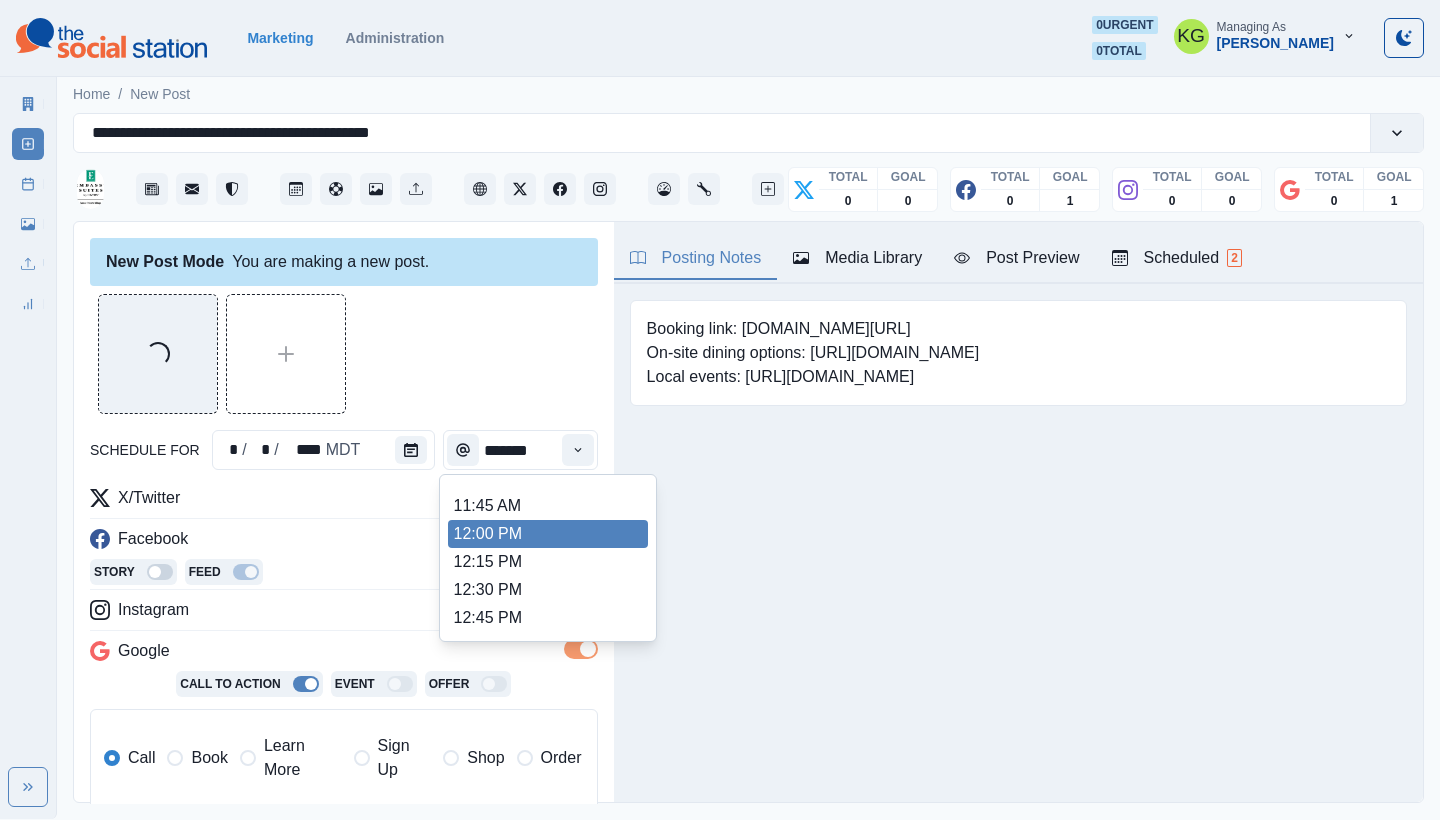click on "12:00 PM" at bounding box center (548, 534) 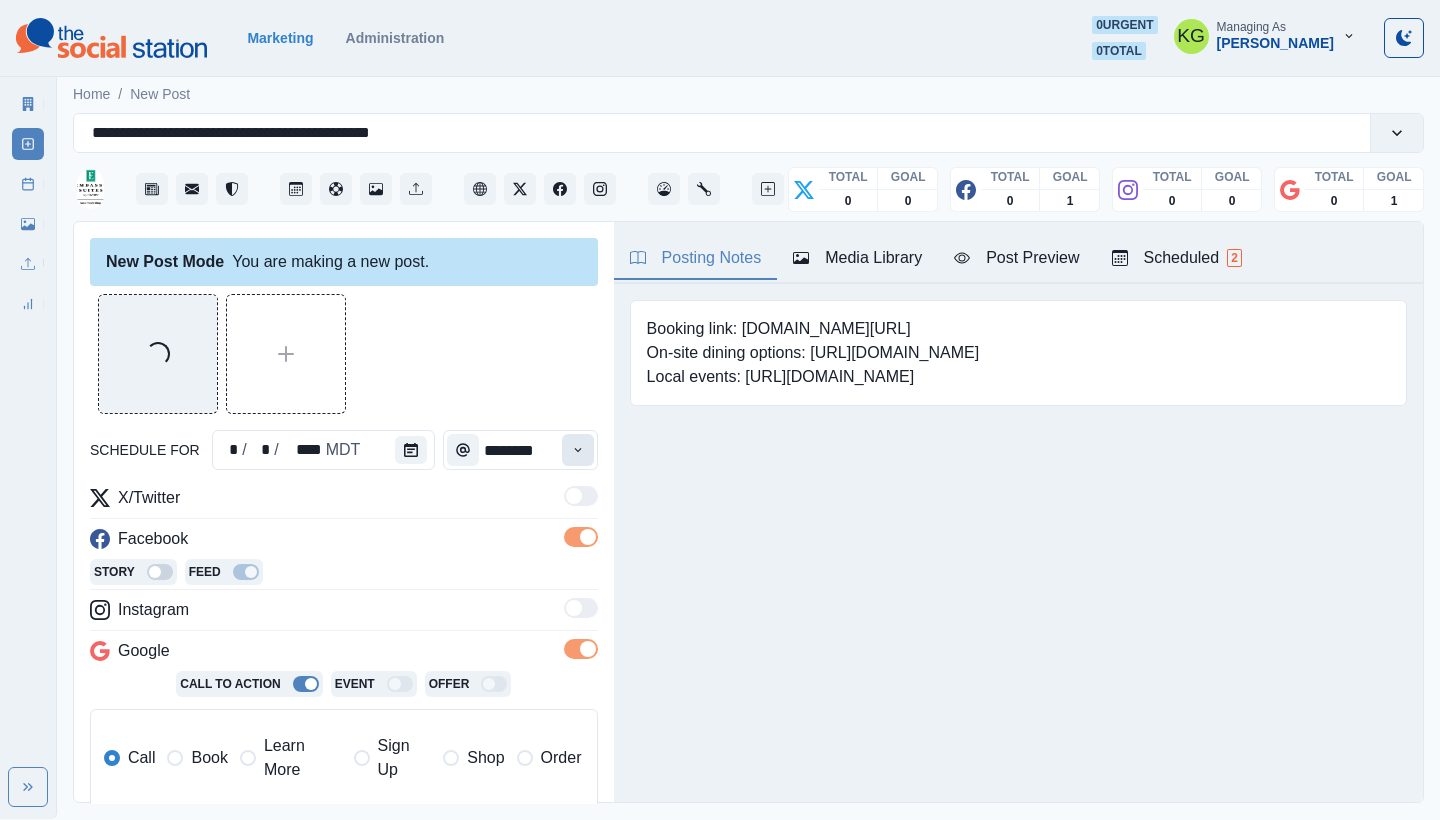 click at bounding box center [578, 450] 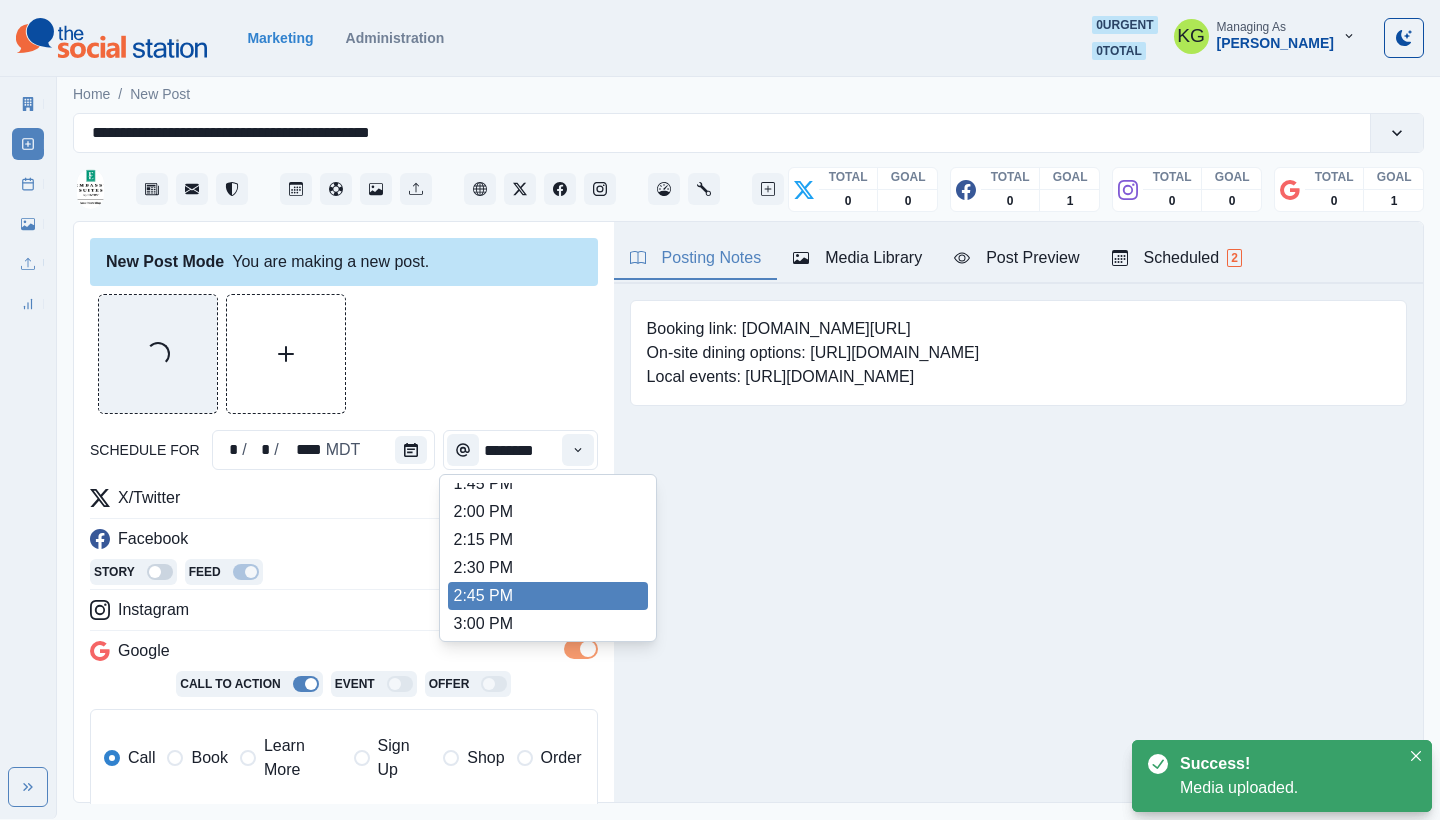 scroll, scrollTop: 662, scrollLeft: 0, axis: vertical 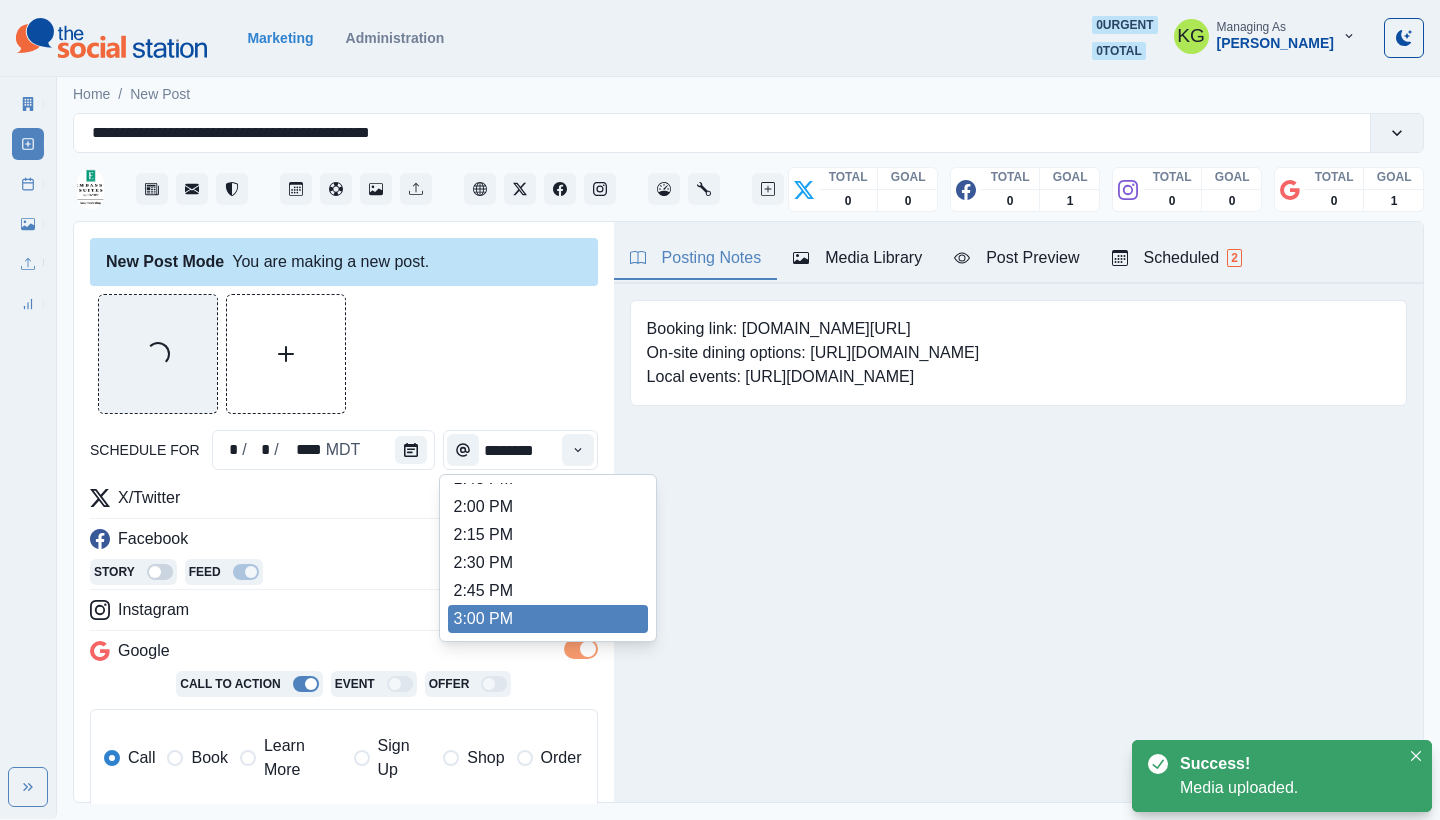 click on "3:00 PM" at bounding box center (548, 619) 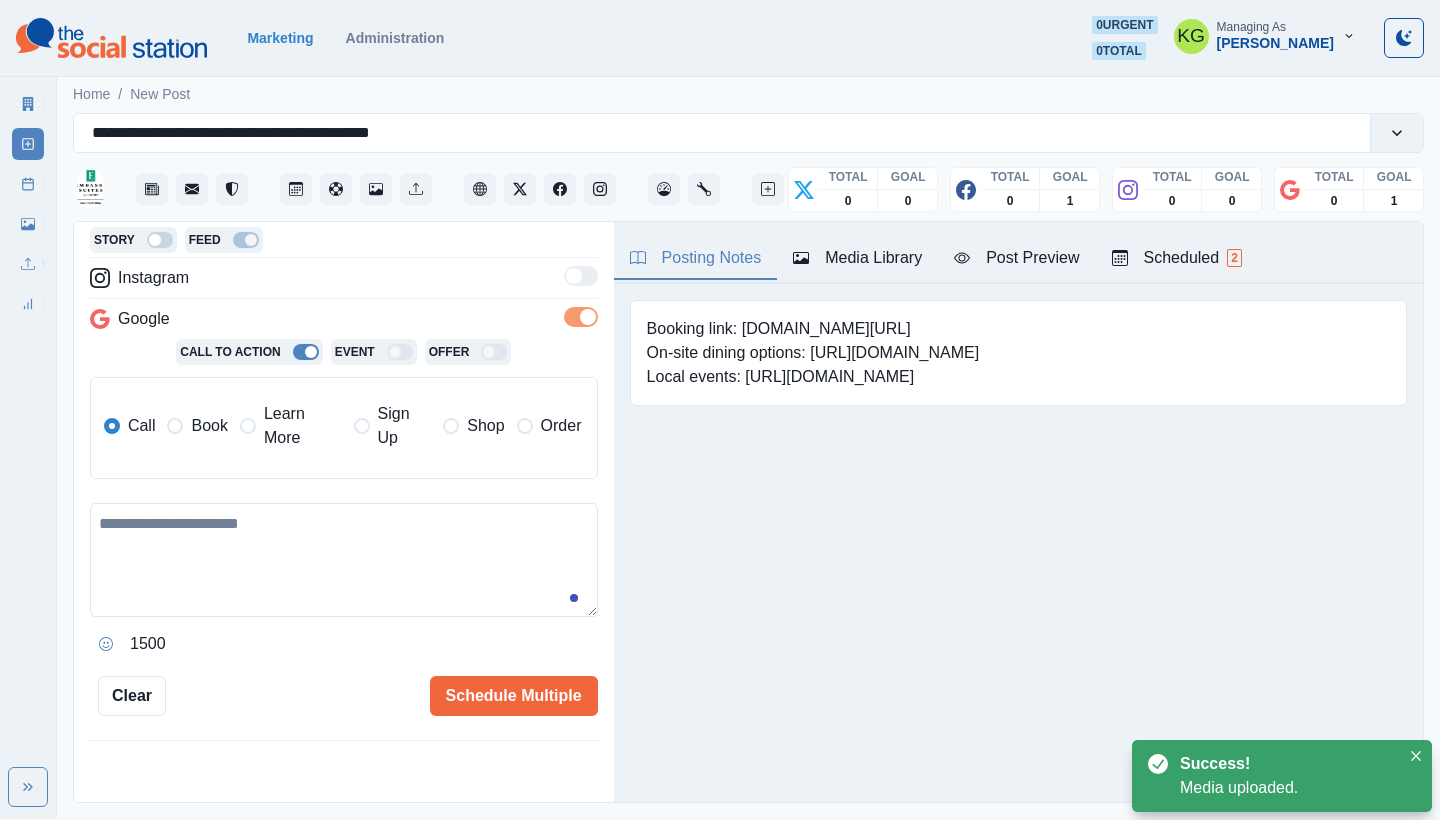 scroll, scrollTop: 372, scrollLeft: 0, axis: vertical 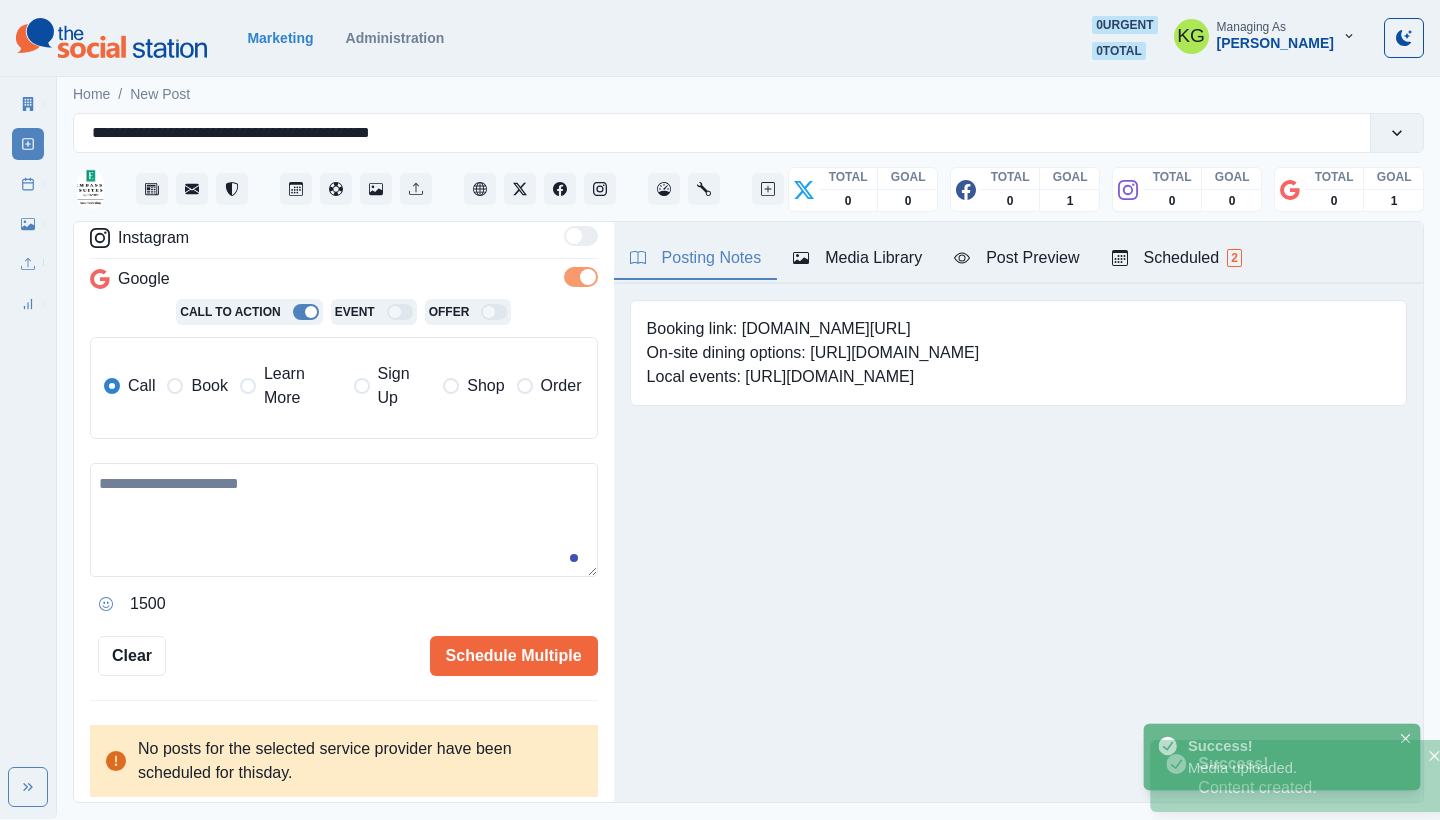 click on "Learn More" at bounding box center (291, 386) 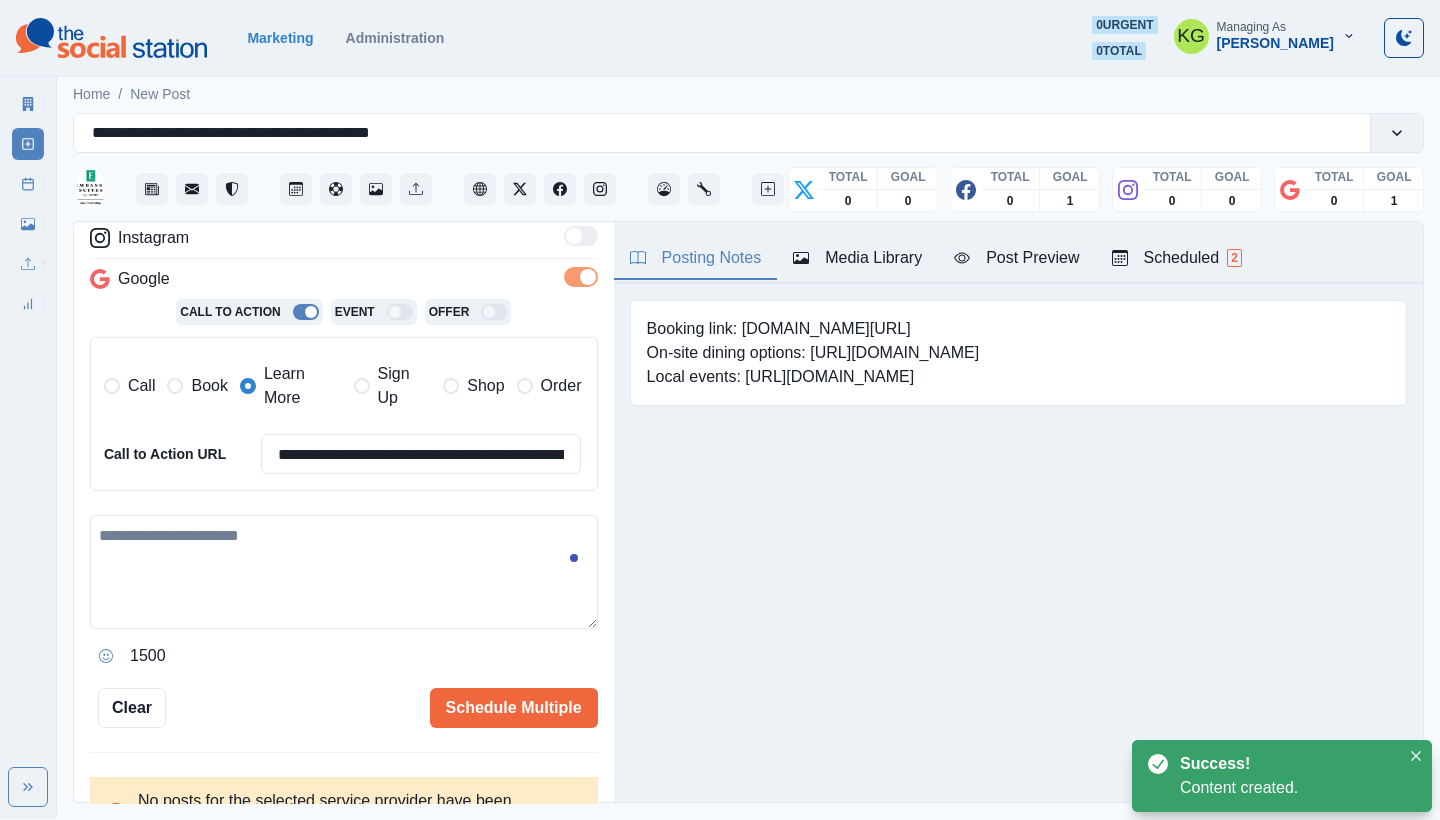 click at bounding box center (344, 572) 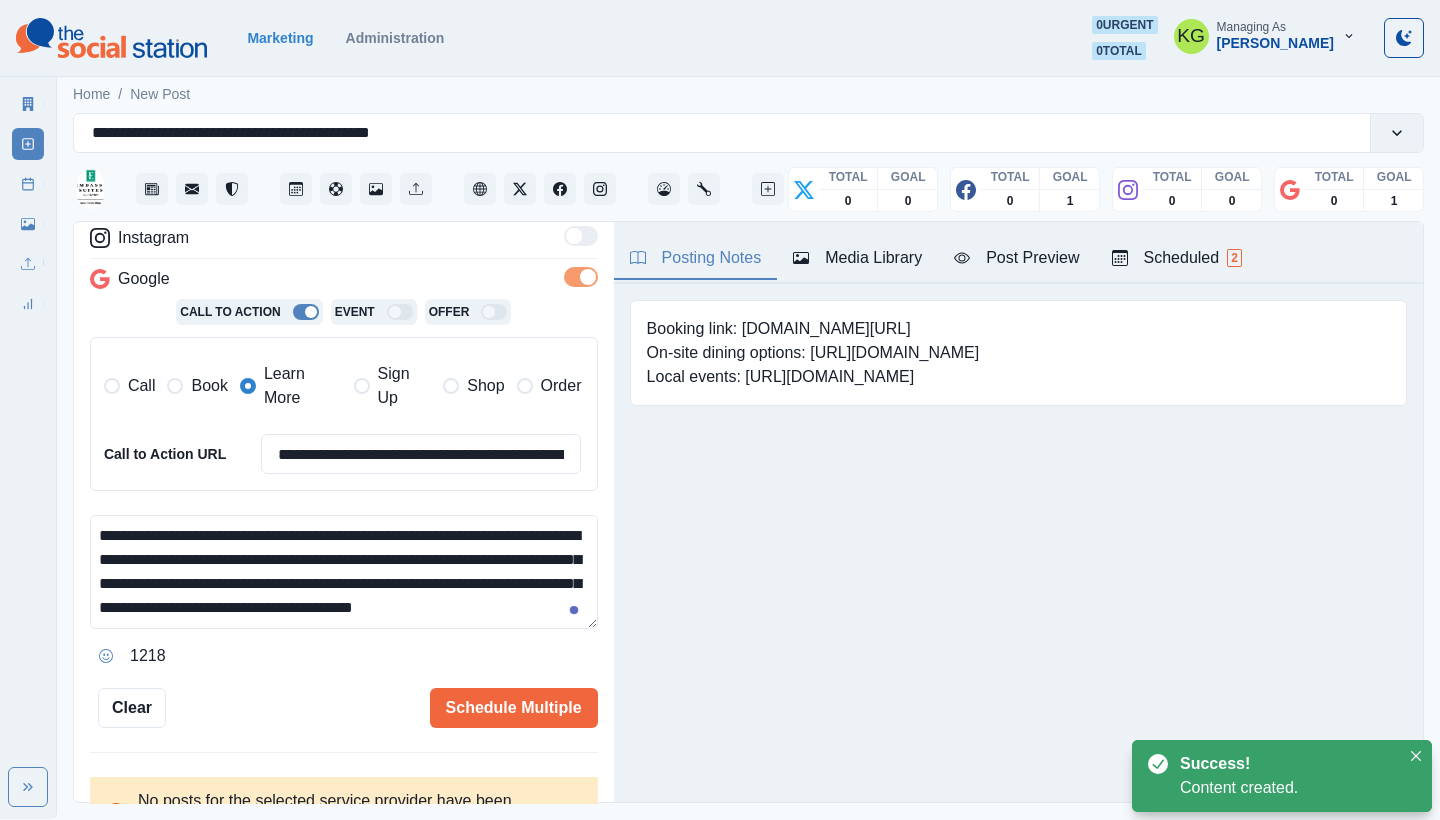 scroll, scrollTop: 13, scrollLeft: 0, axis: vertical 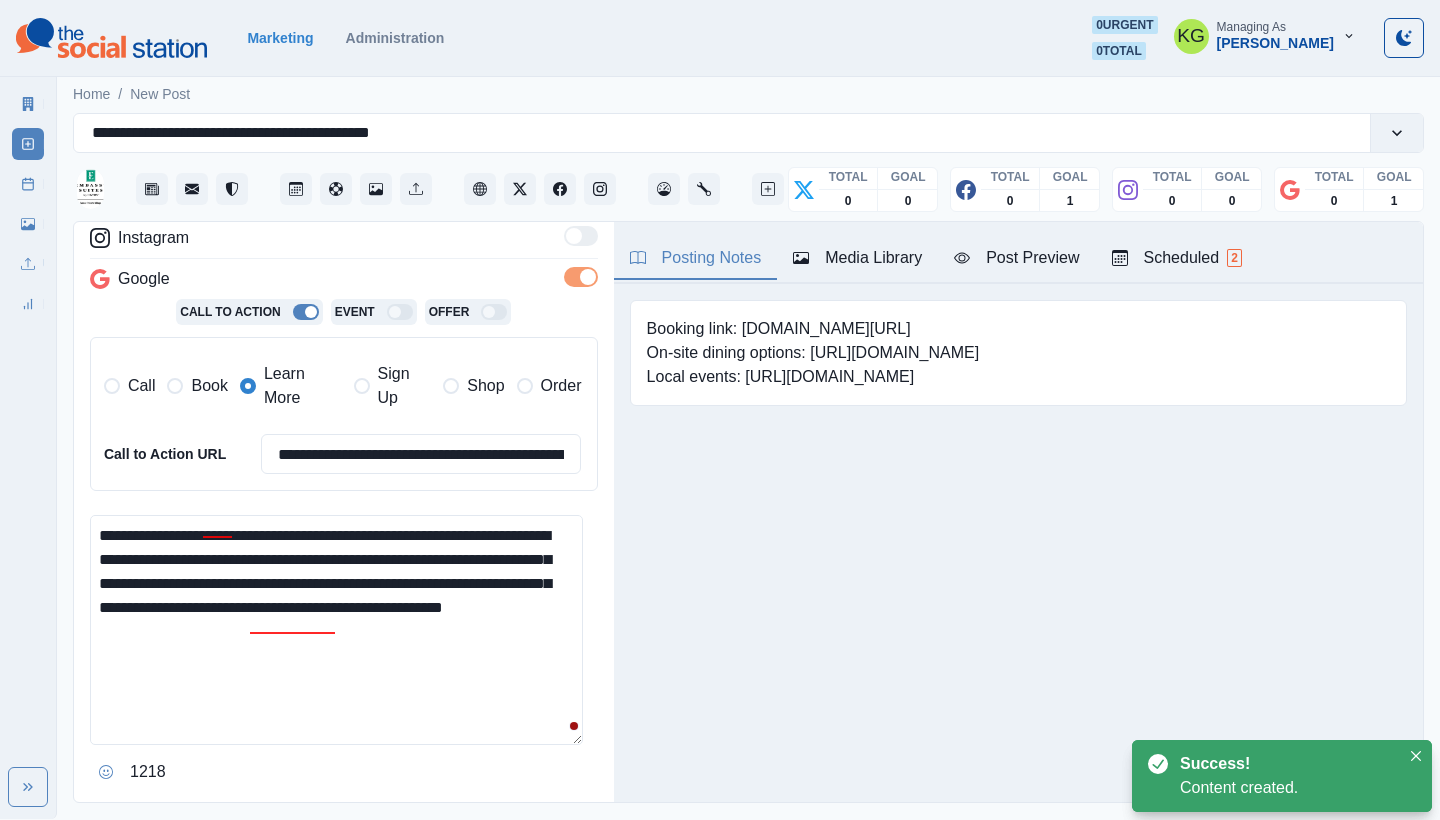 click on "**********" at bounding box center [336, 630] 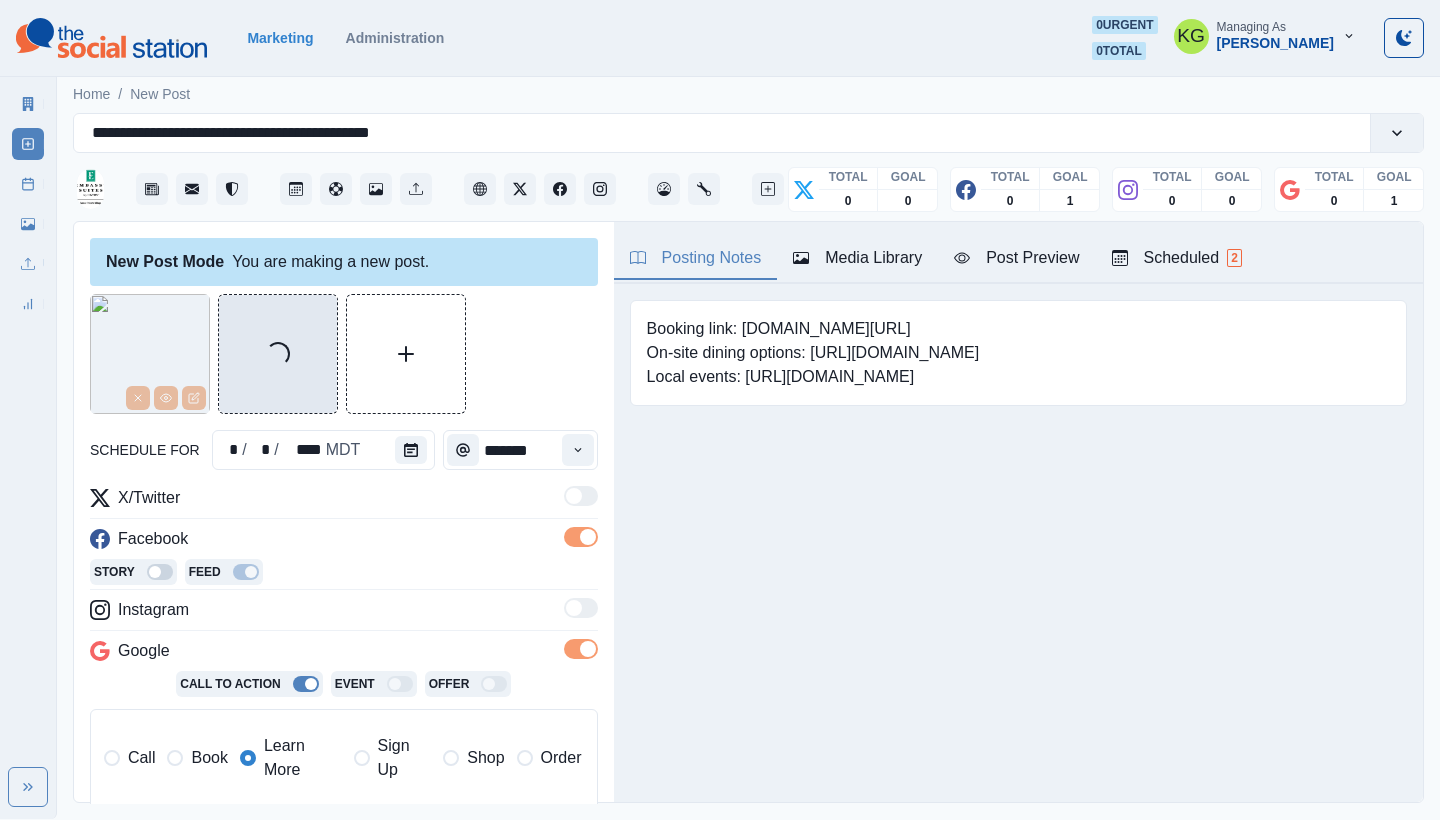 scroll, scrollTop: 30, scrollLeft: 0, axis: vertical 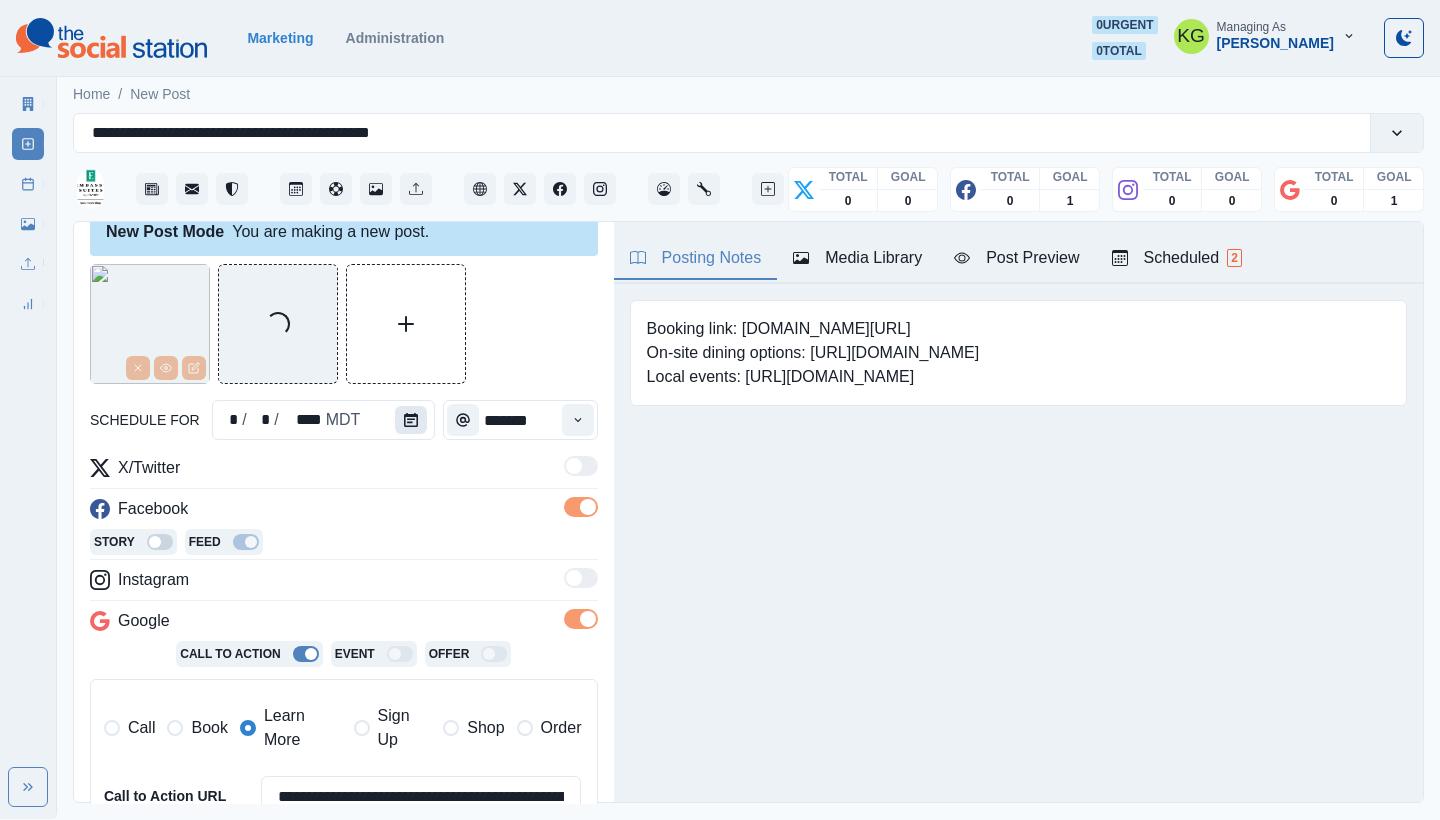 click 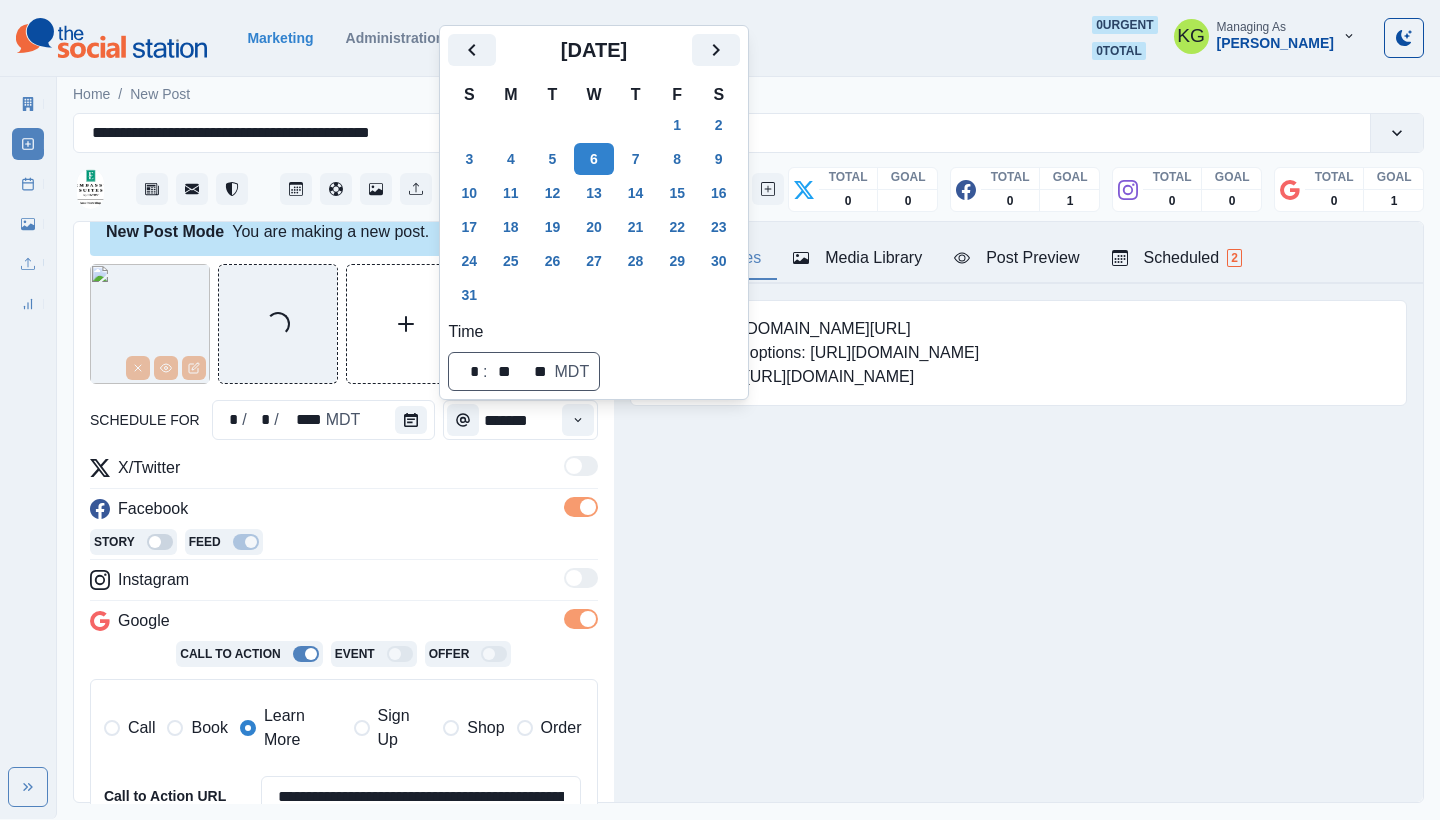 click on "Posting Notes Media Library Post Preview Scheduled 2 Booking link: [DOMAIN_NAME][URL]
On-site dining options: [URL][DOMAIN_NAME]
Local events: [URL][DOMAIN_NAME]
Upload Type Any Image Video Source Any Upload Social Manager Found: Instagram Found: Google Customer Photo Found: TripAdvisor Review Found: Yelp Review Reusable Any Yes No Description Any Missing Description Duplicates Any Show Duplicated Media Last Scheduled Any Over A Month Ago Over [DATE] Over [DATE] Never Scheduled Sort Newest Media Oldest Media Most Recently Scheduled Least Recently Scheduled 1 2 3 4 5 8 Embassy Suites by [GEOGRAPHIC_DATA] [DATE] 3:00 PM Like Comment Share Embassy Suites by [GEOGRAPHIC_DATA] [DATE] Learn More Week Of * / * / **** GMT+8 [DATE] Post Success 11:45 AM US/Mountain KG Wishing you a dazzling Fourth of July! 🤩🇺🇸 Week Permalink Delete 1 Post Success Call to Action 1" at bounding box center [1018, 512] 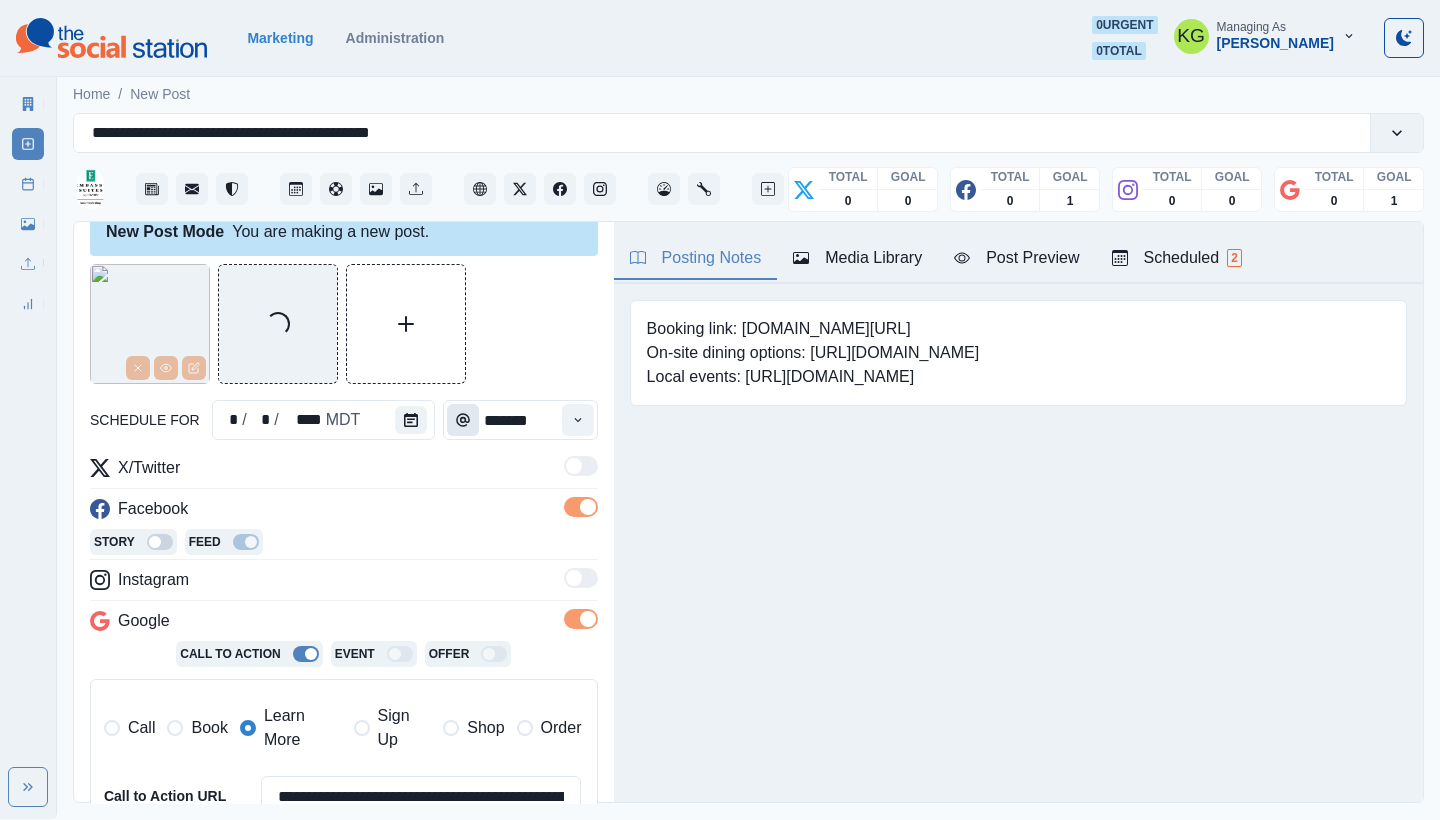 scroll, scrollTop: 456, scrollLeft: 0, axis: vertical 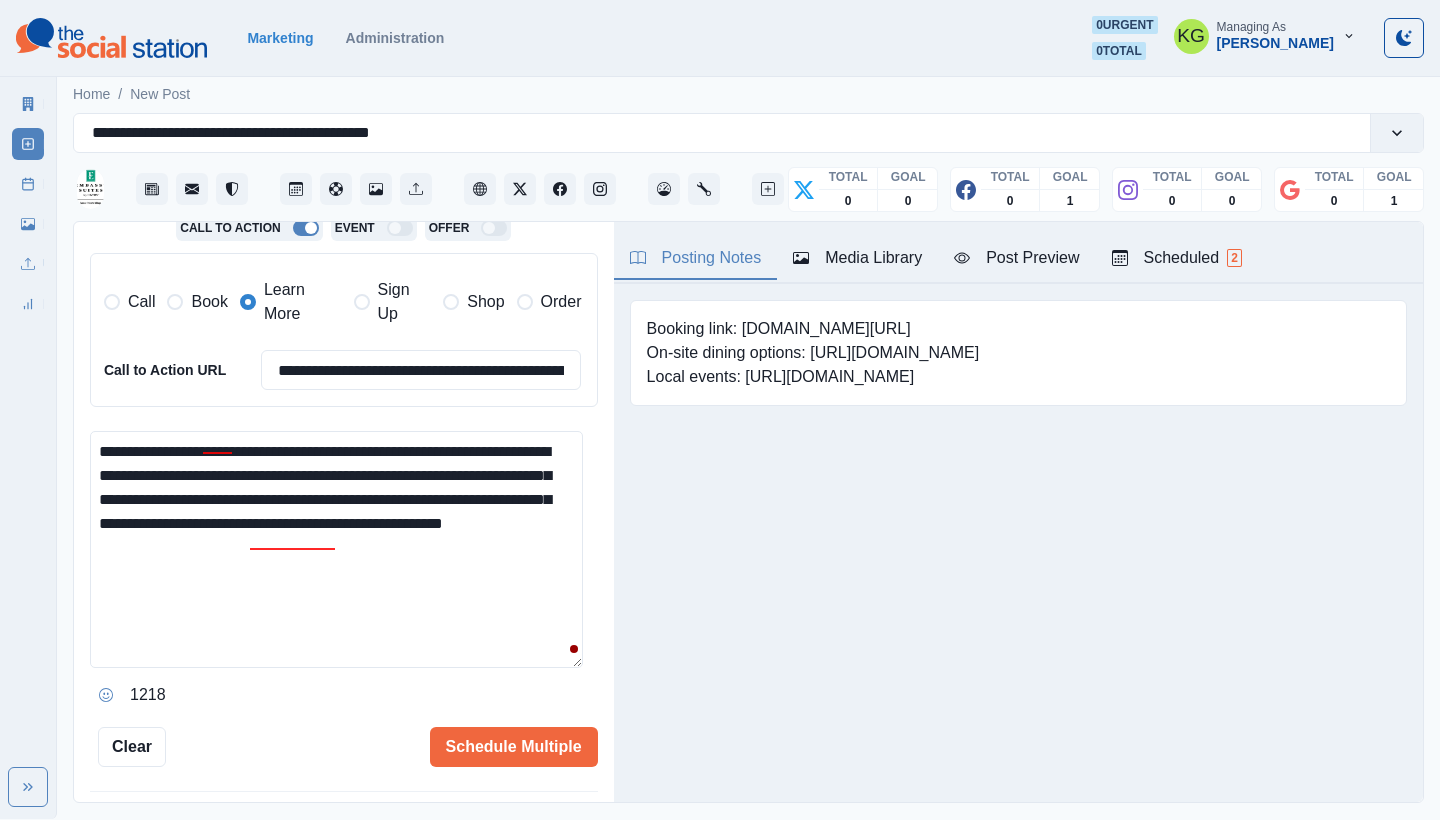 click on "**********" at bounding box center (336, 549) 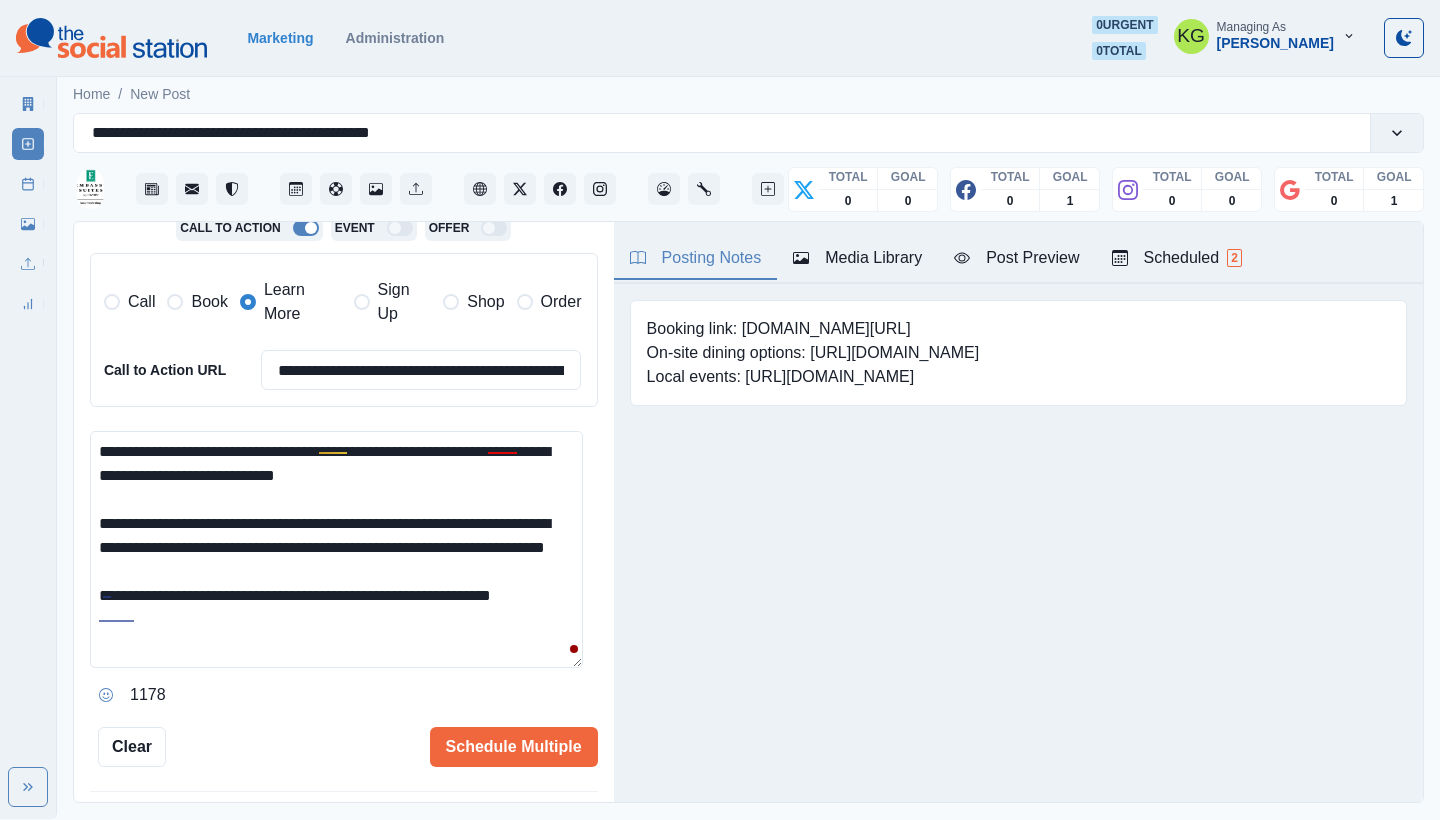 click on "**********" at bounding box center (336, 549) 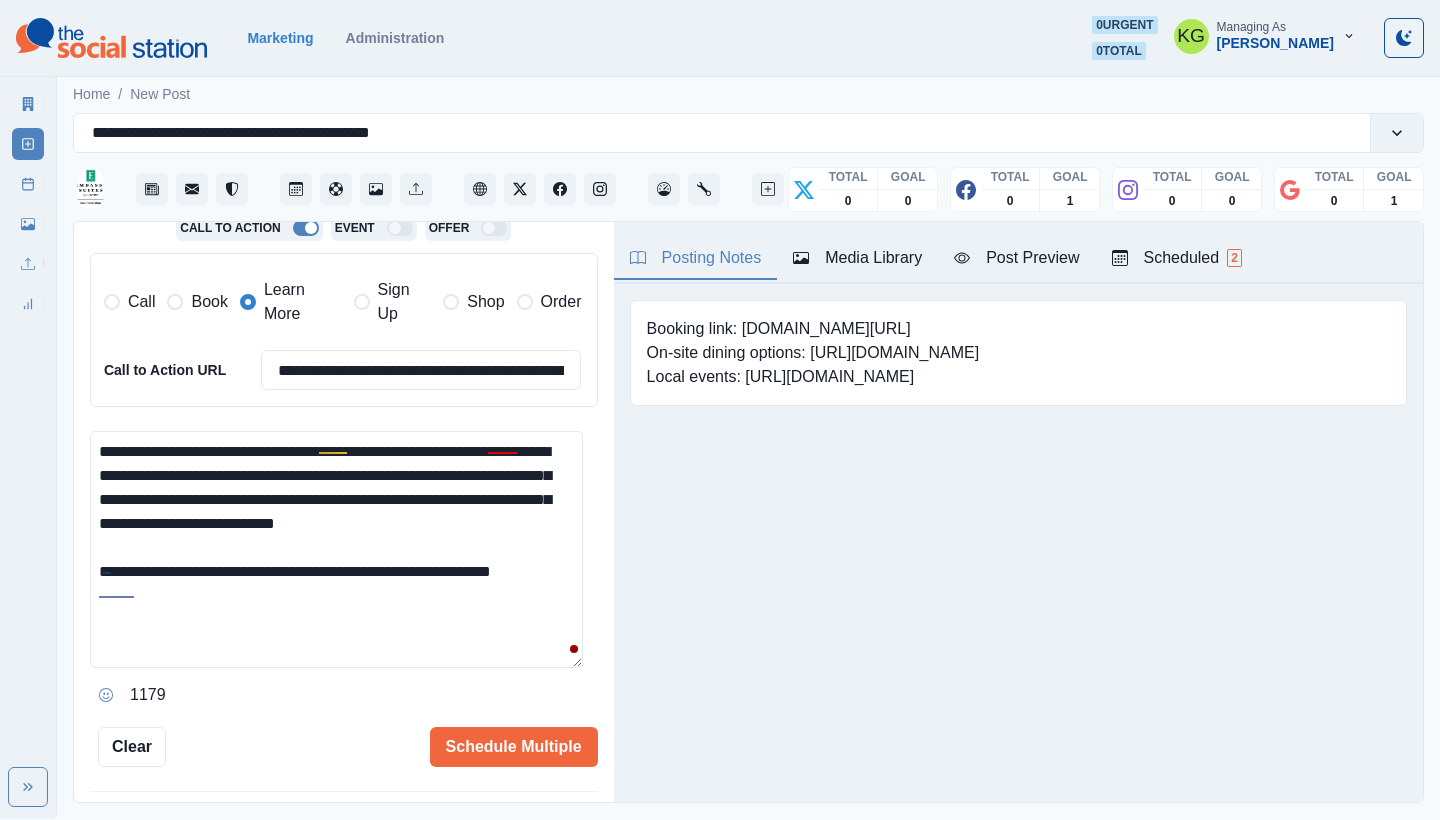 click on "**********" at bounding box center (336, 549) 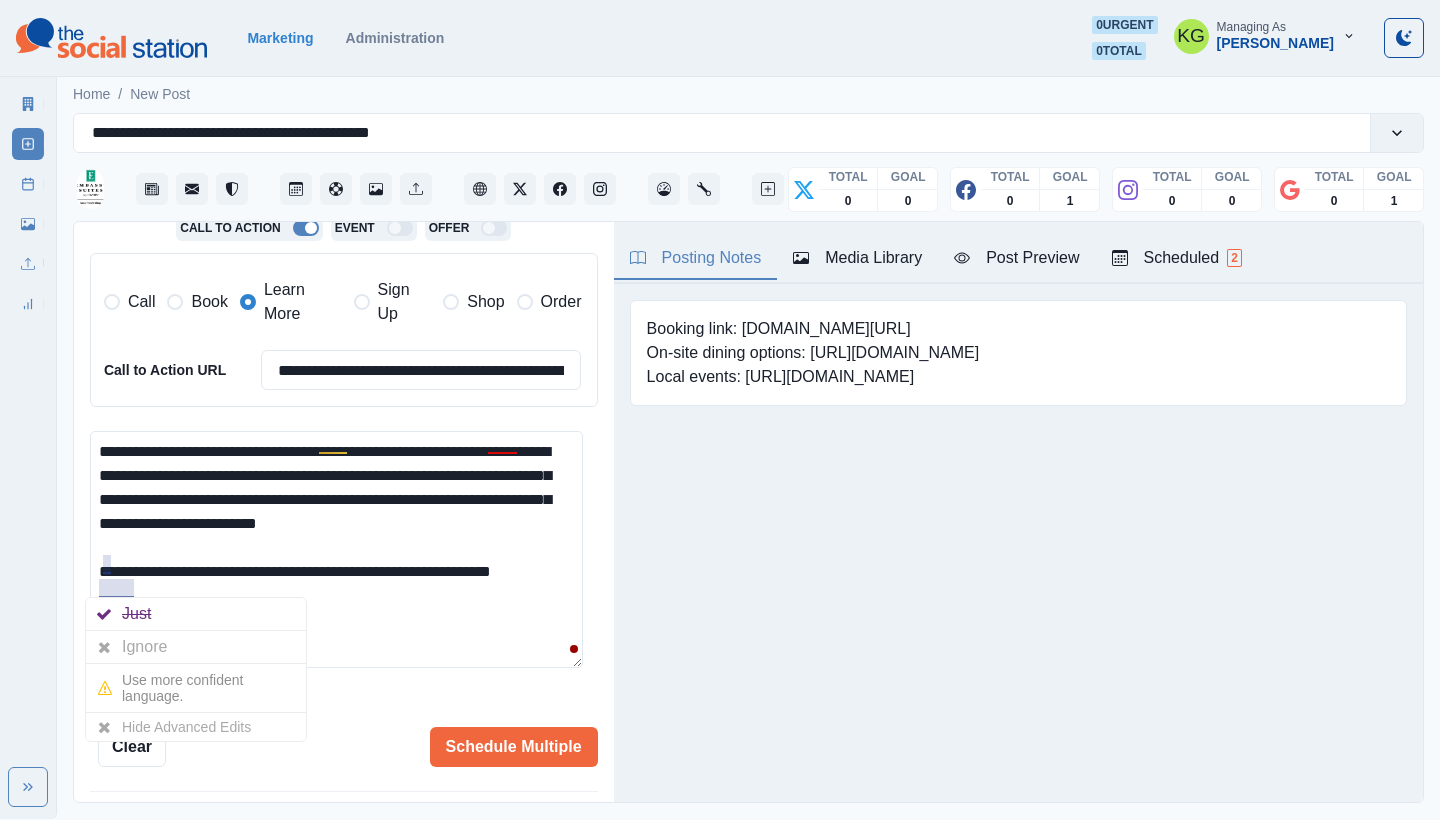click on "**********" at bounding box center (336, 549) 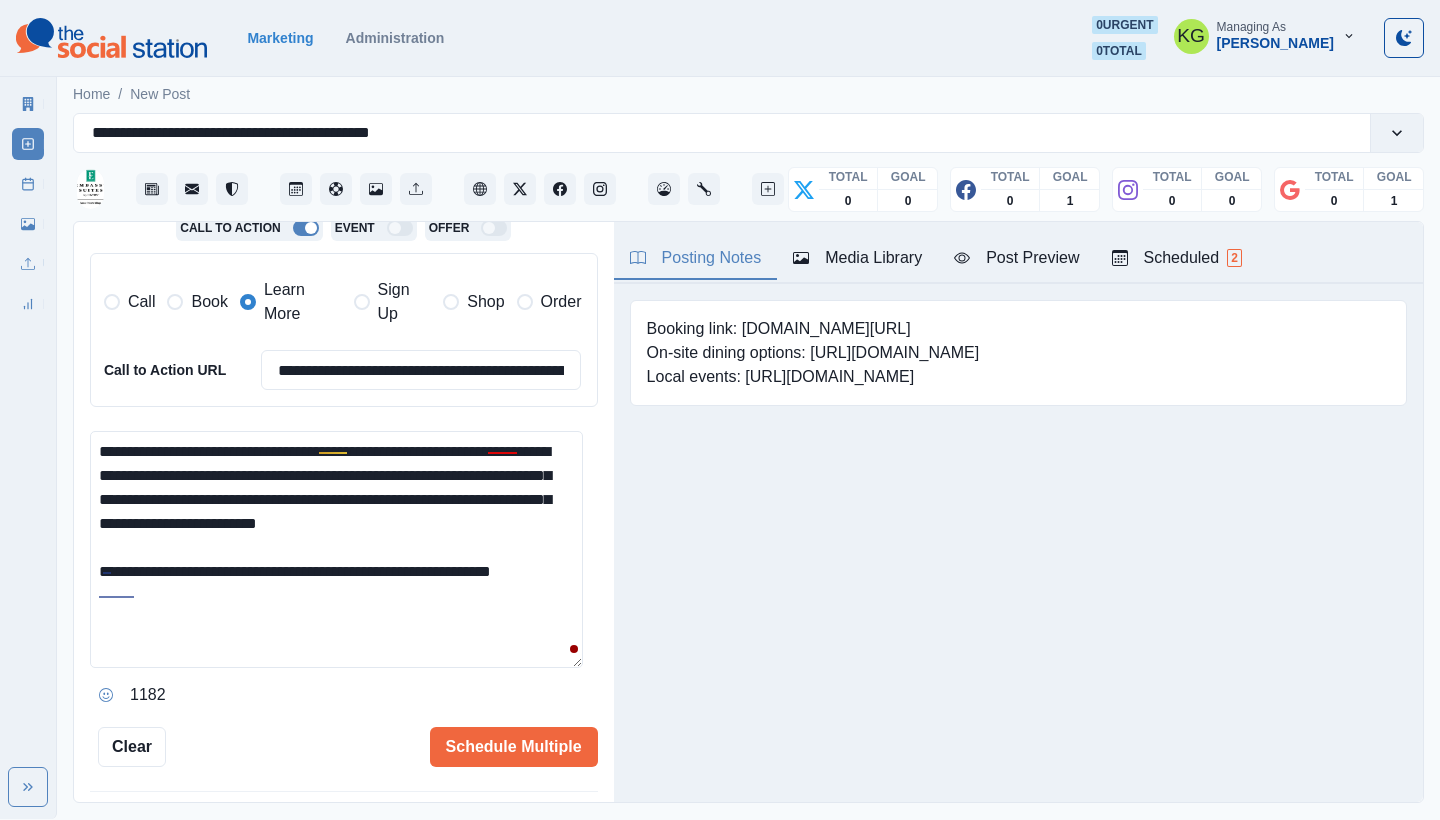 click on "**********" at bounding box center [336, 549] 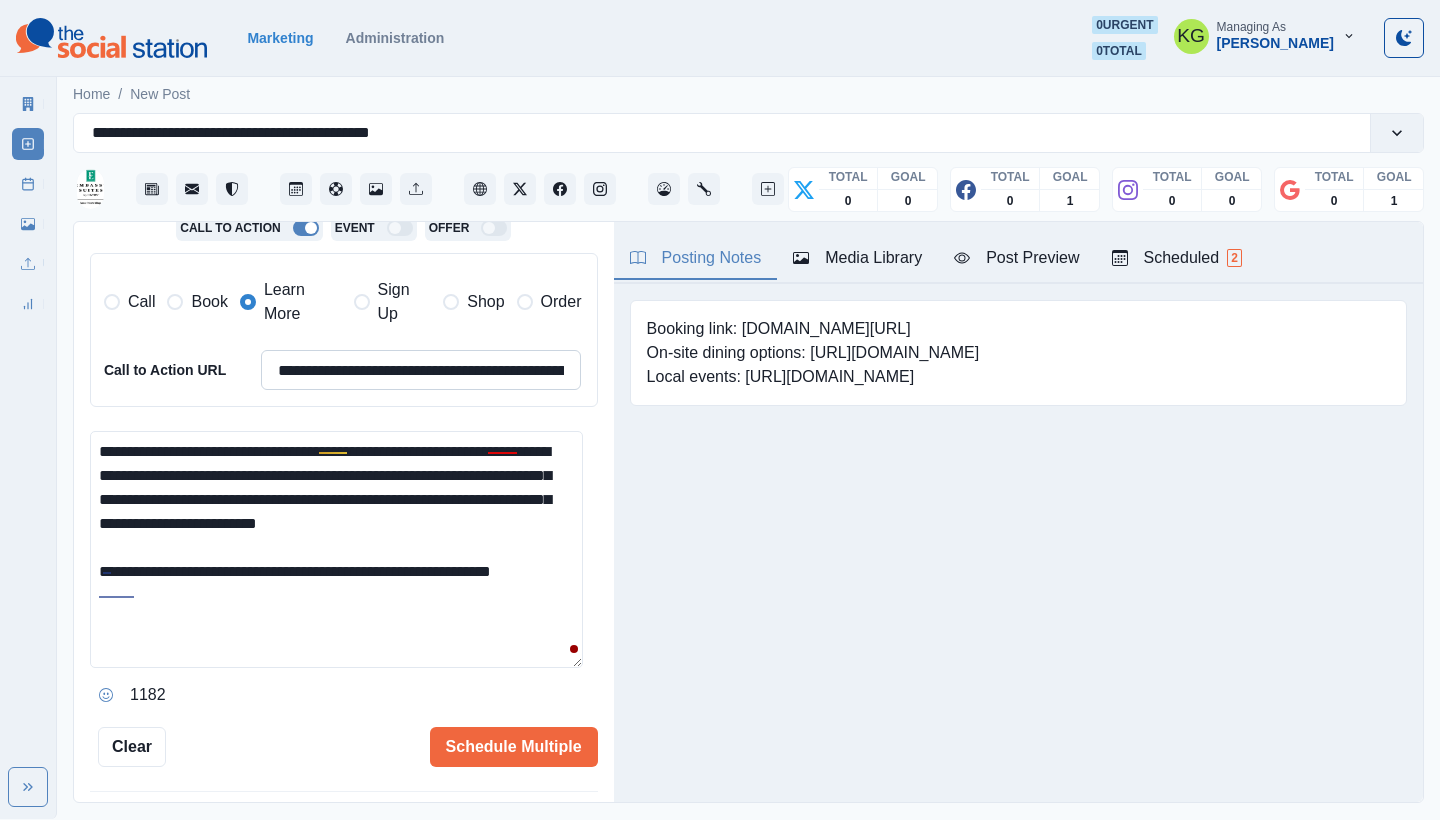 type on "**********" 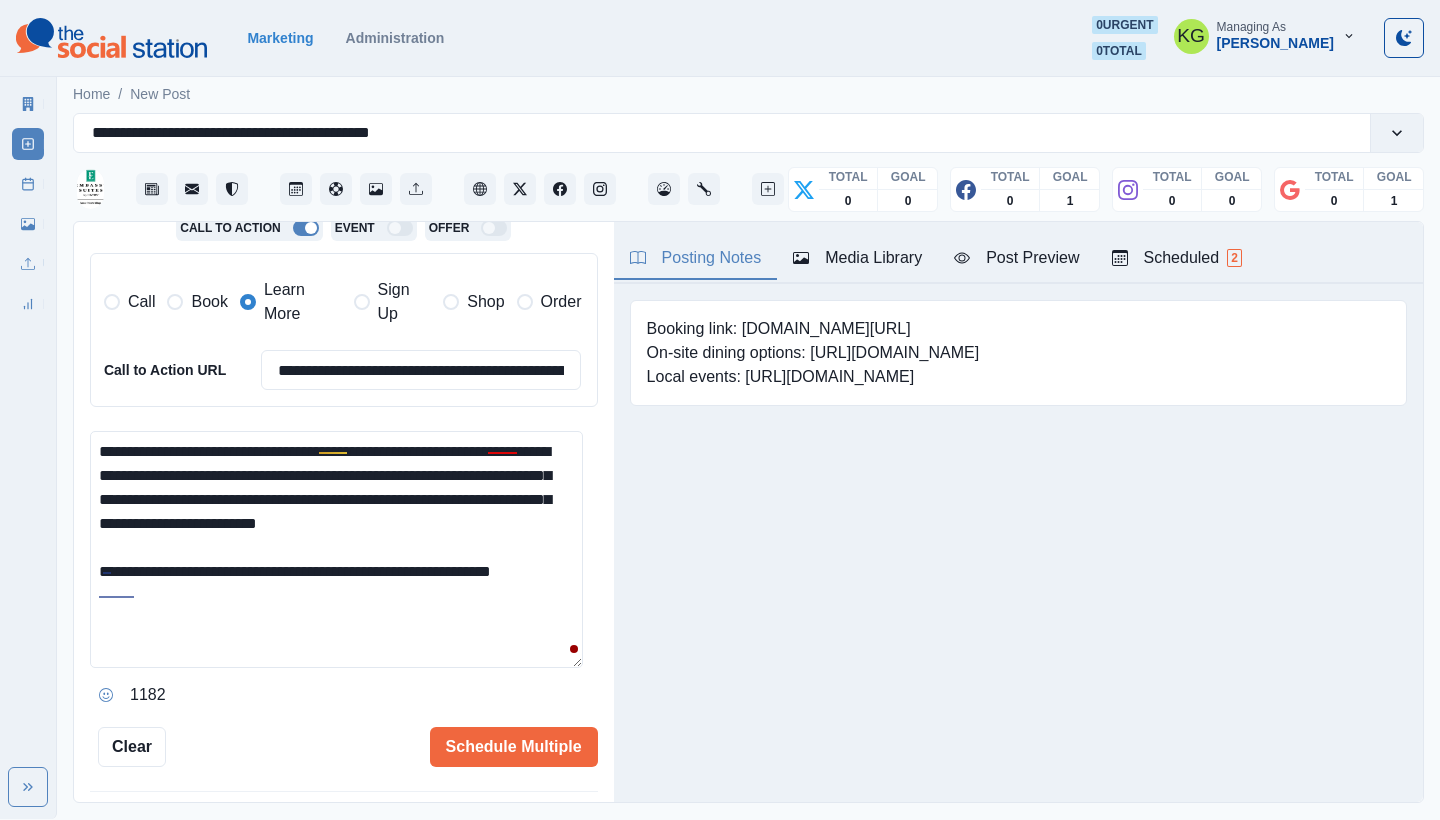 type on "**********" 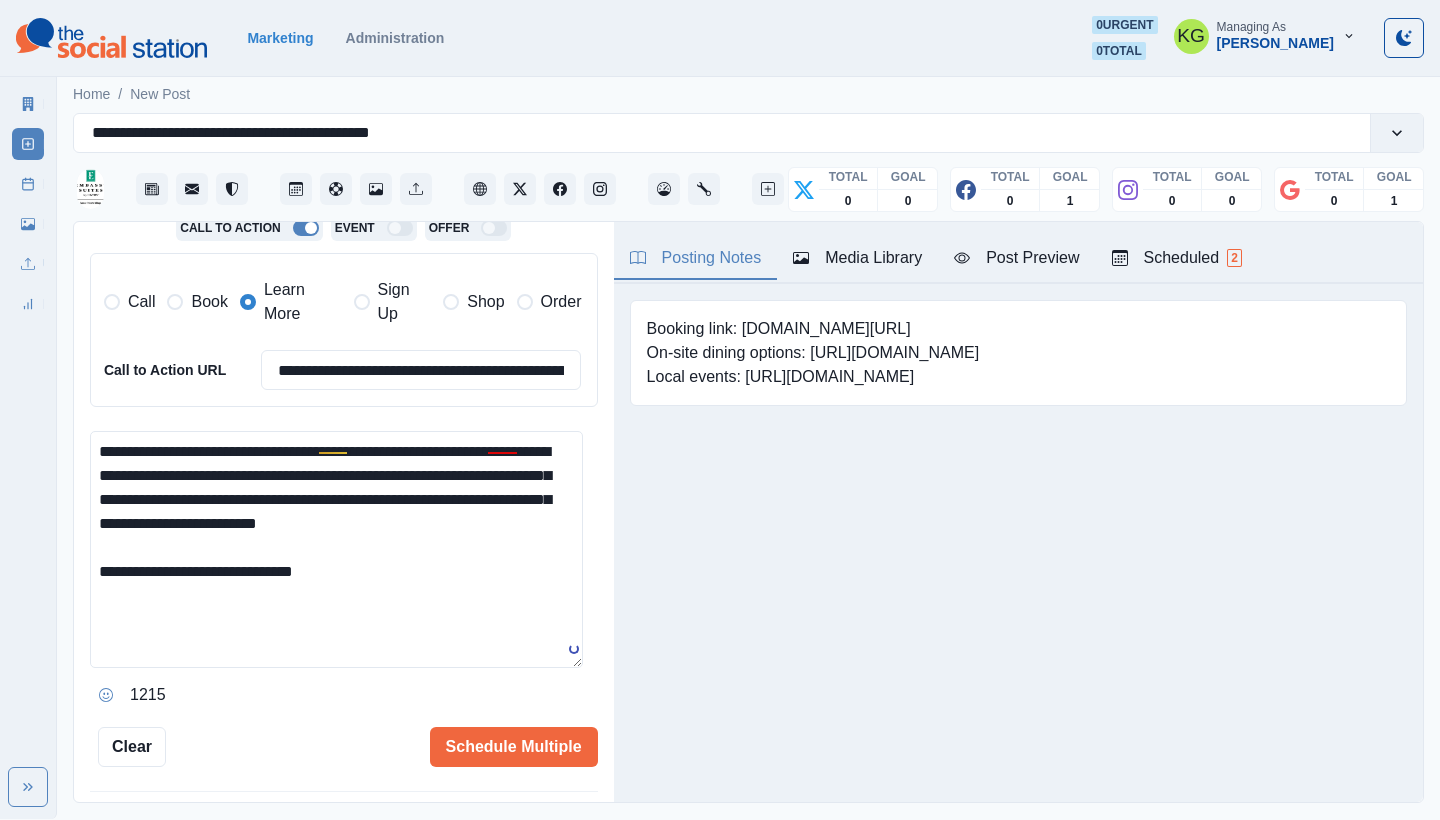 click on "**********" at bounding box center (336, 549) 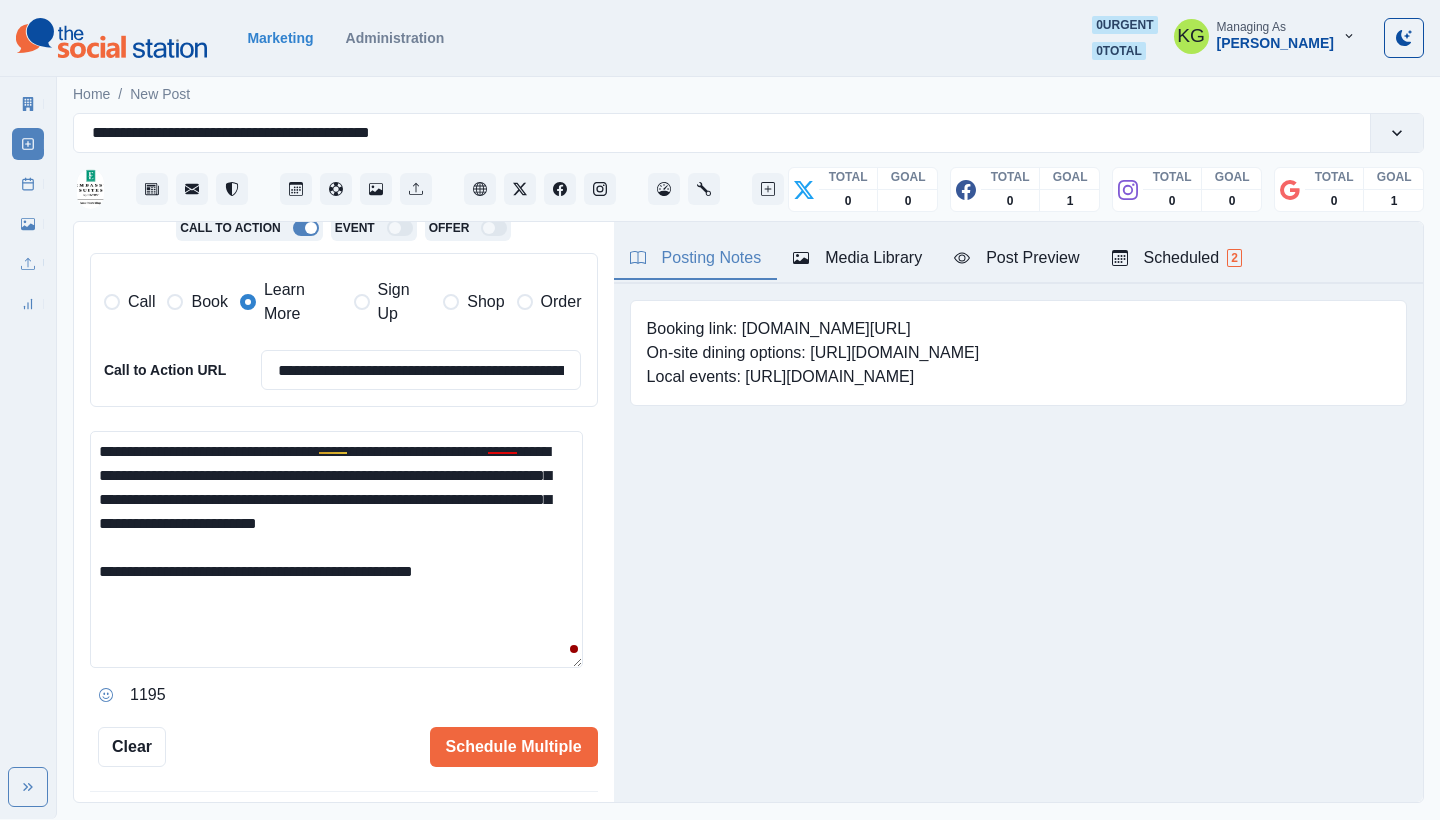 paste on "**********" 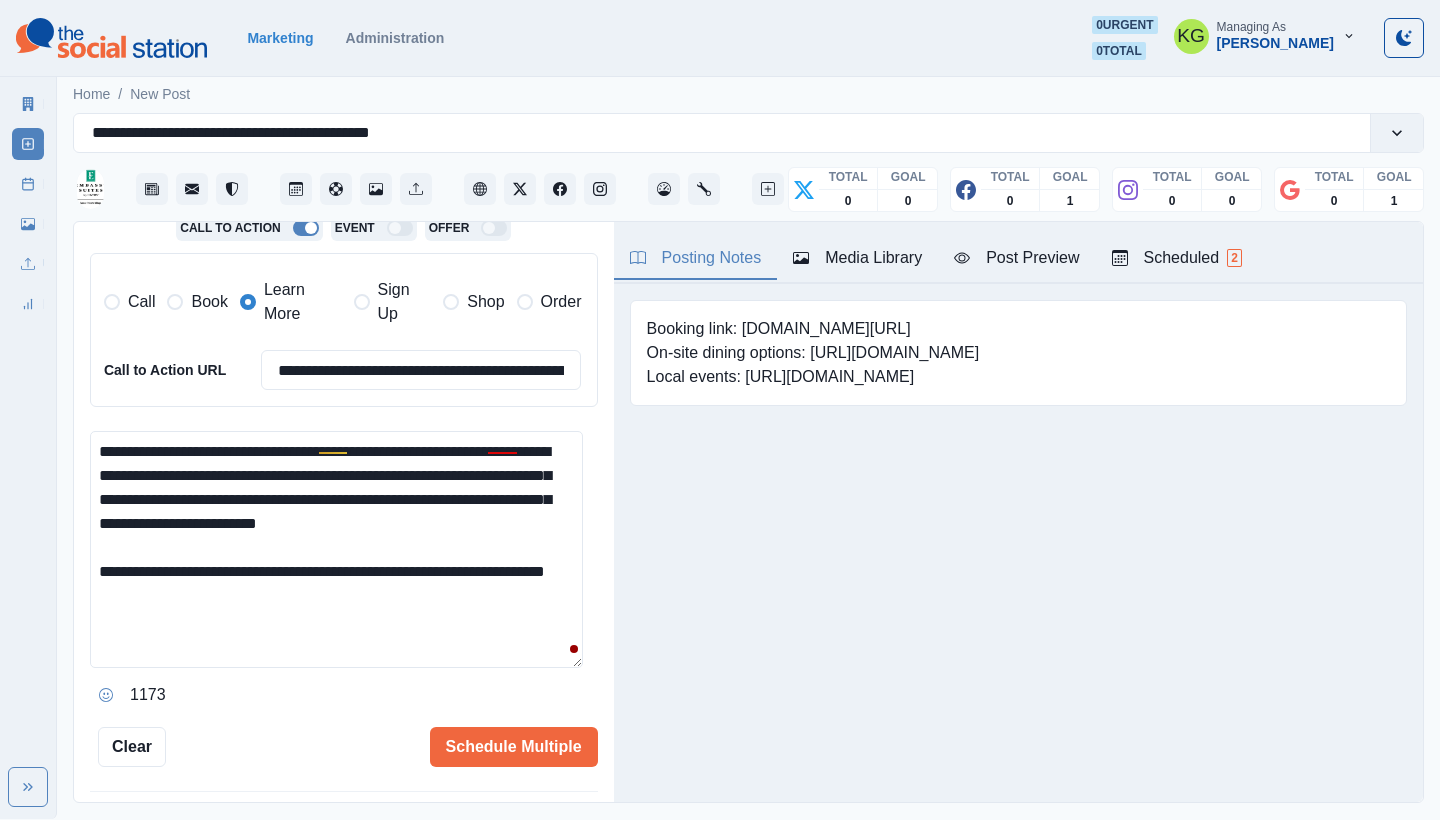 drag, startPoint x: 150, startPoint y: 610, endPoint x: 82, endPoint y: 608, distance: 68.0294 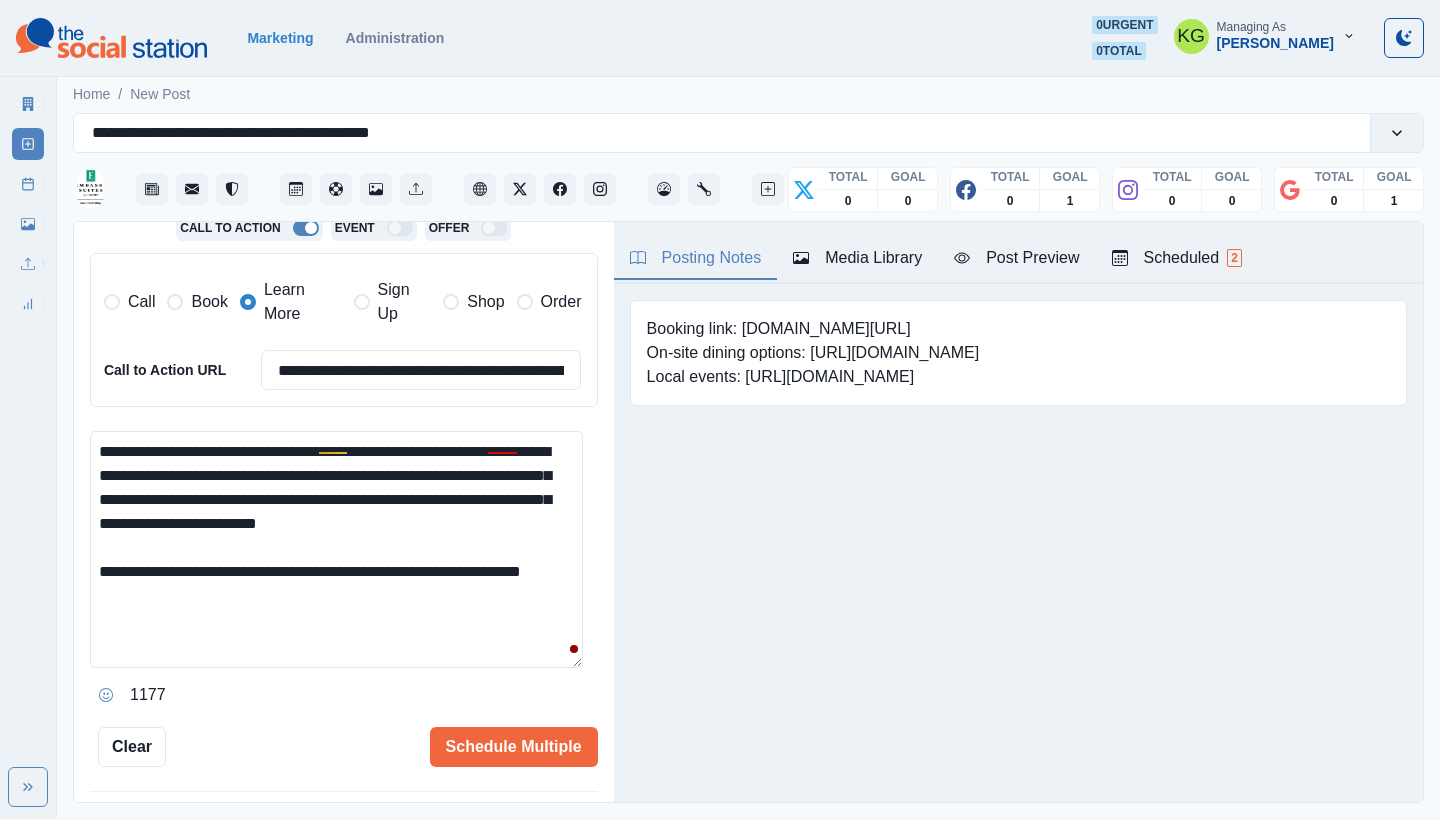 click on "**********" at bounding box center [336, 549] 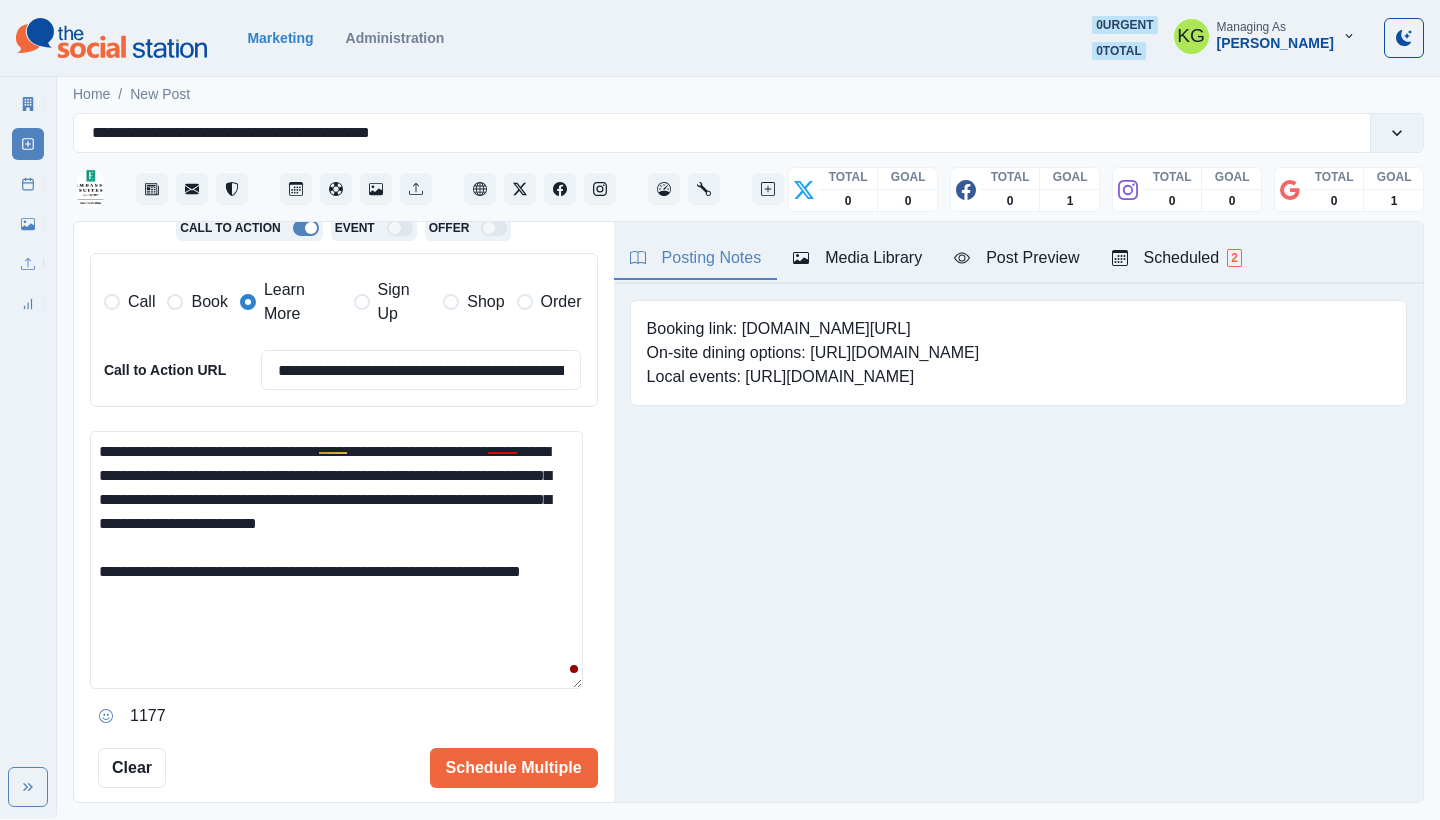 click on "**********" at bounding box center (336, 560) 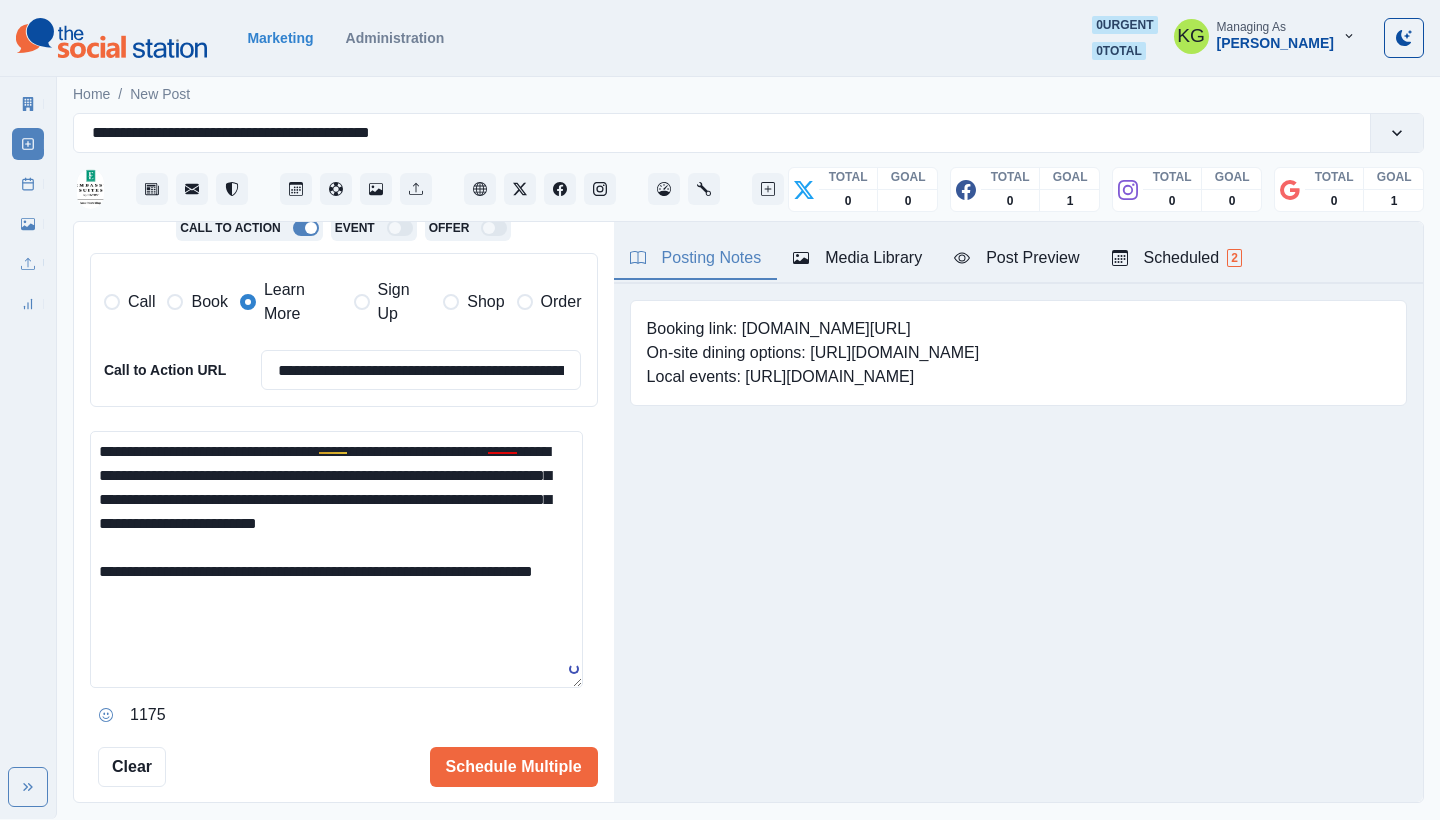 click at bounding box center (106, 715) 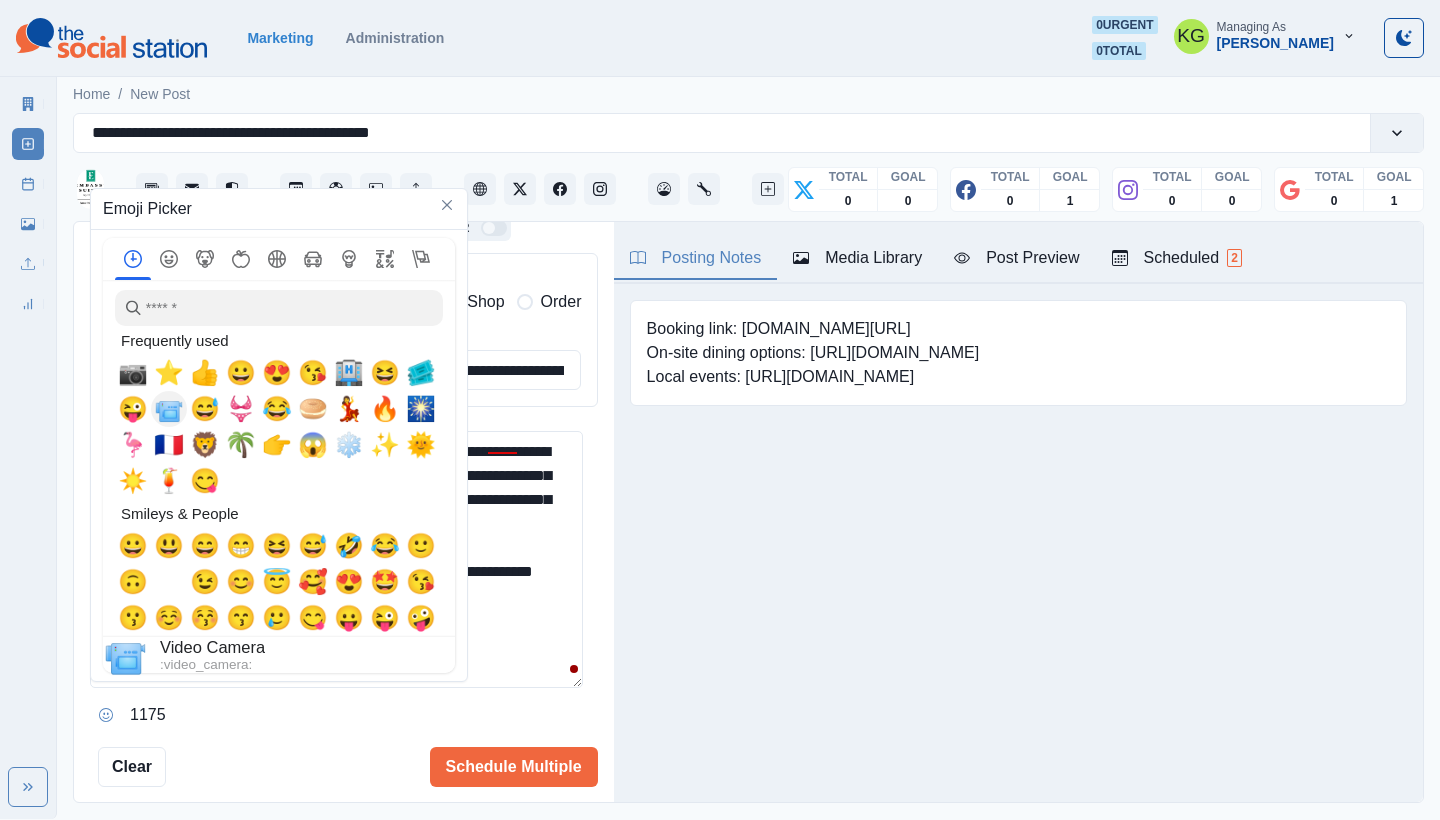 click on "📹" at bounding box center [169, 409] 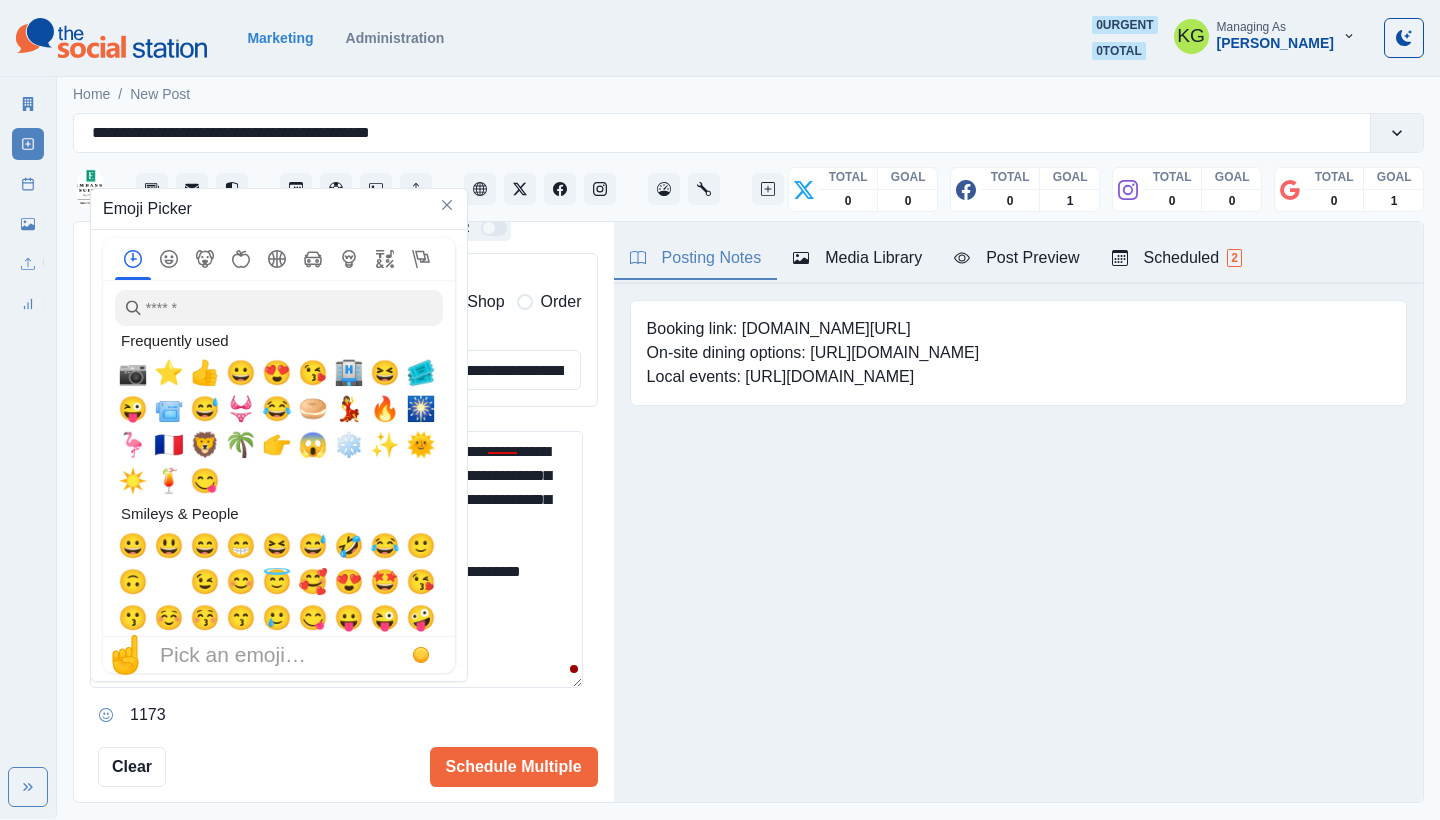 click on "**********" at bounding box center (336, 559) 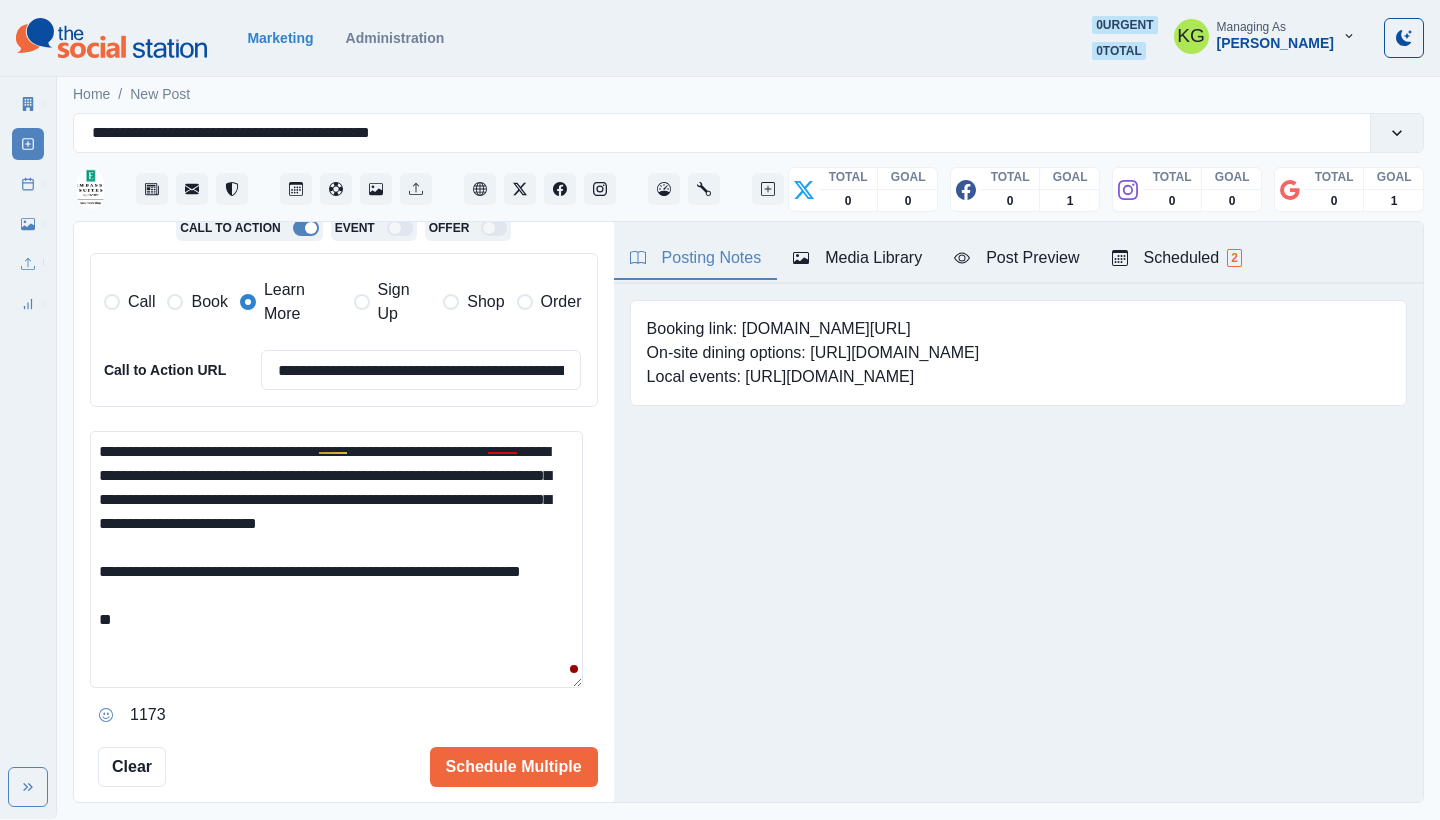 click on "**********" at bounding box center (336, 559) 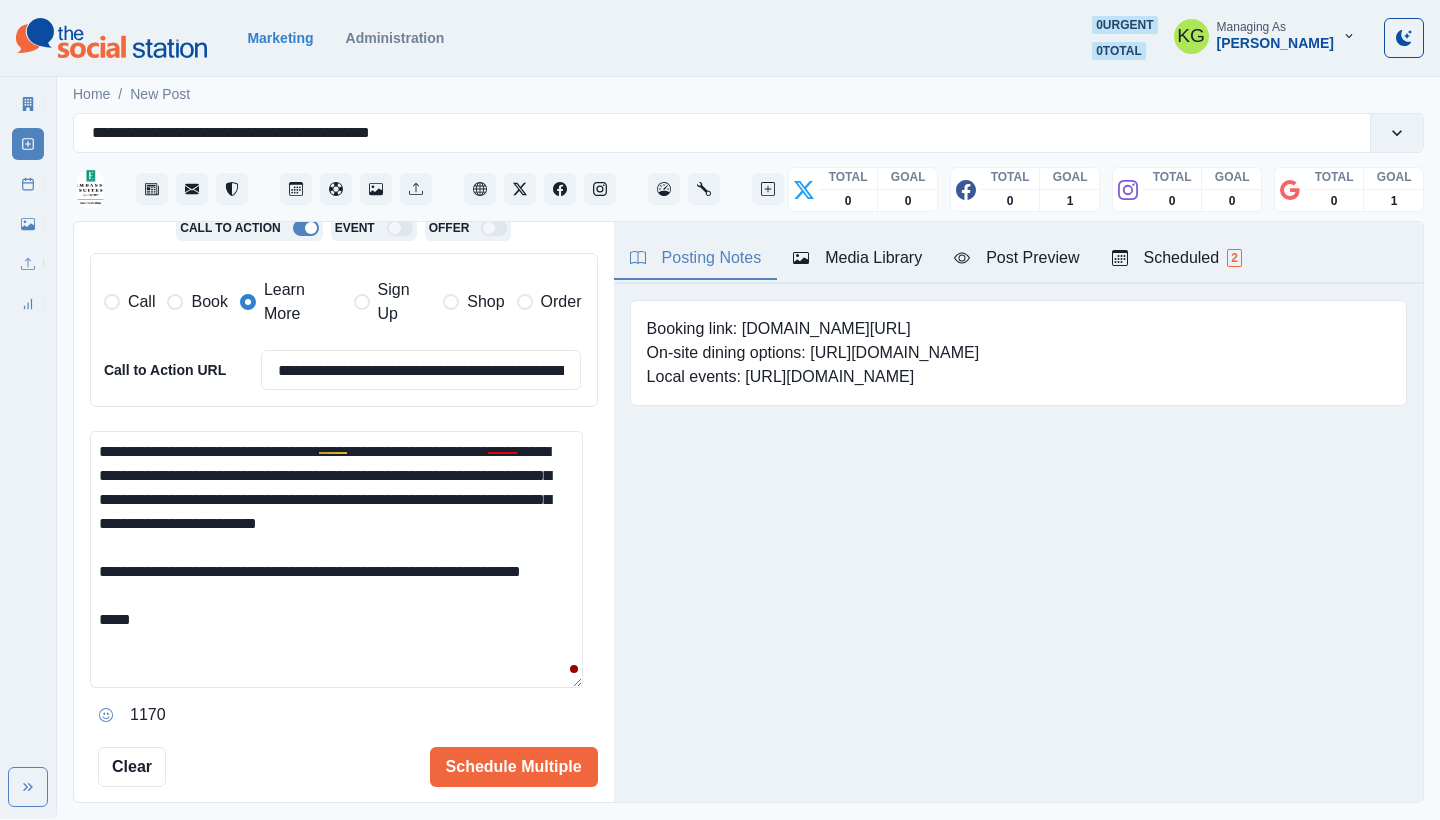 paste on "**********" 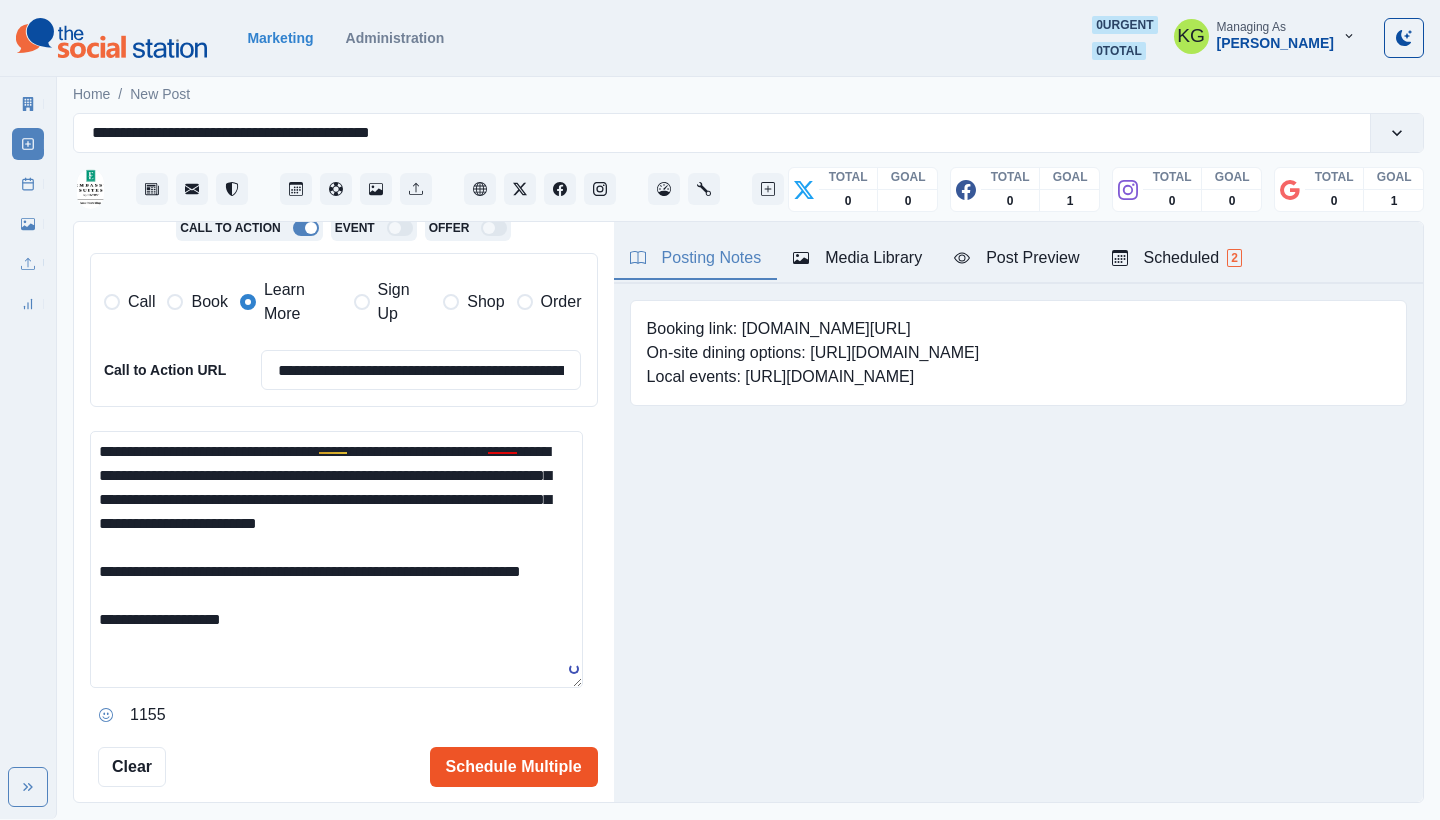 type on "**********" 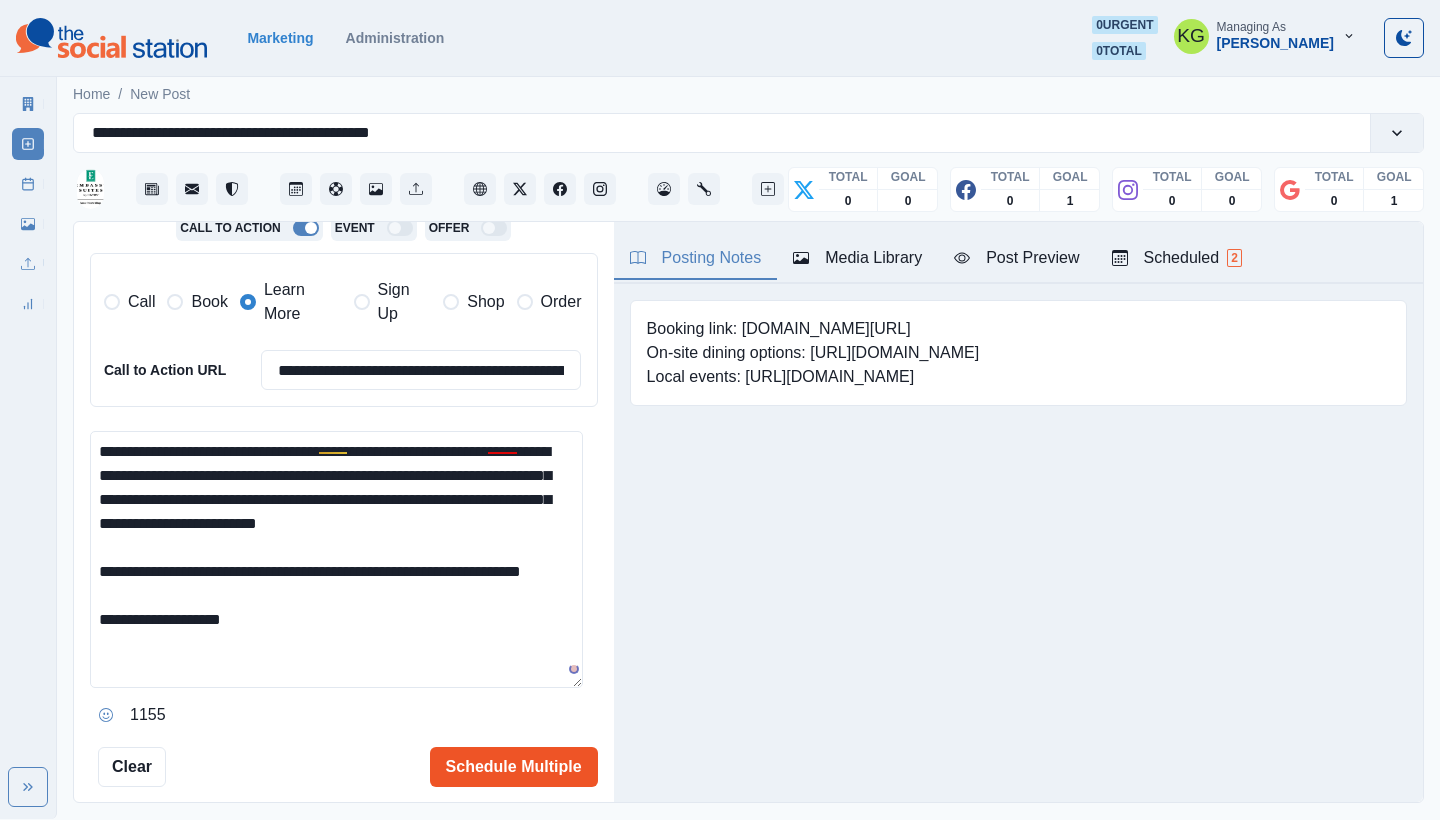 click on "Schedule Multiple" at bounding box center [514, 767] 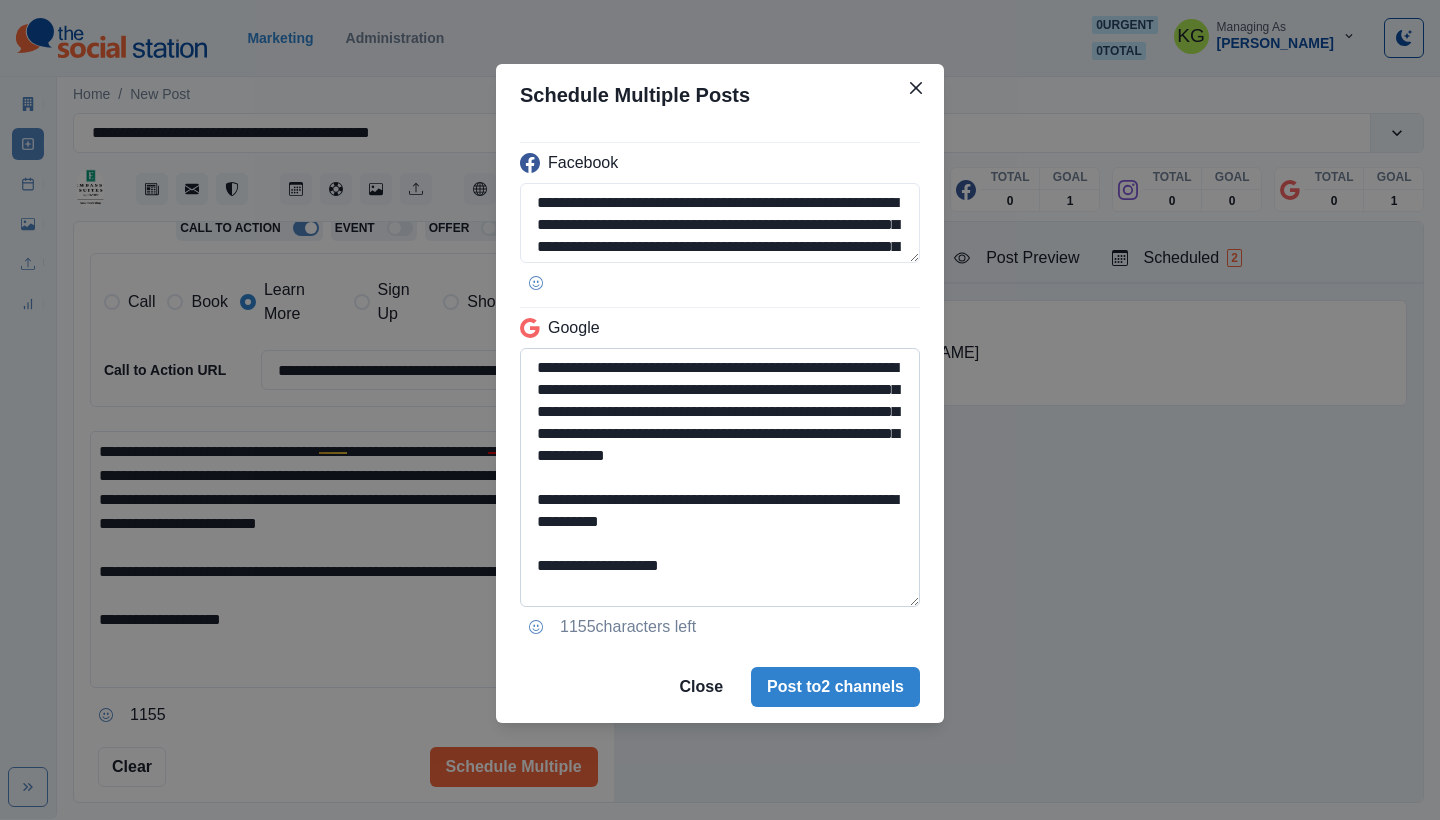 click on "**********" at bounding box center [720, 477] 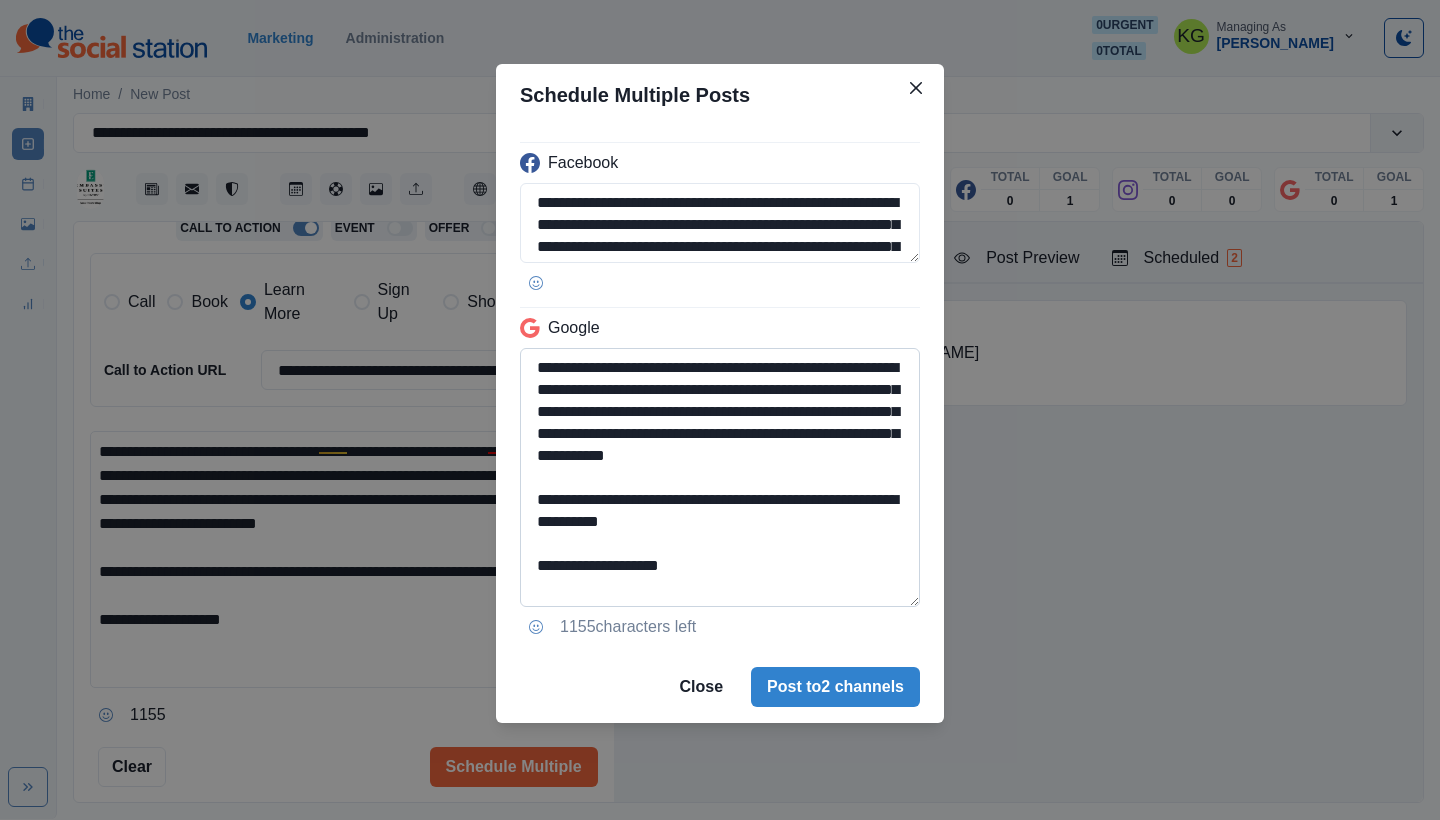 click on "**********" at bounding box center (720, 477) 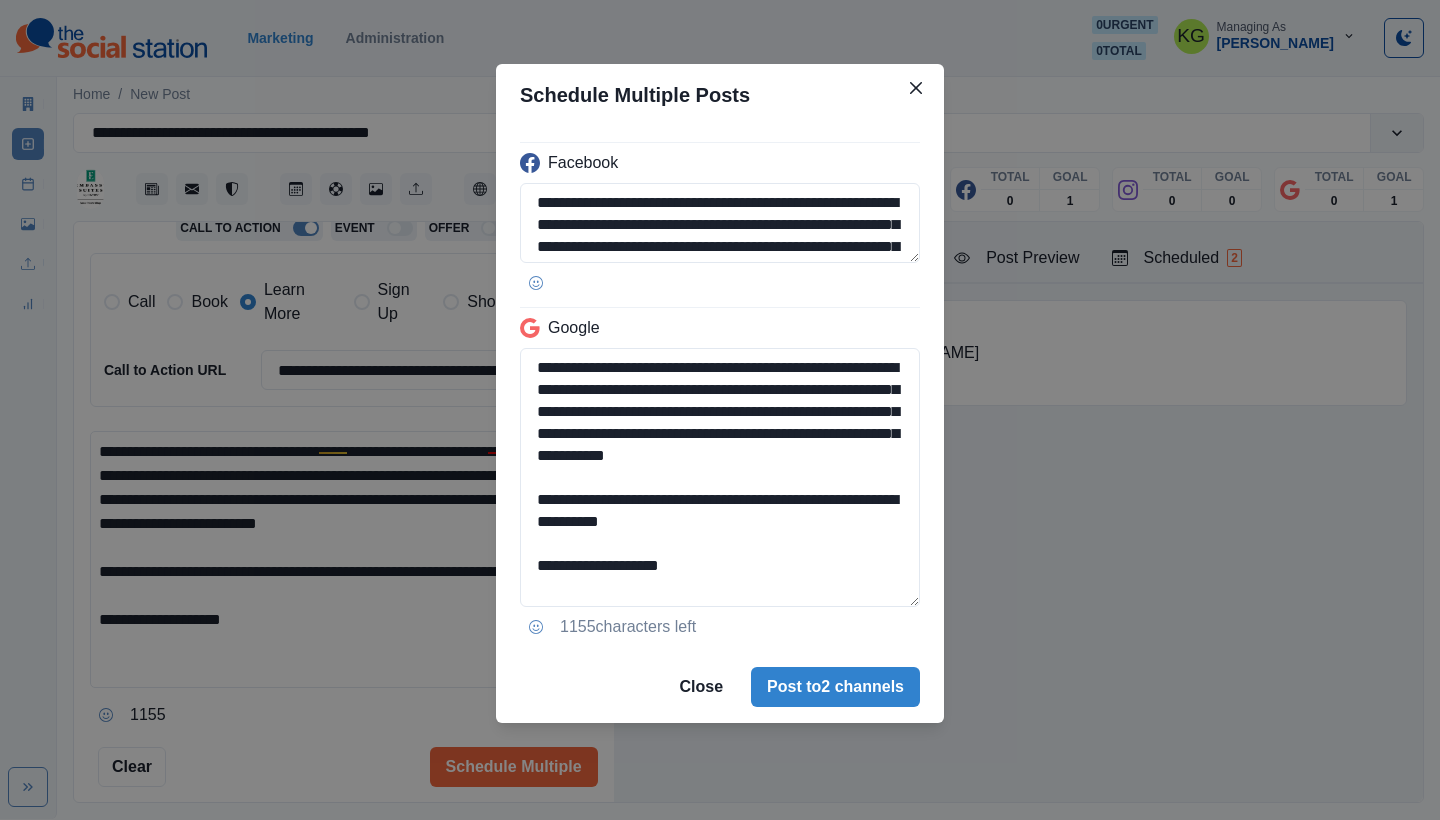 drag, startPoint x: 767, startPoint y: 542, endPoint x: 479, endPoint y: 542, distance: 288 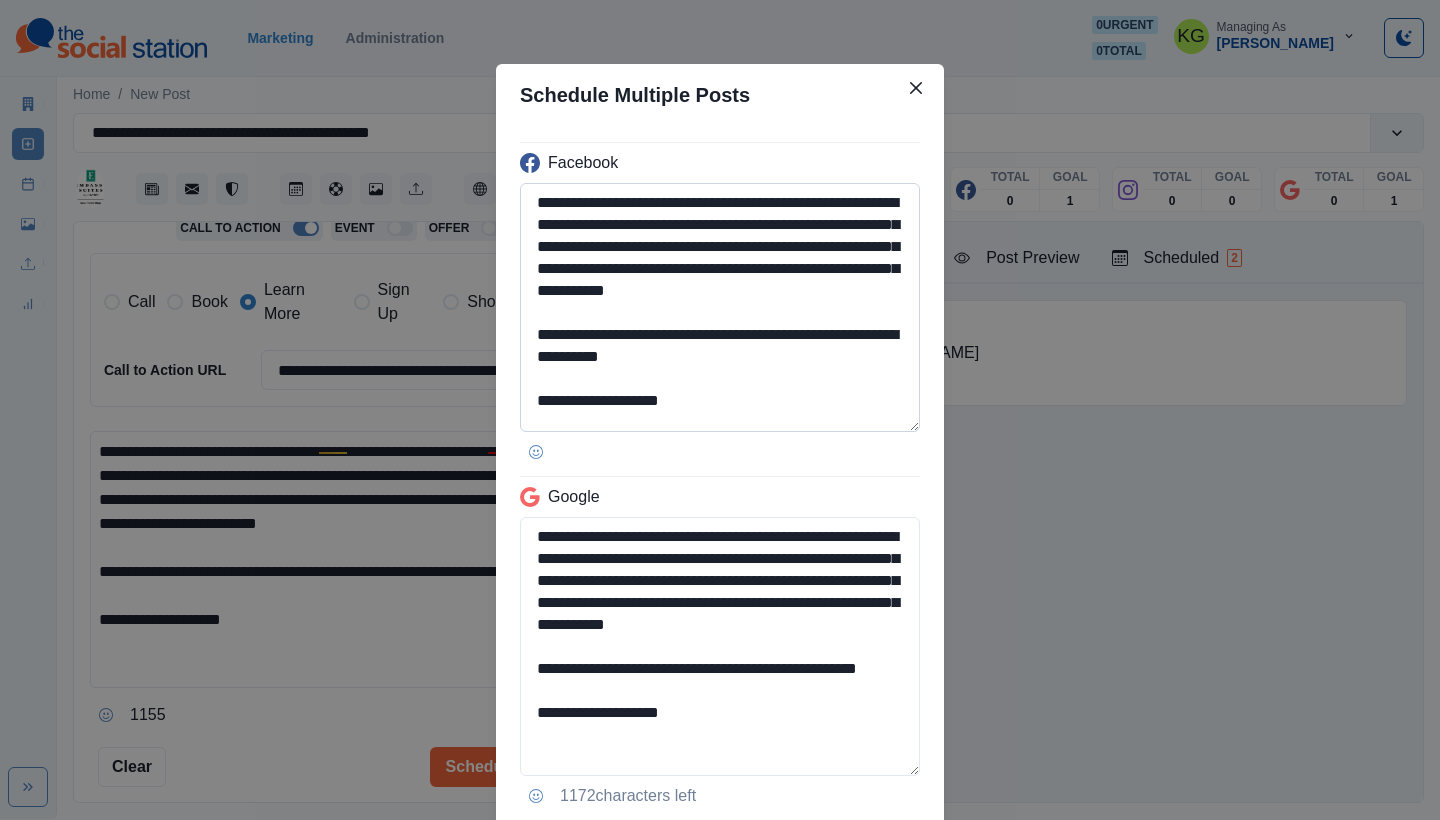 click on "**********" at bounding box center (720, 307) 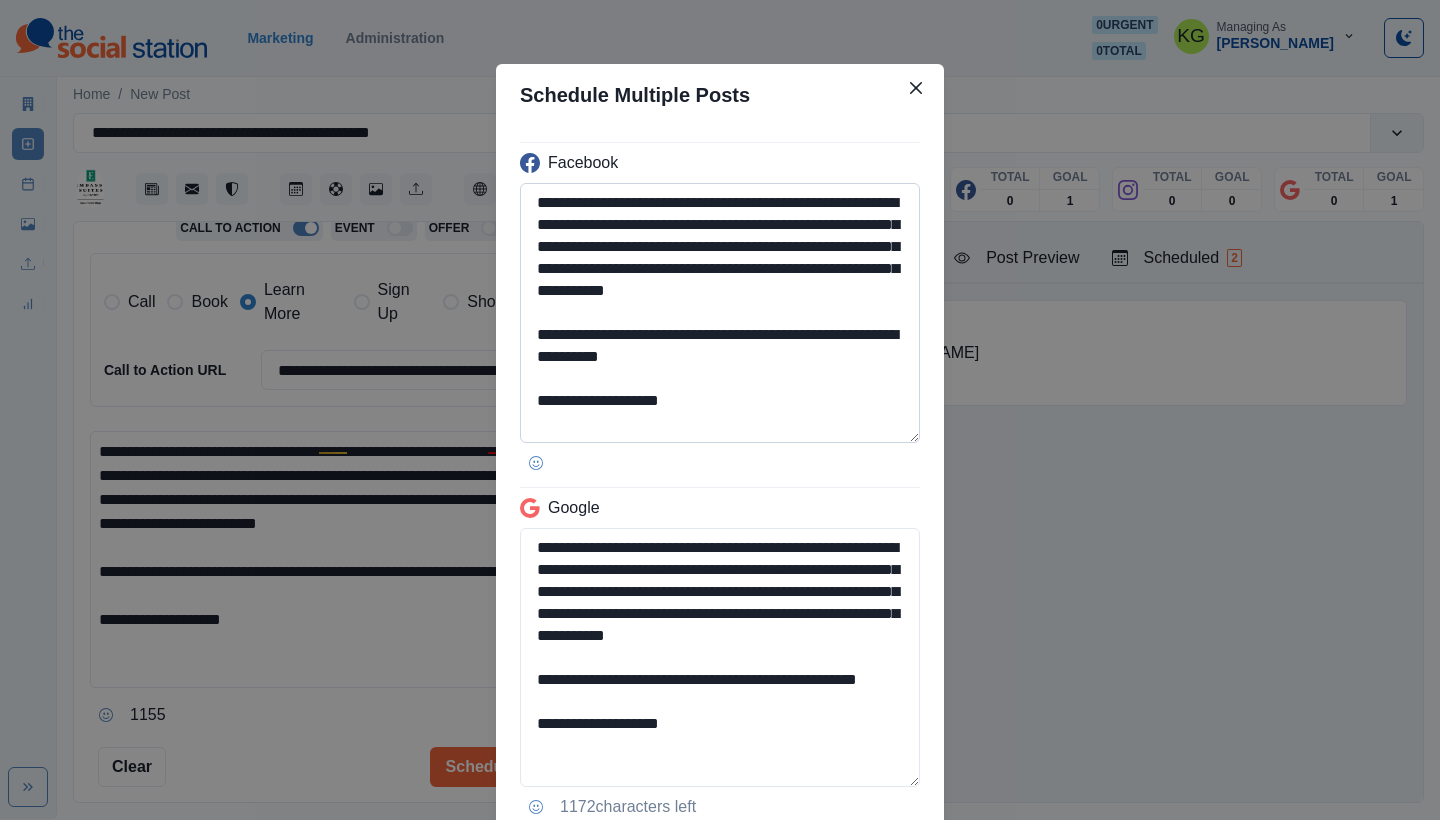 type on "**********" 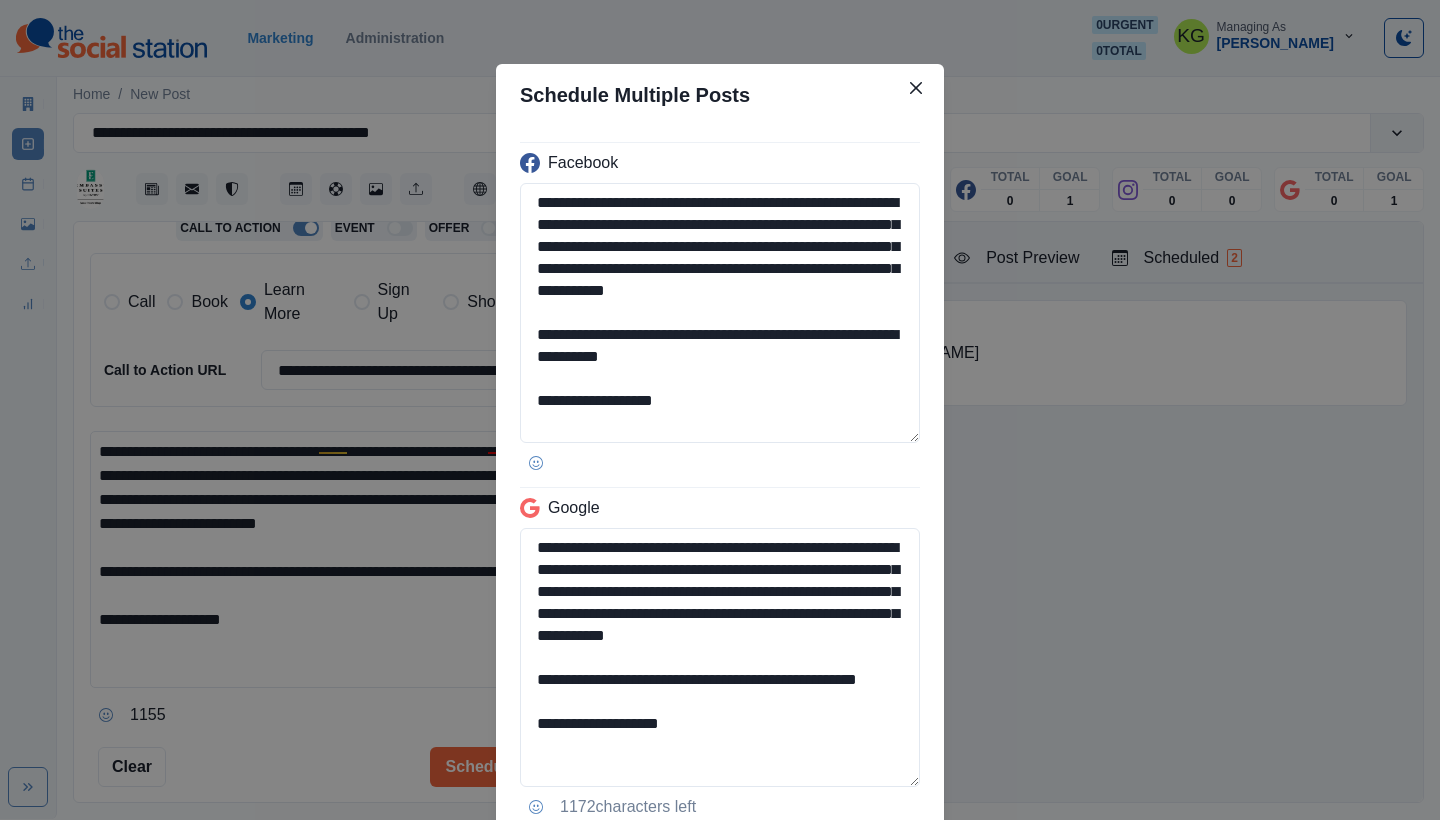 scroll, scrollTop: 0, scrollLeft: 0, axis: both 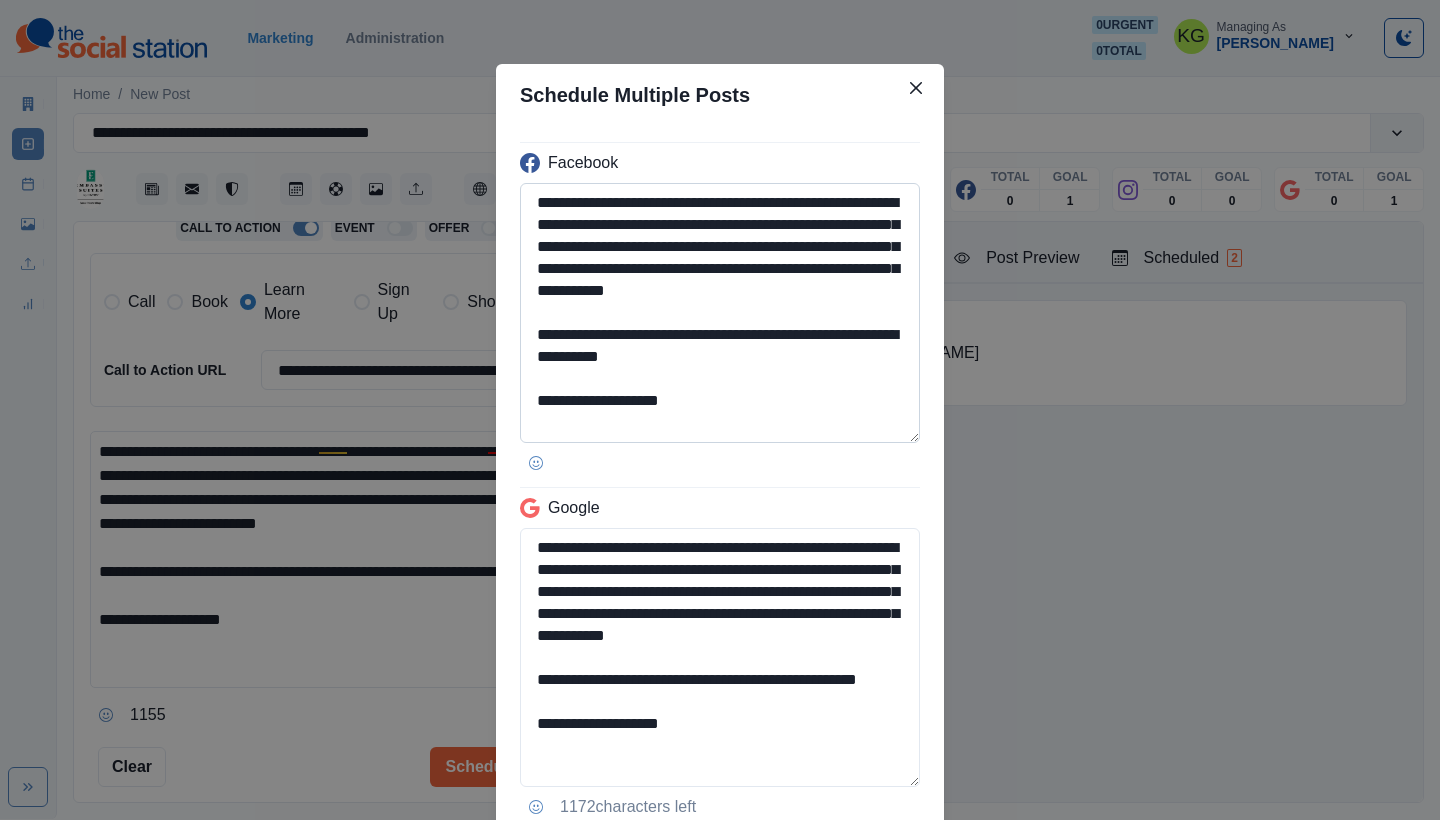 click on "**********" at bounding box center [720, 313] 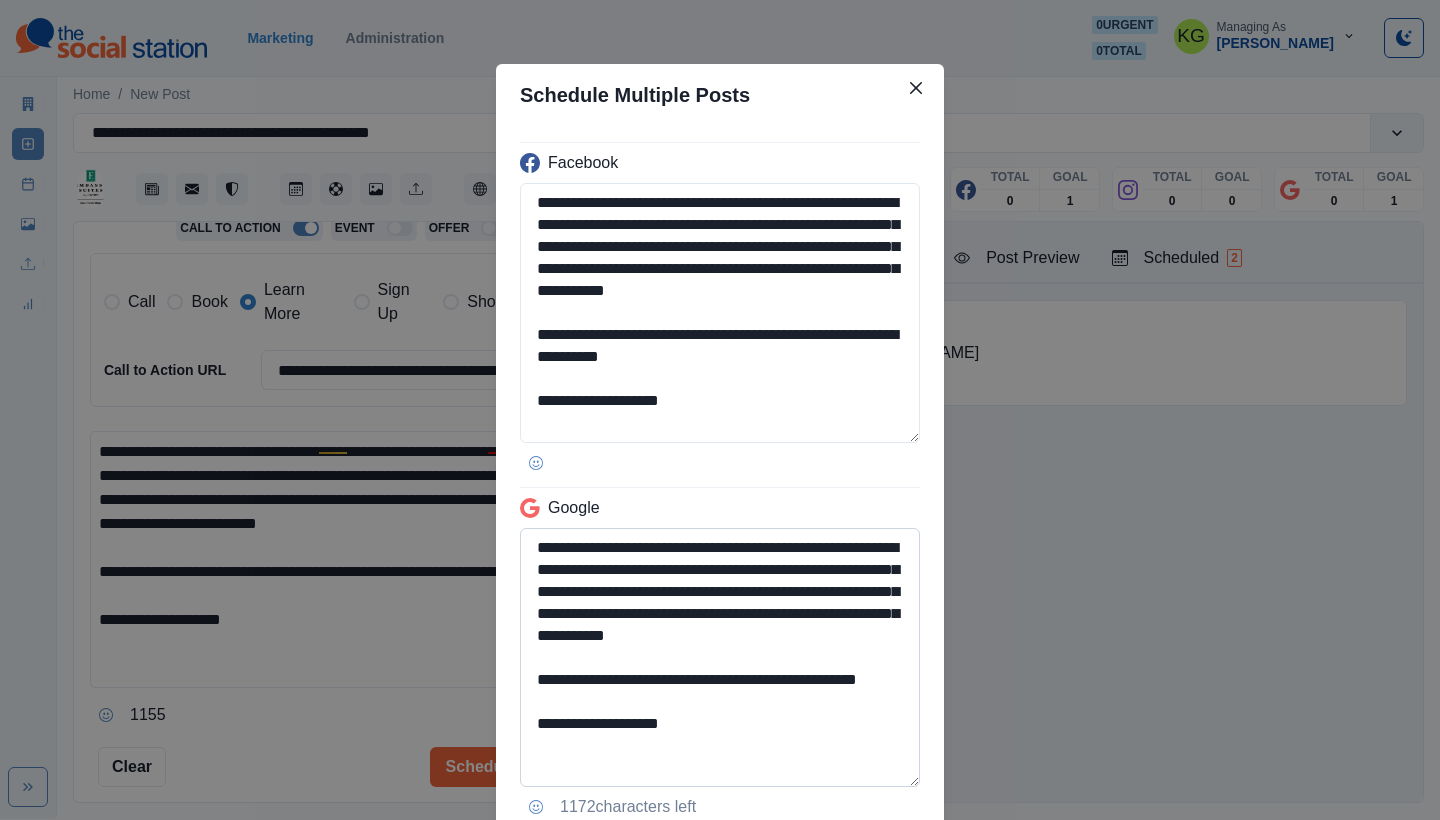 scroll, scrollTop: 147, scrollLeft: 0, axis: vertical 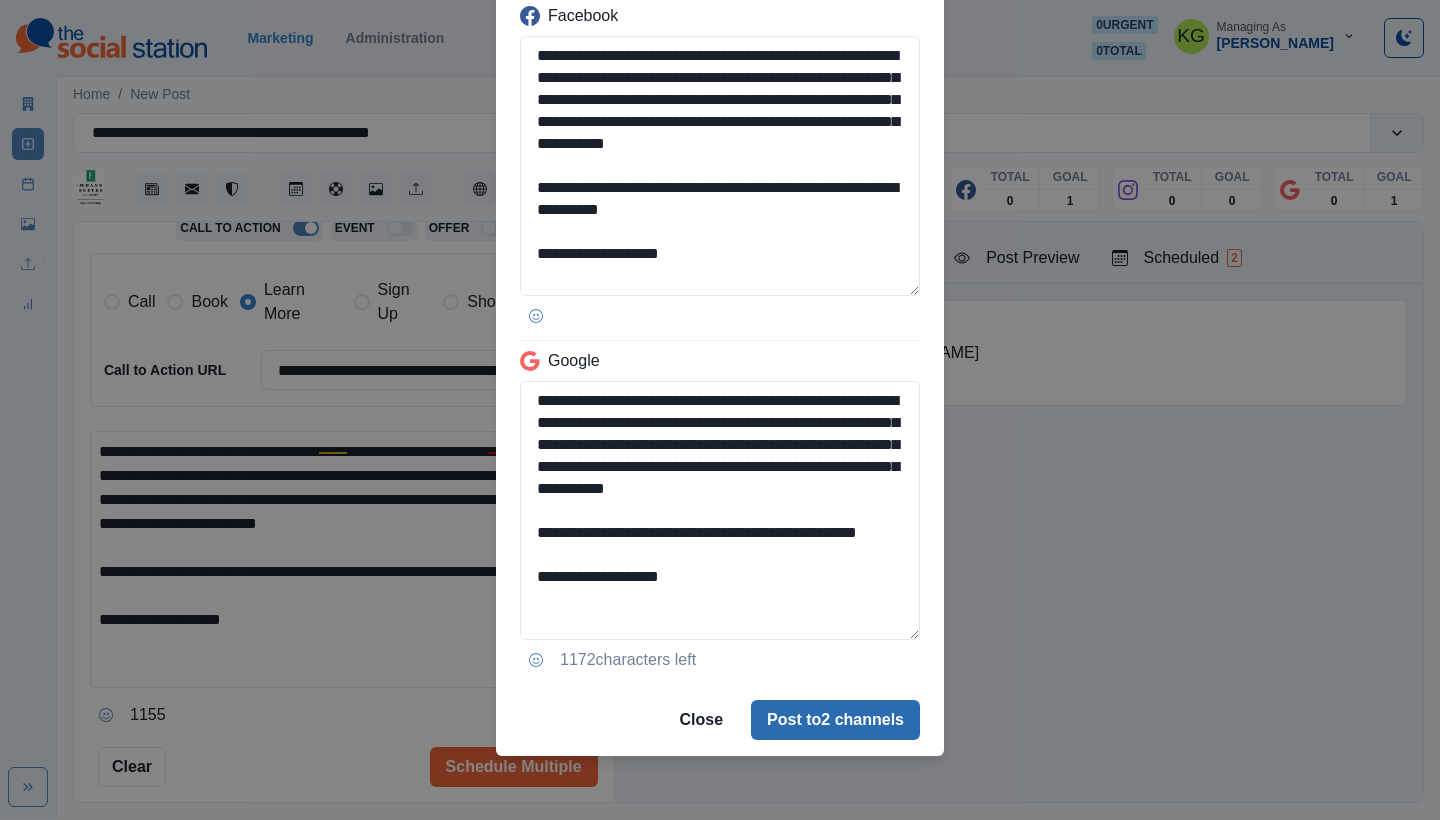 type on "**********" 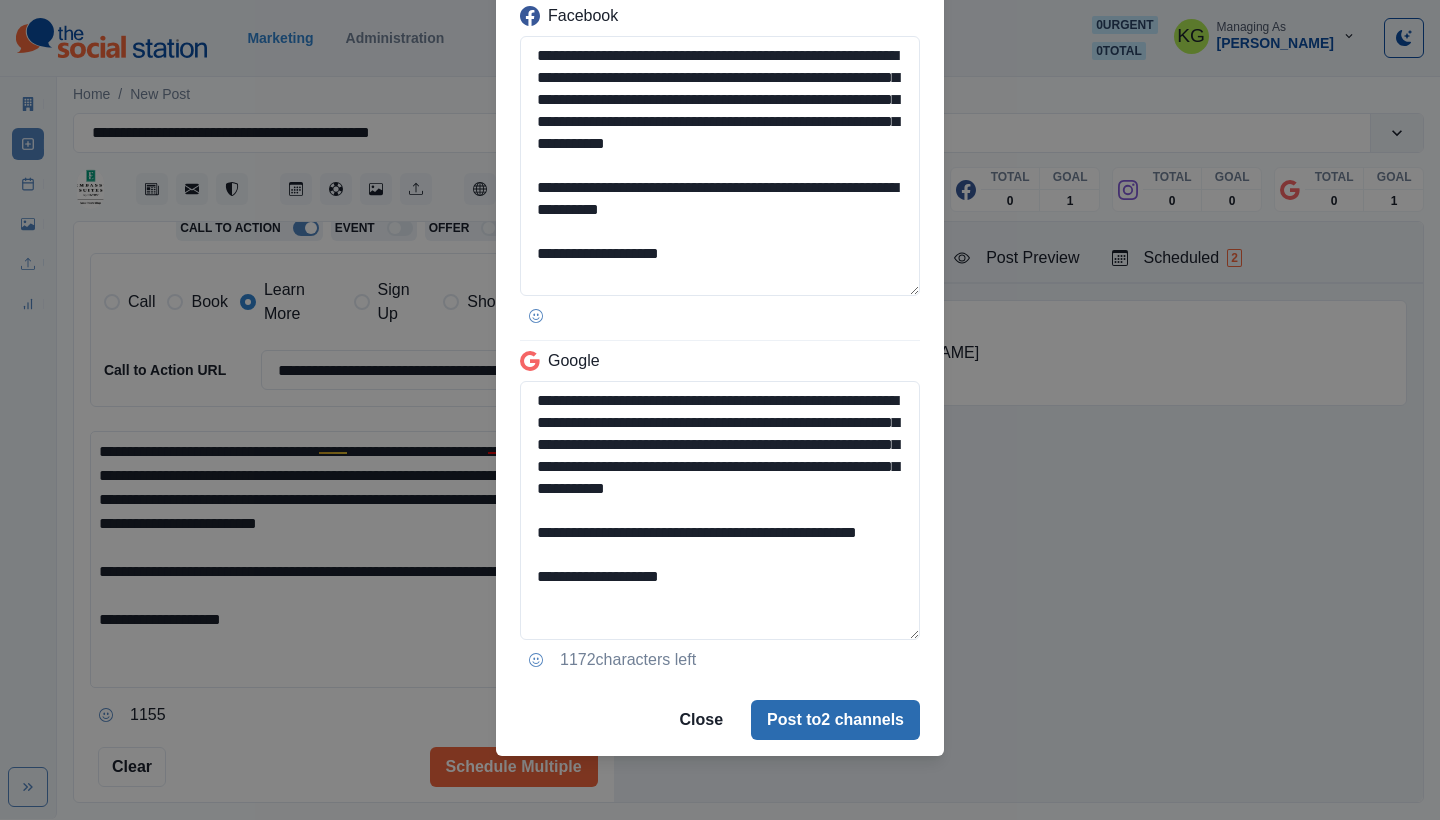 click on "Post to  2   channels" at bounding box center [835, 720] 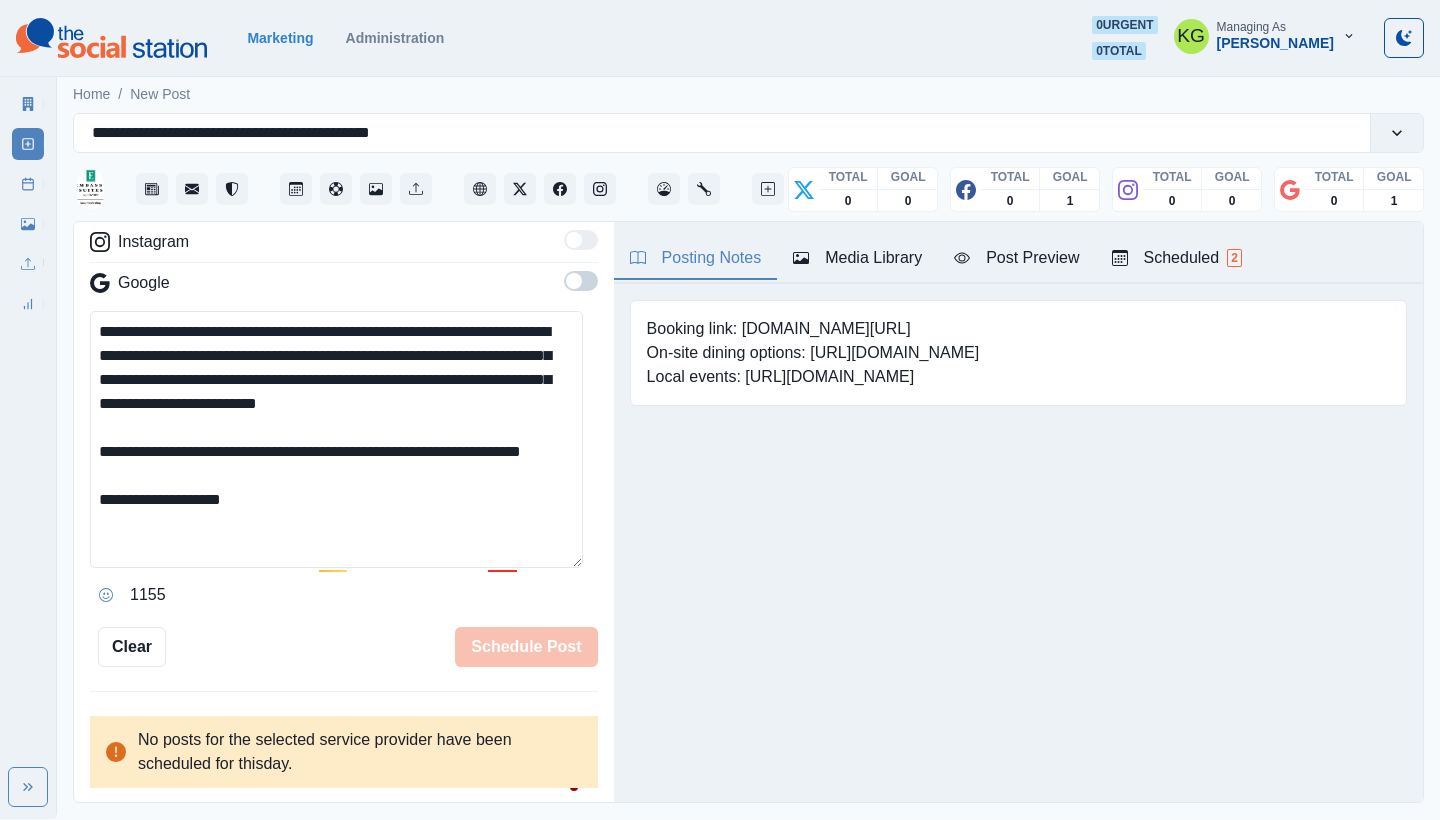 type 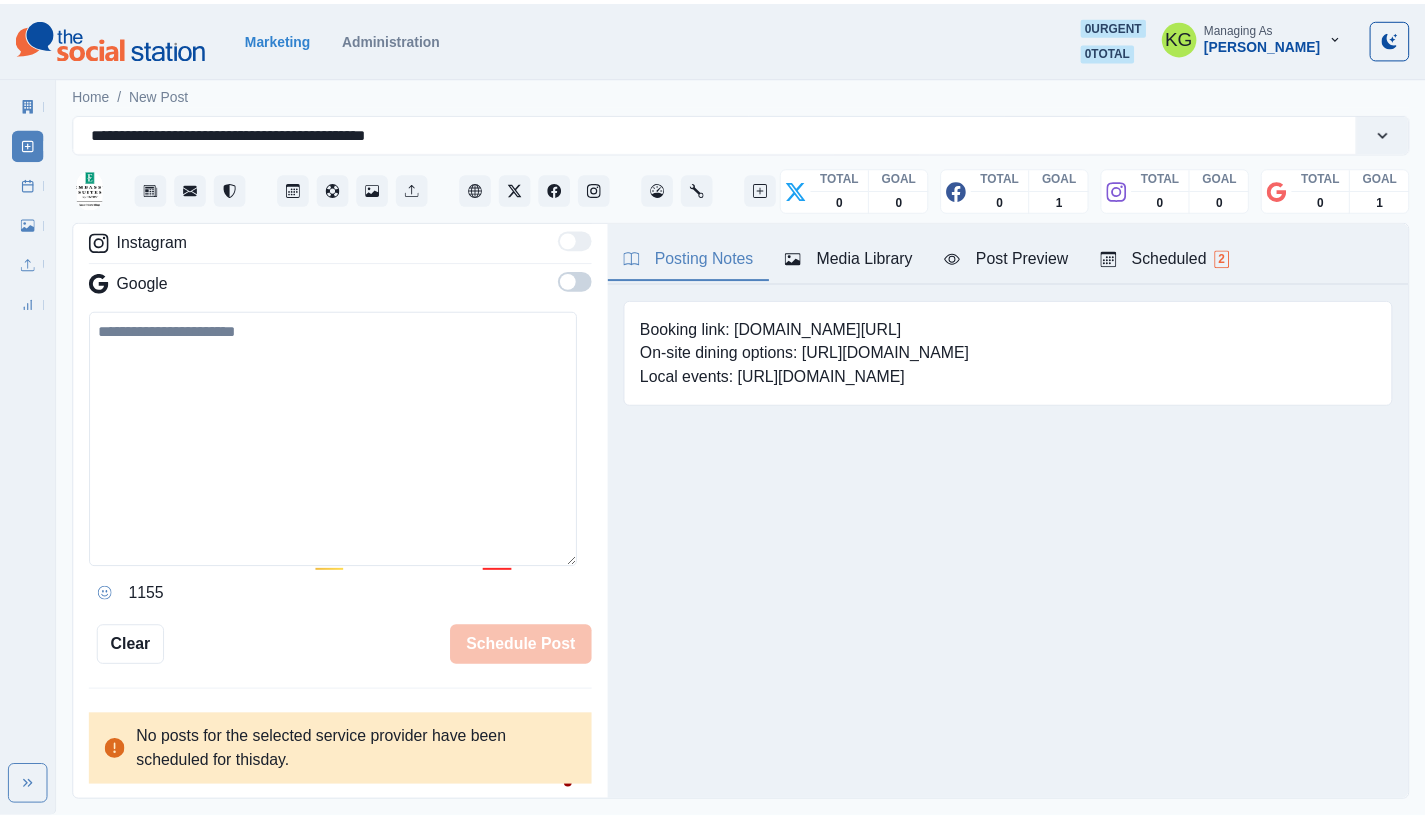scroll, scrollTop: 337, scrollLeft: 0, axis: vertical 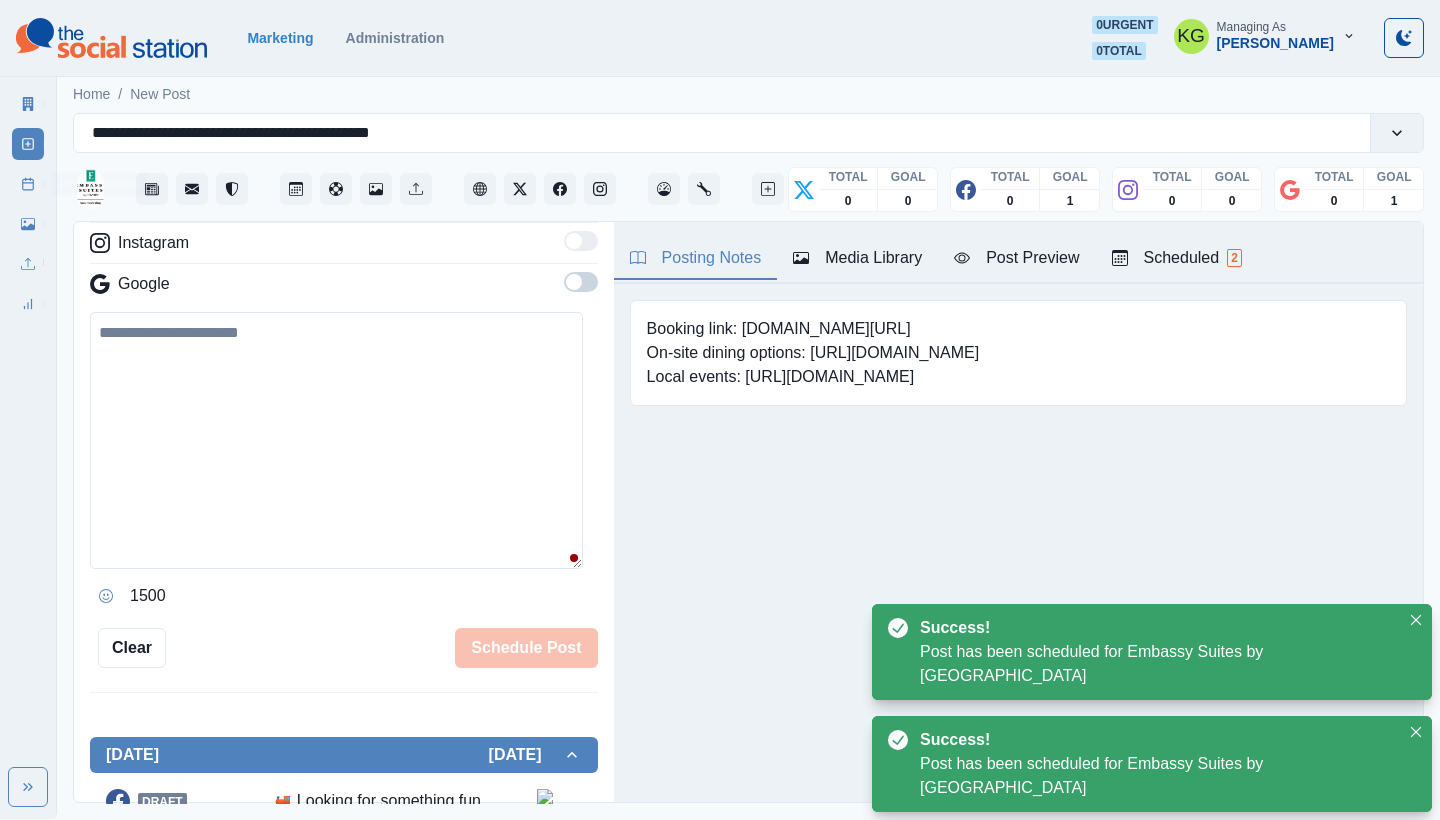 click on "Post Schedule" at bounding box center [28, 184] 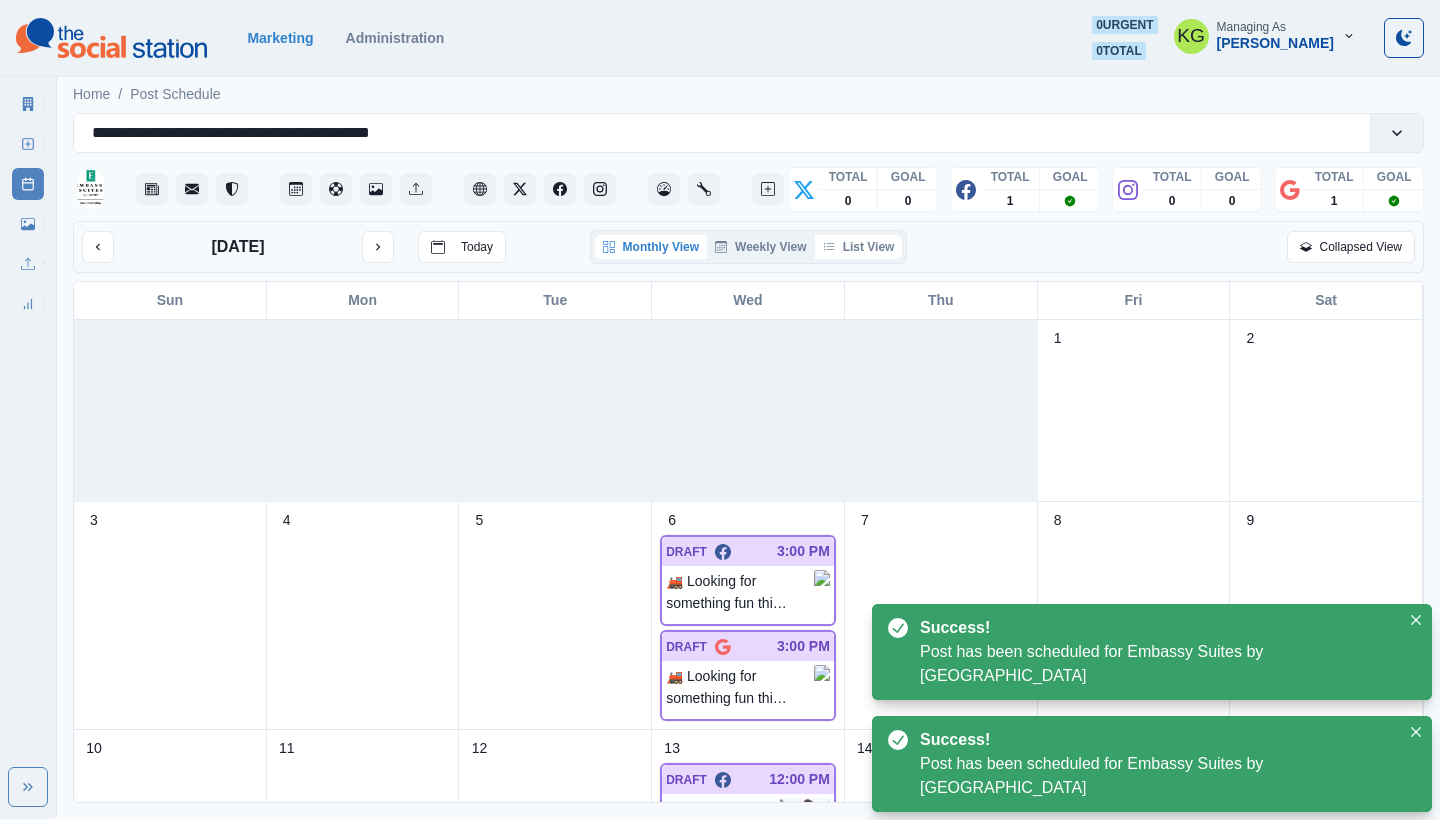click on "List View" at bounding box center (859, 247) 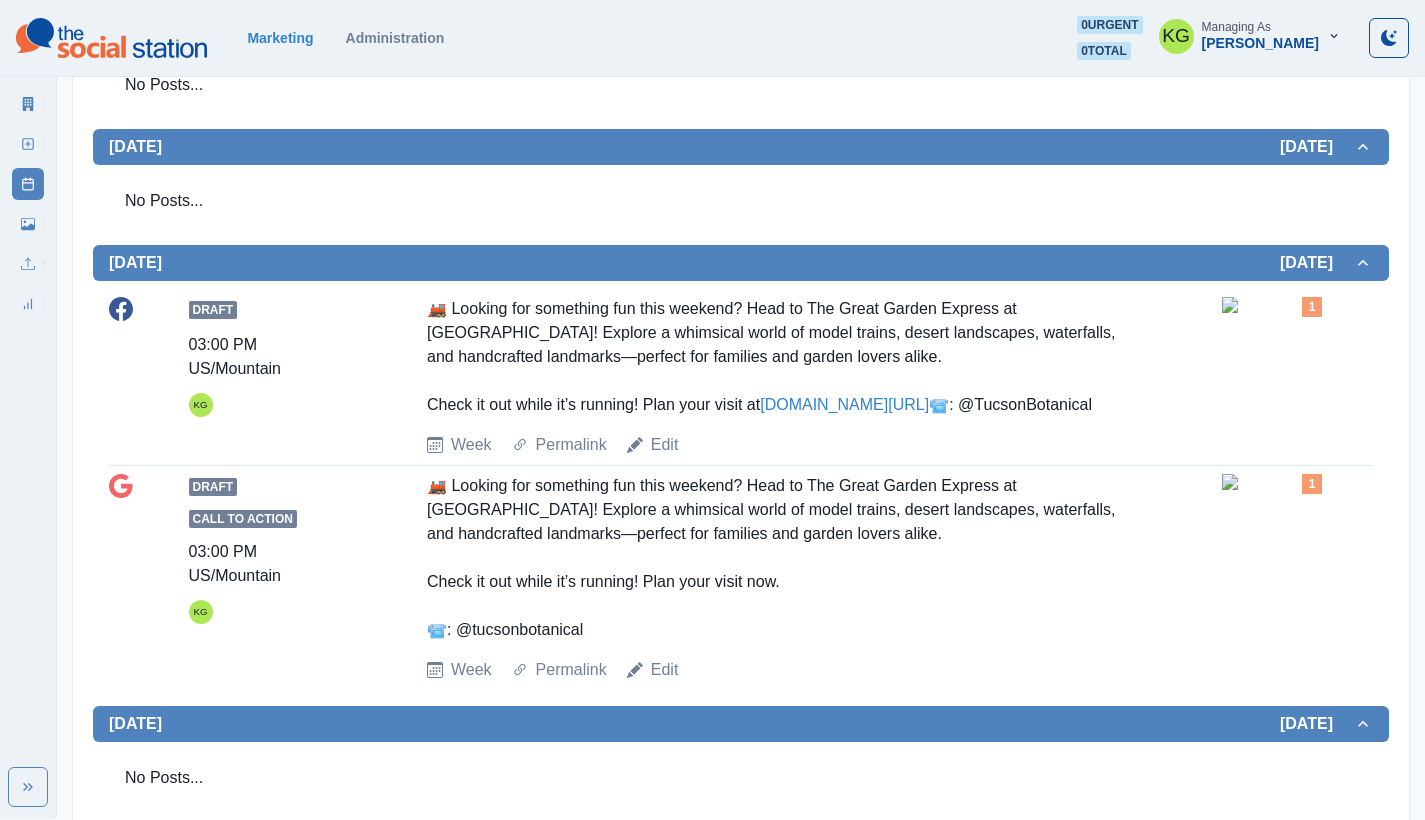 scroll, scrollTop: 0, scrollLeft: 0, axis: both 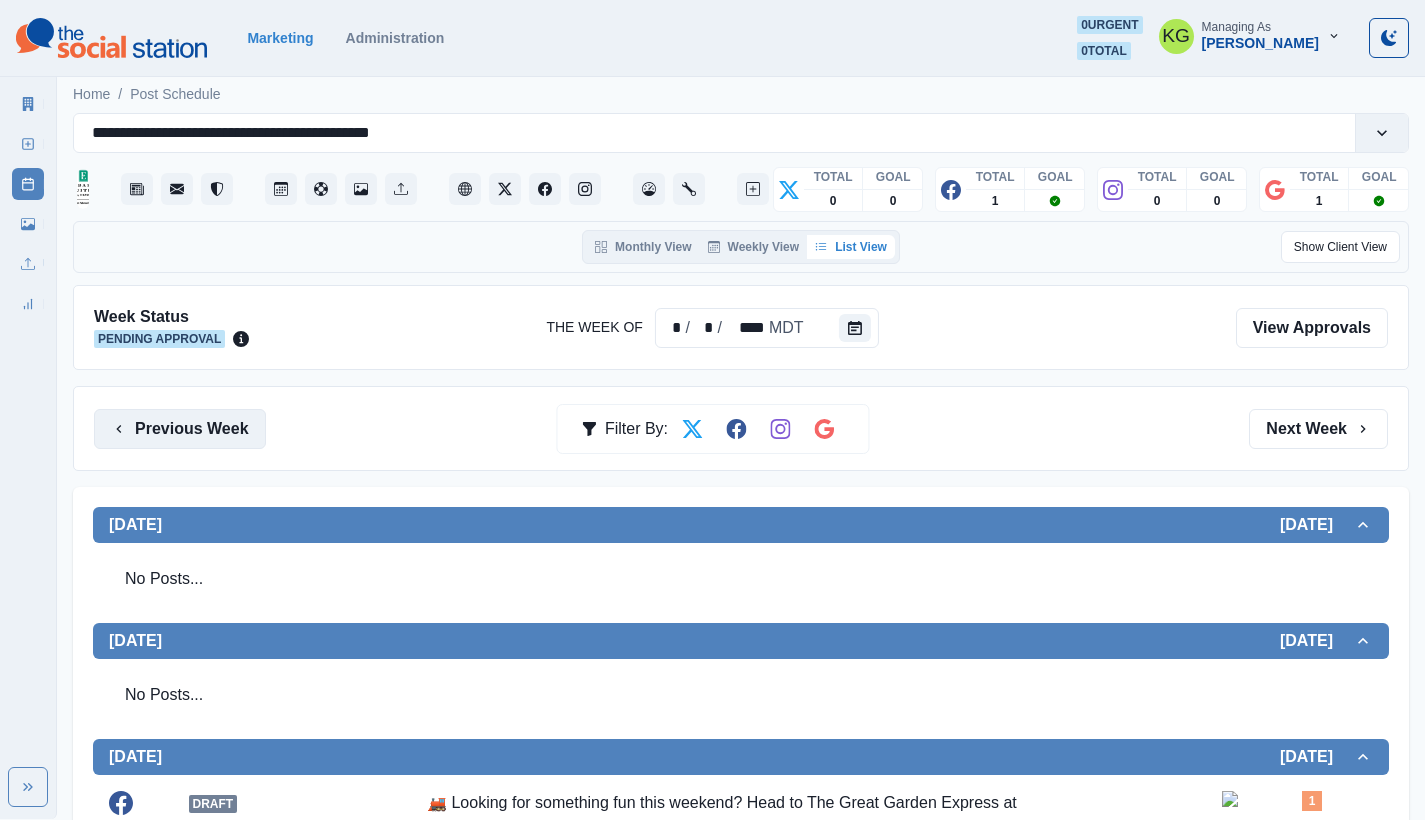 click on "Previous Week" at bounding box center [180, 429] 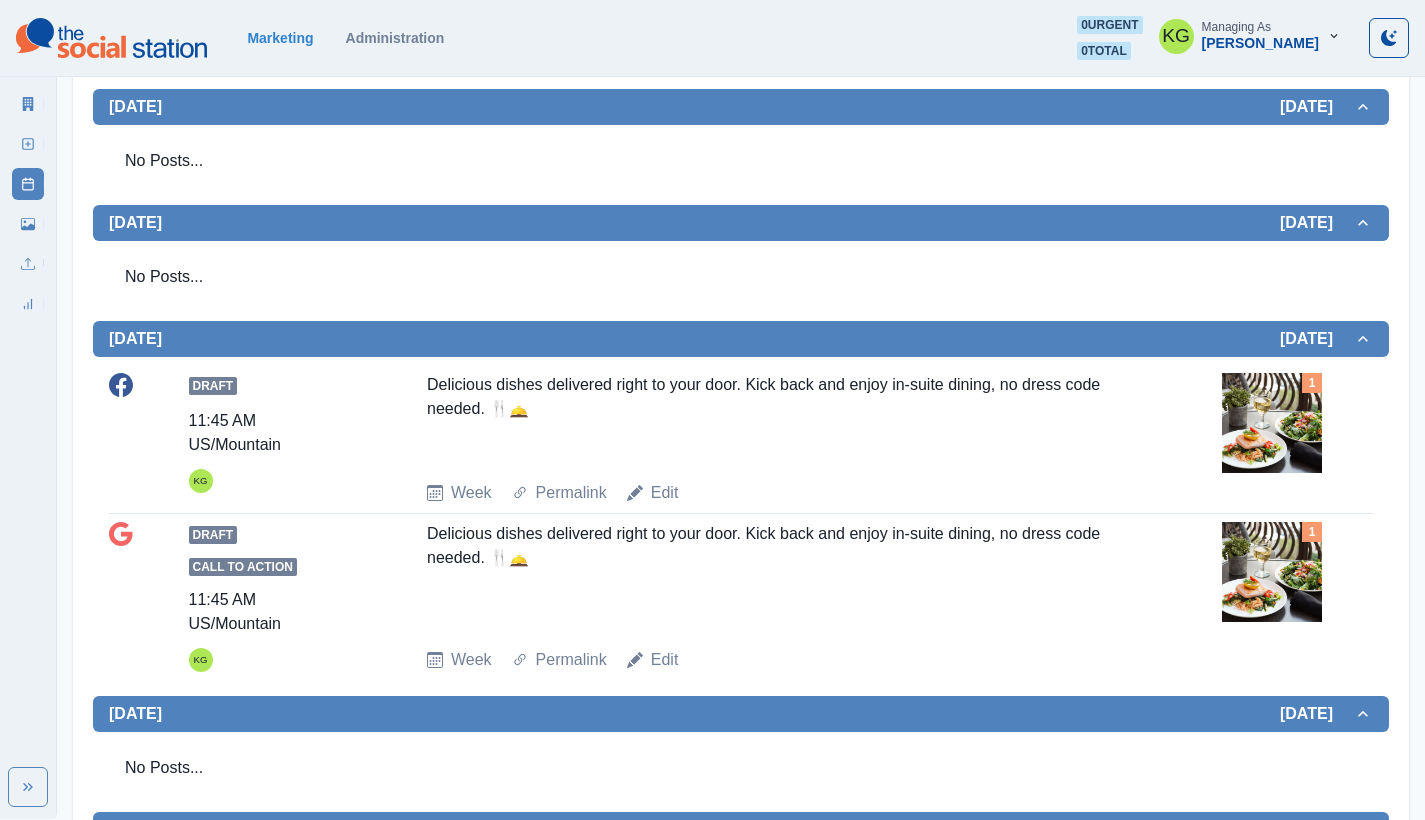 scroll, scrollTop: 0, scrollLeft: 0, axis: both 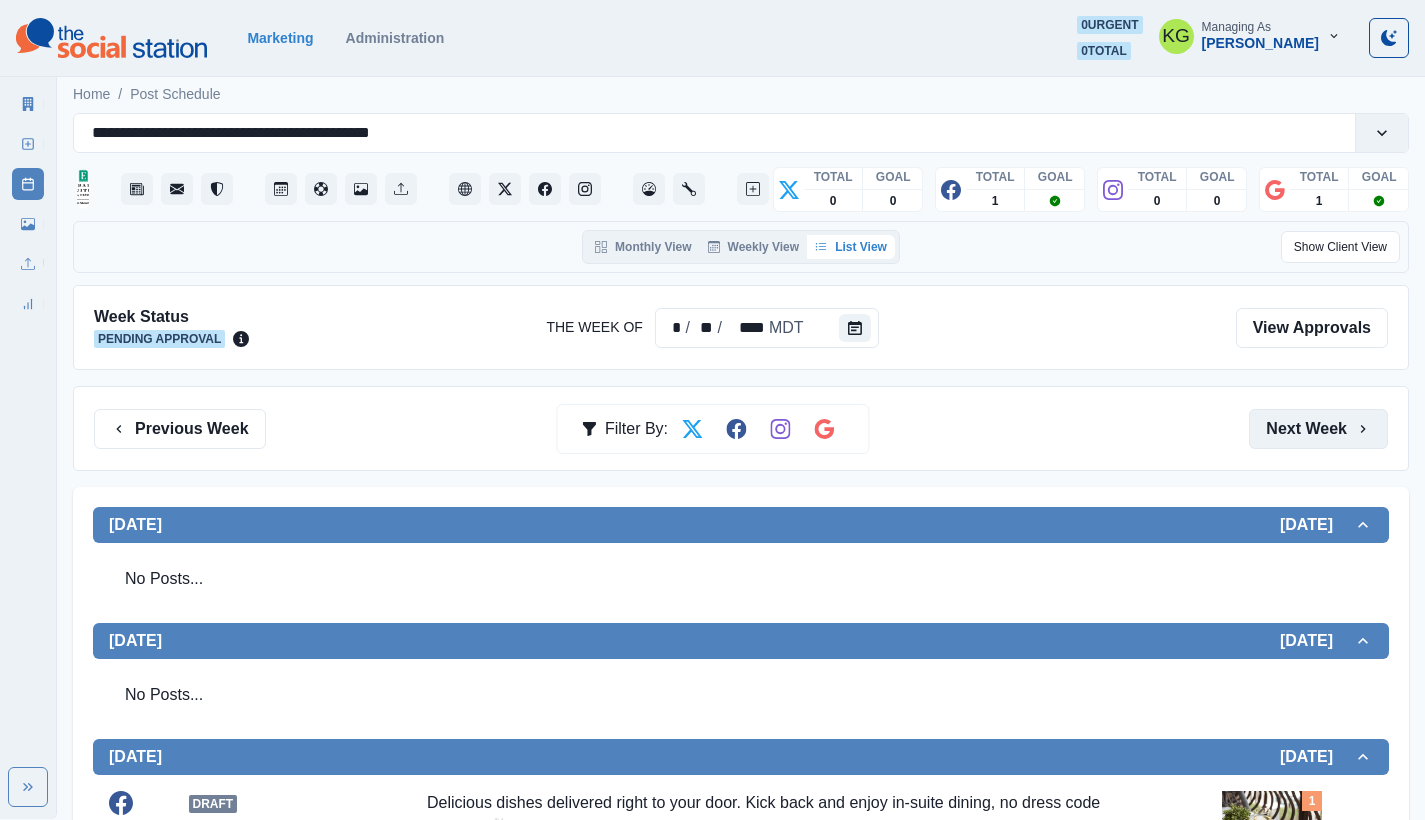 click on "Next Week" at bounding box center (1318, 429) 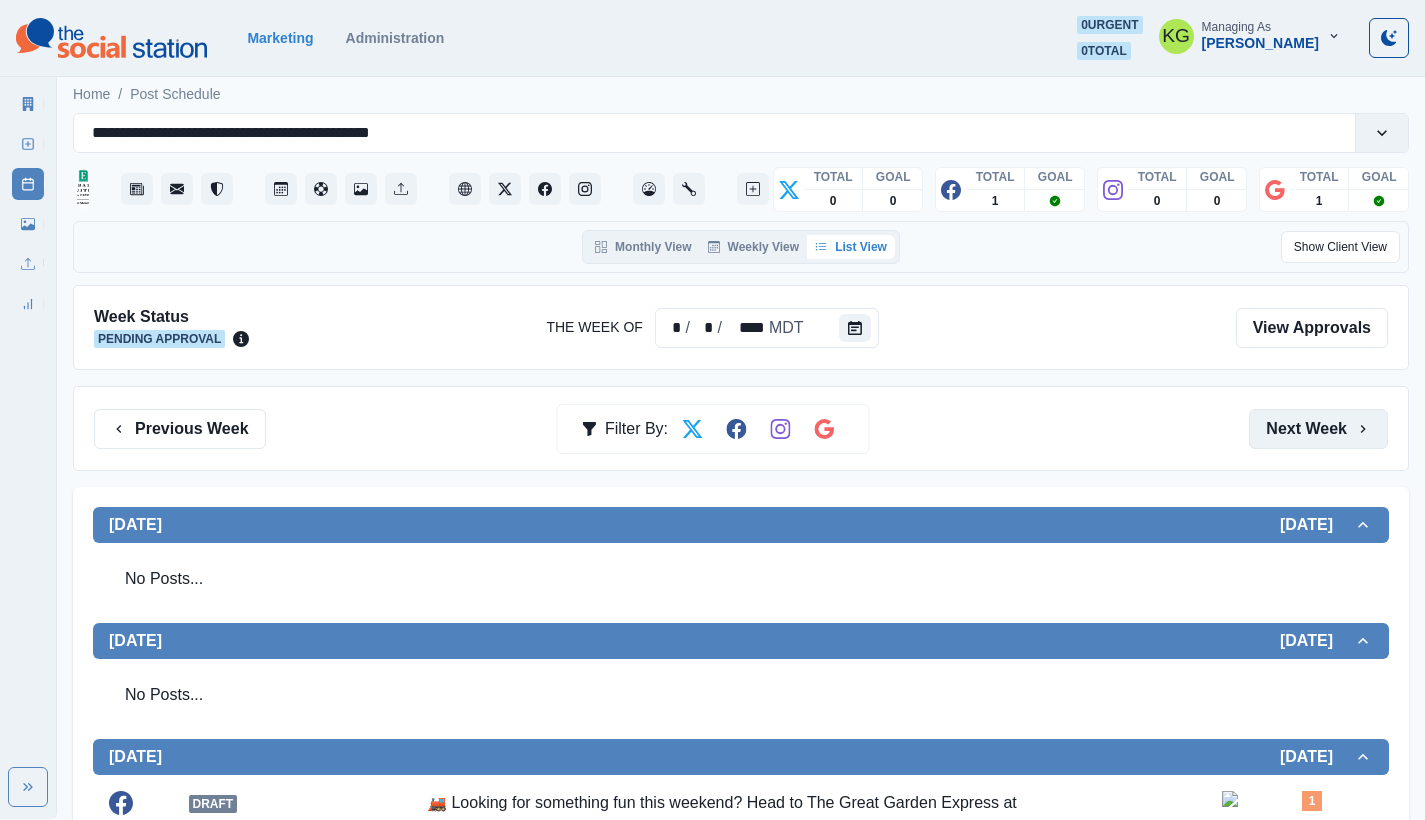 click on "Next Week" at bounding box center [1318, 429] 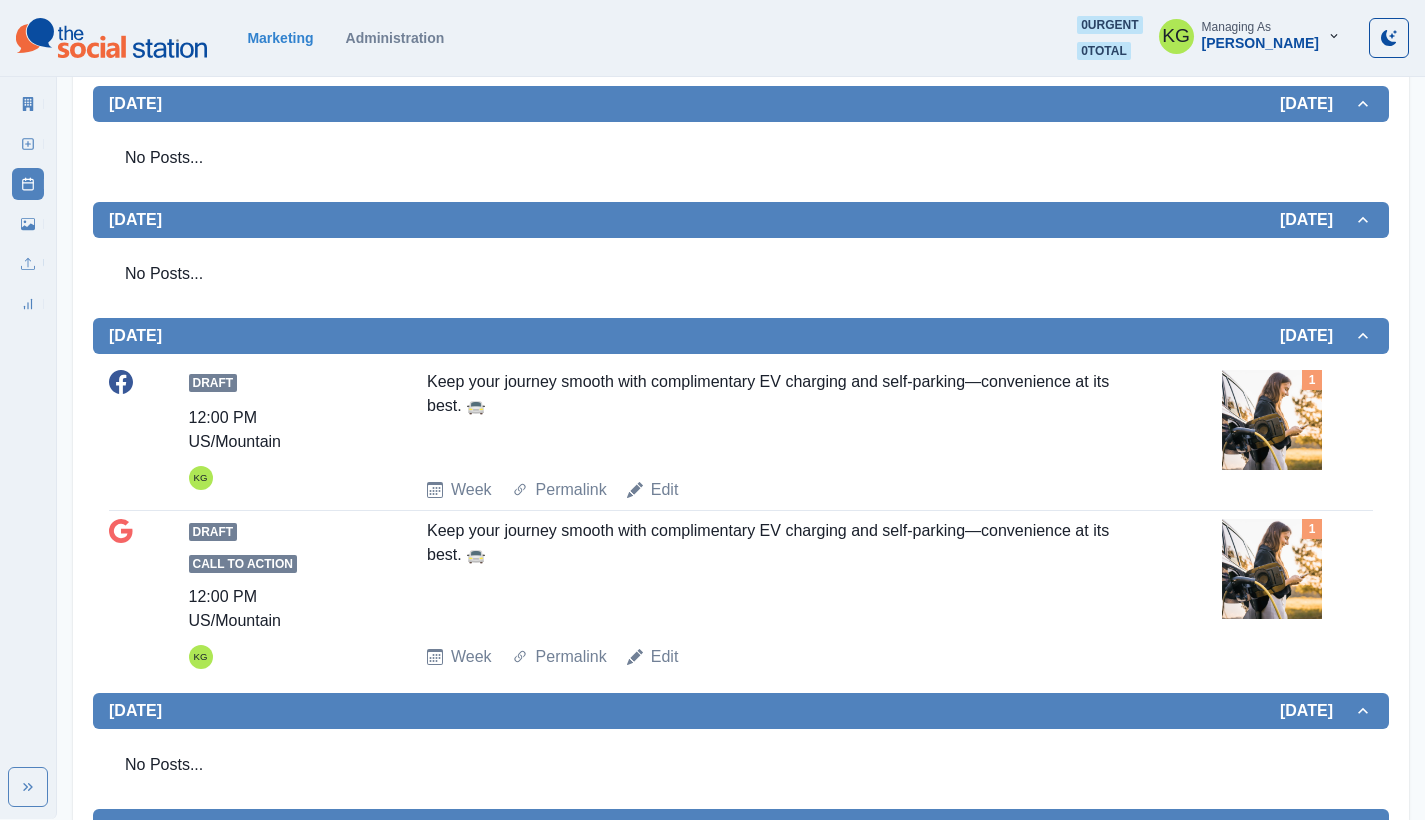 scroll, scrollTop: 0, scrollLeft: 0, axis: both 